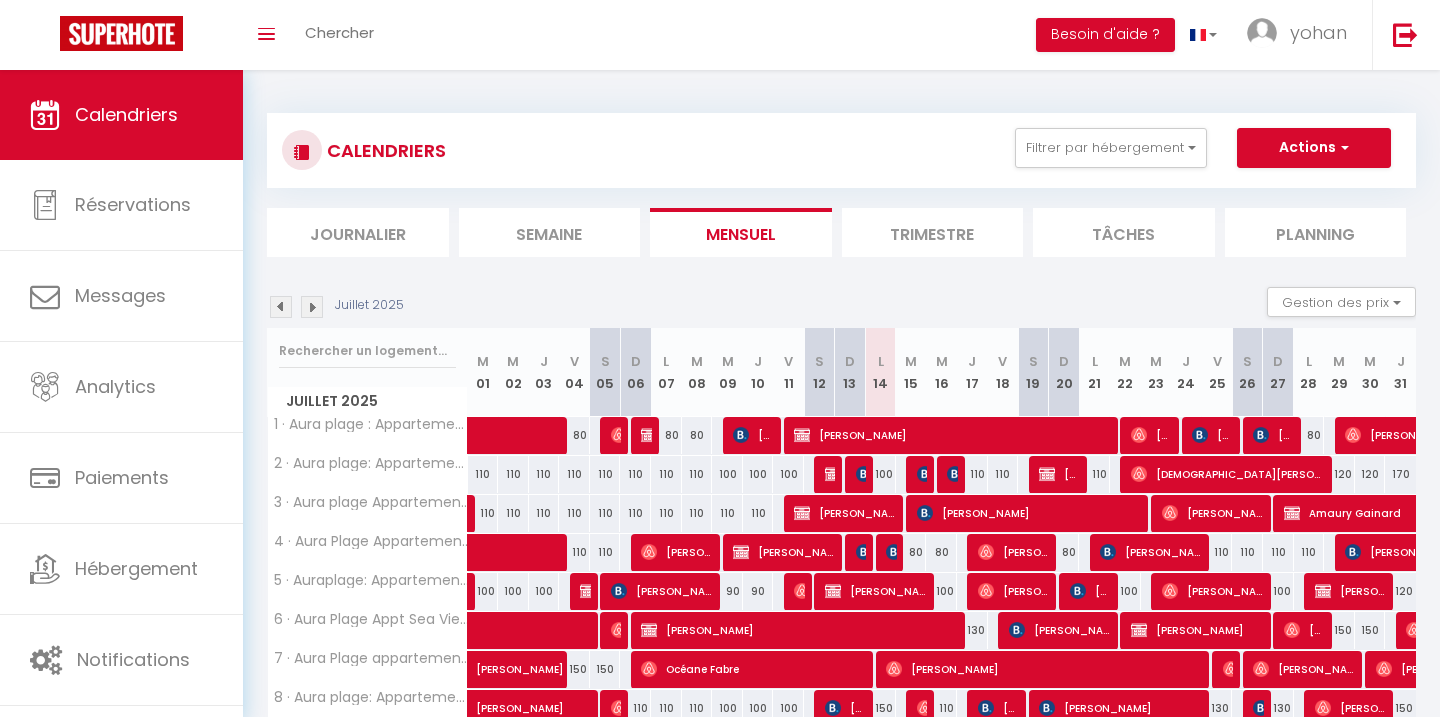 scroll, scrollTop: 0, scrollLeft: 0, axis: both 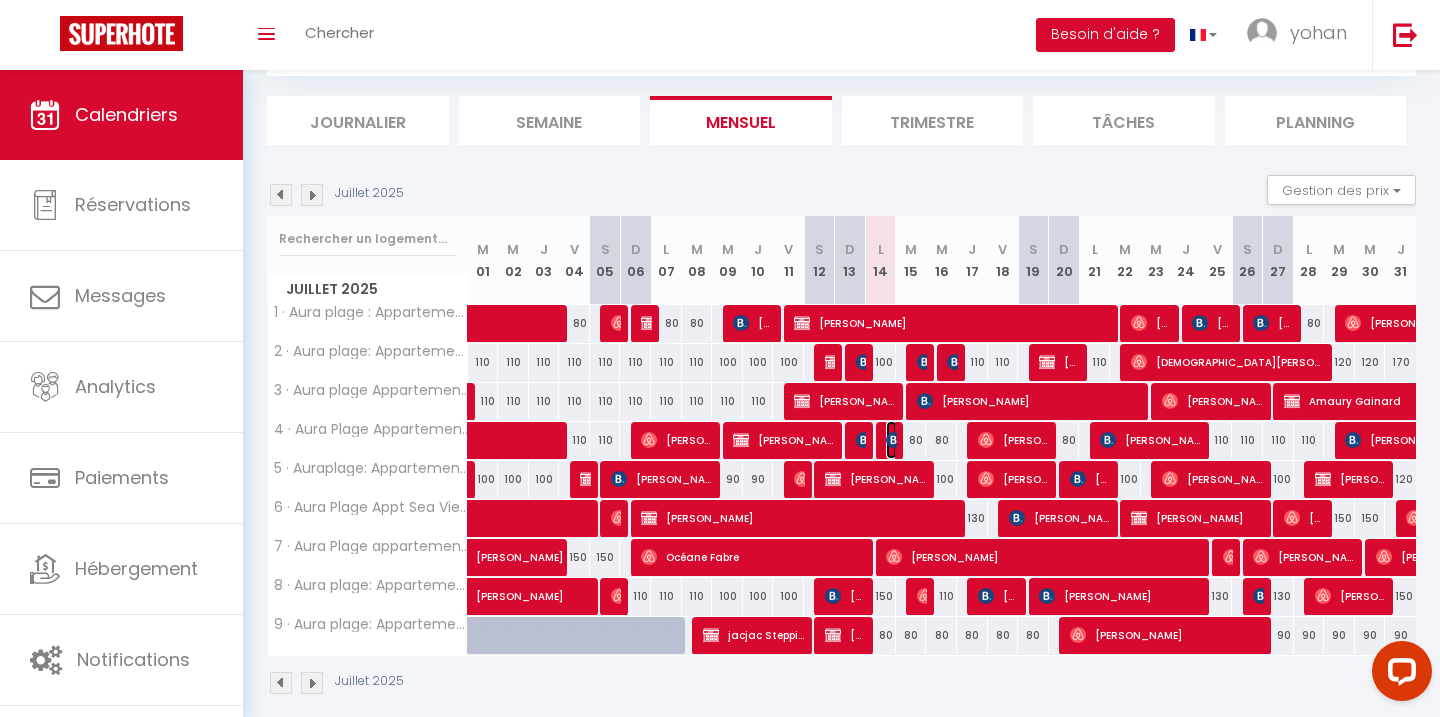 click at bounding box center [894, 440] 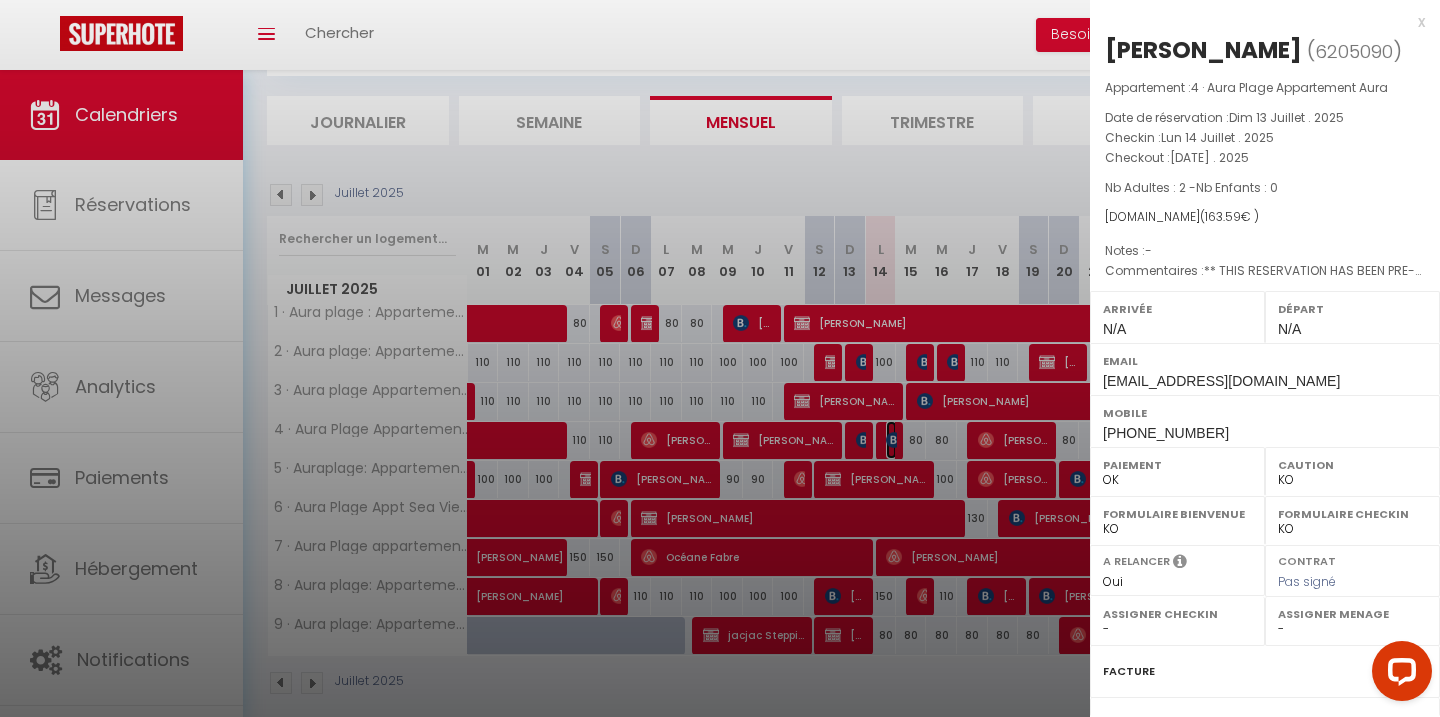 scroll, scrollTop: 215, scrollLeft: 0, axis: vertical 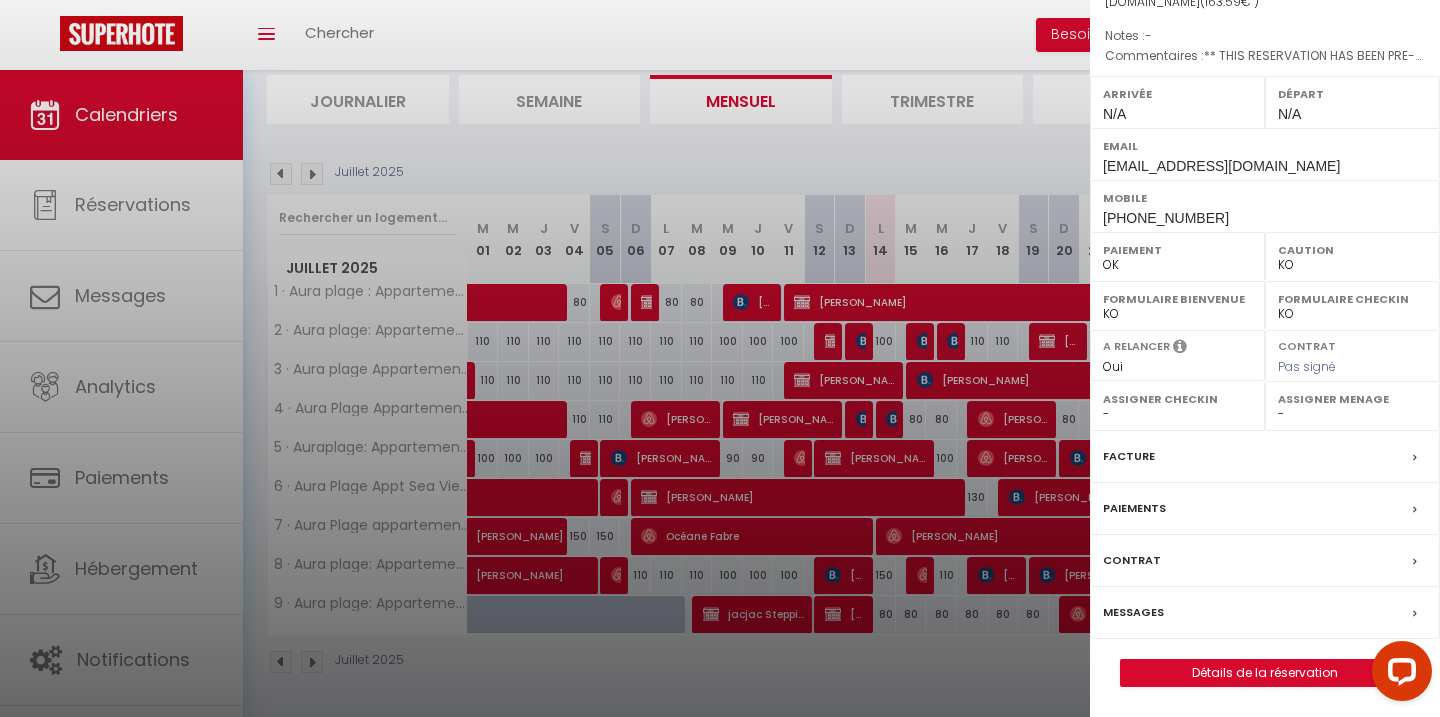 click on "Messages" at bounding box center (1133, 612) 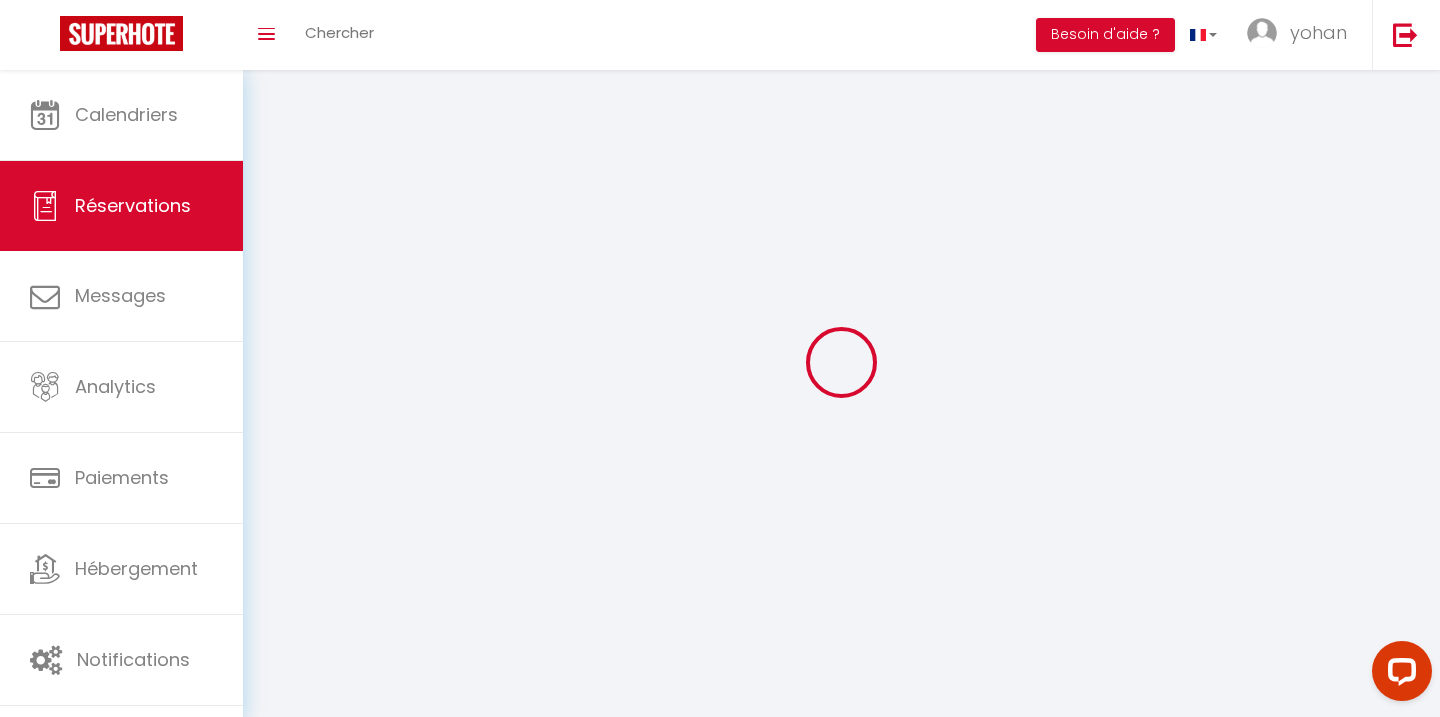 select 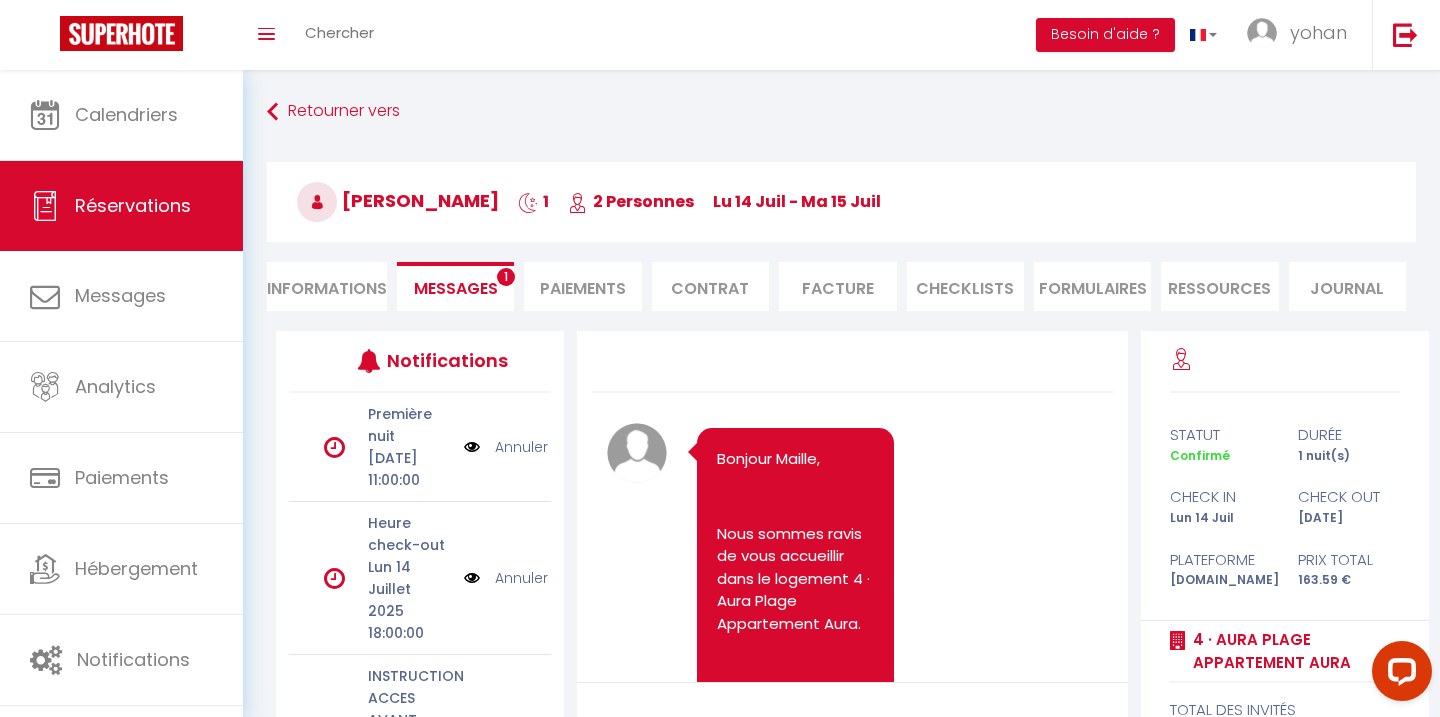 scroll, scrollTop: 3801, scrollLeft: 0, axis: vertical 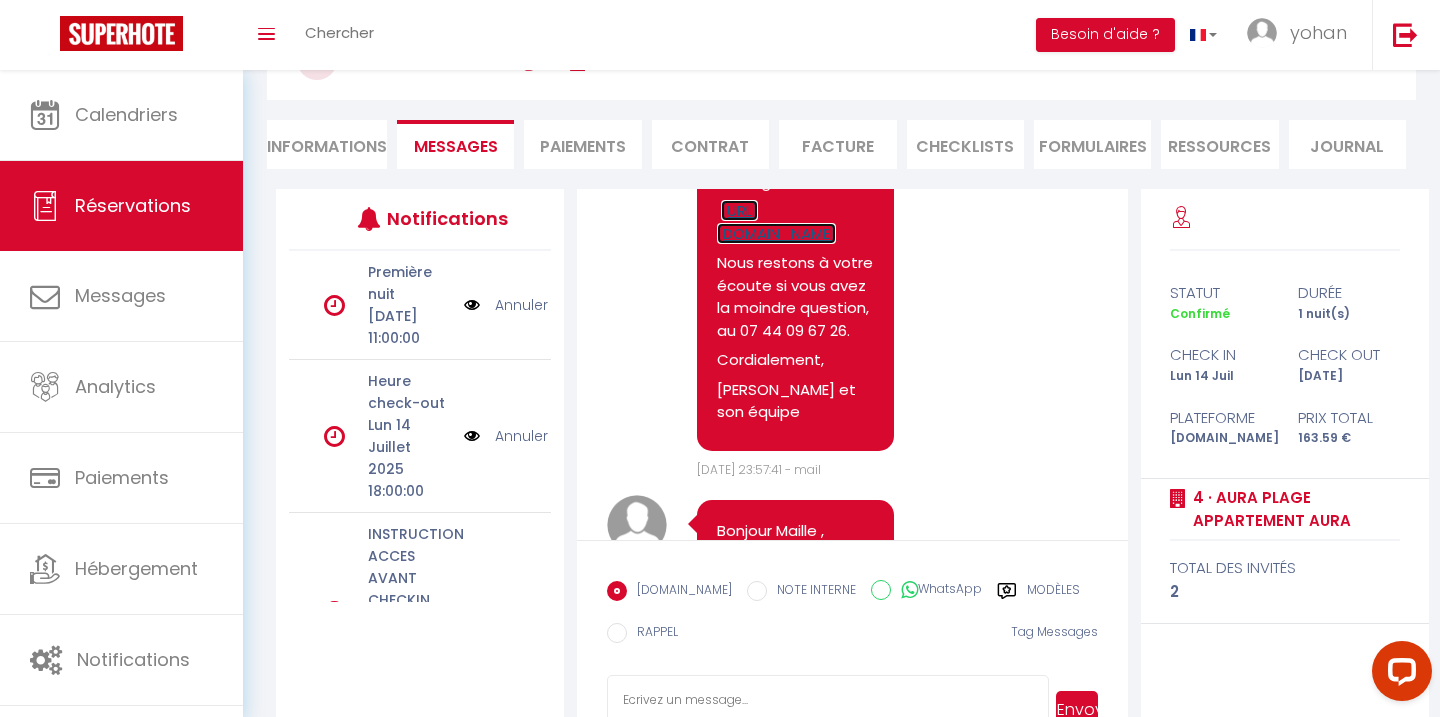 click on "https://superhote.com/applink/p/HmP0Sg0m" at bounding box center [776, 222] 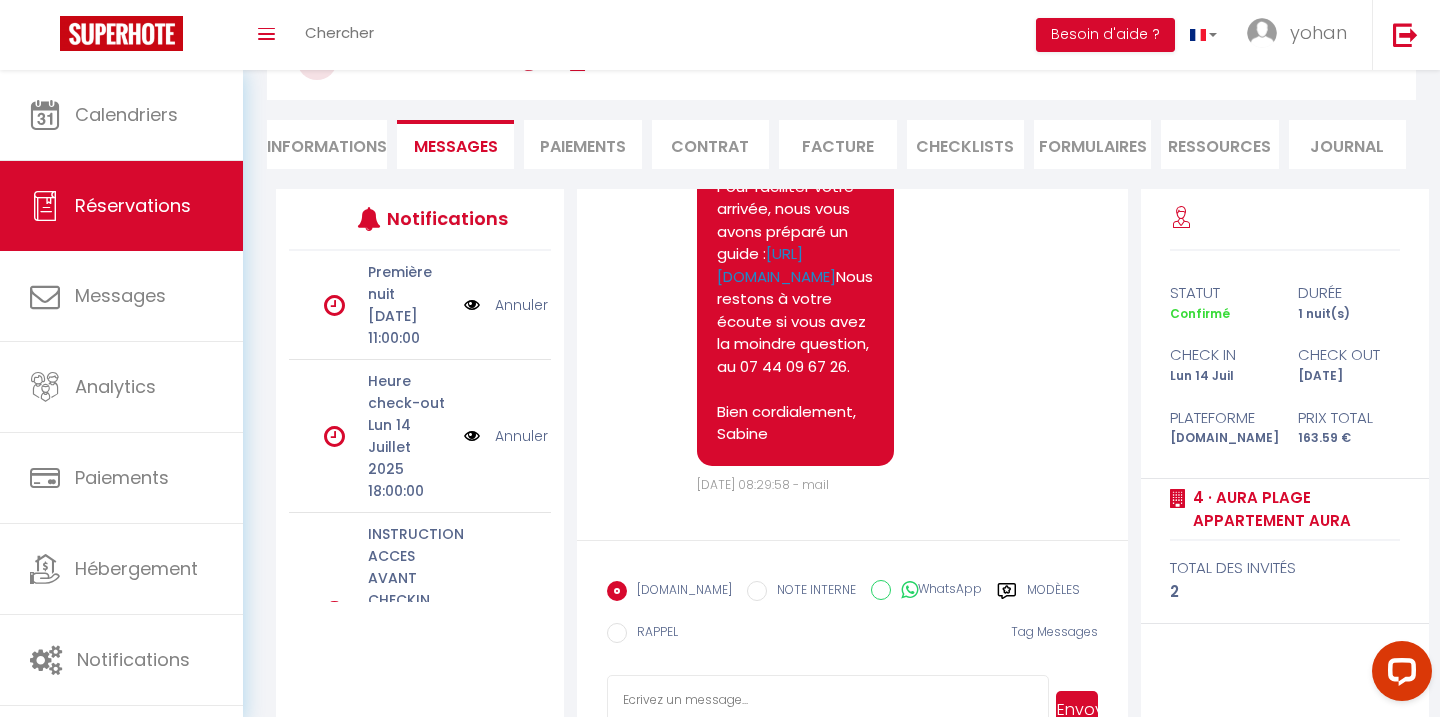 scroll, scrollTop: 3801, scrollLeft: 0, axis: vertical 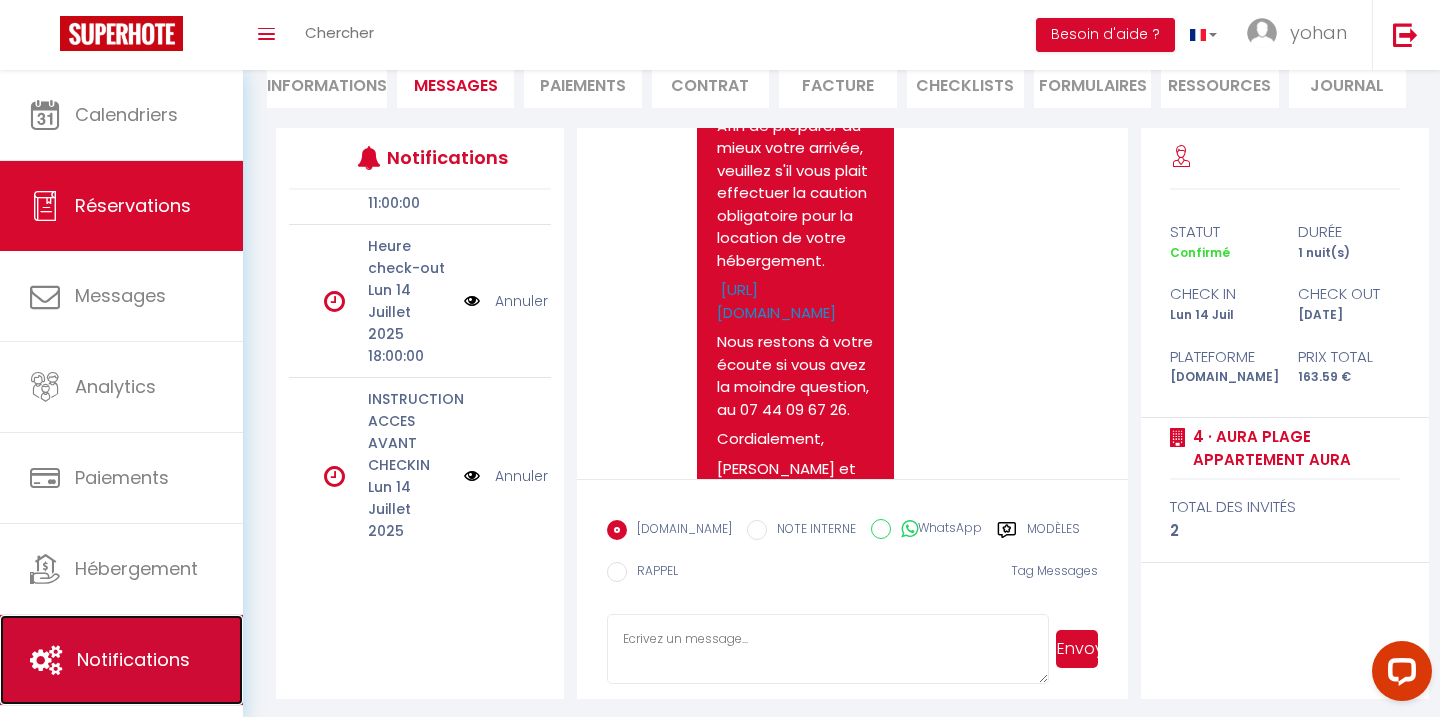 click on "Notifications" at bounding box center (133, 659) 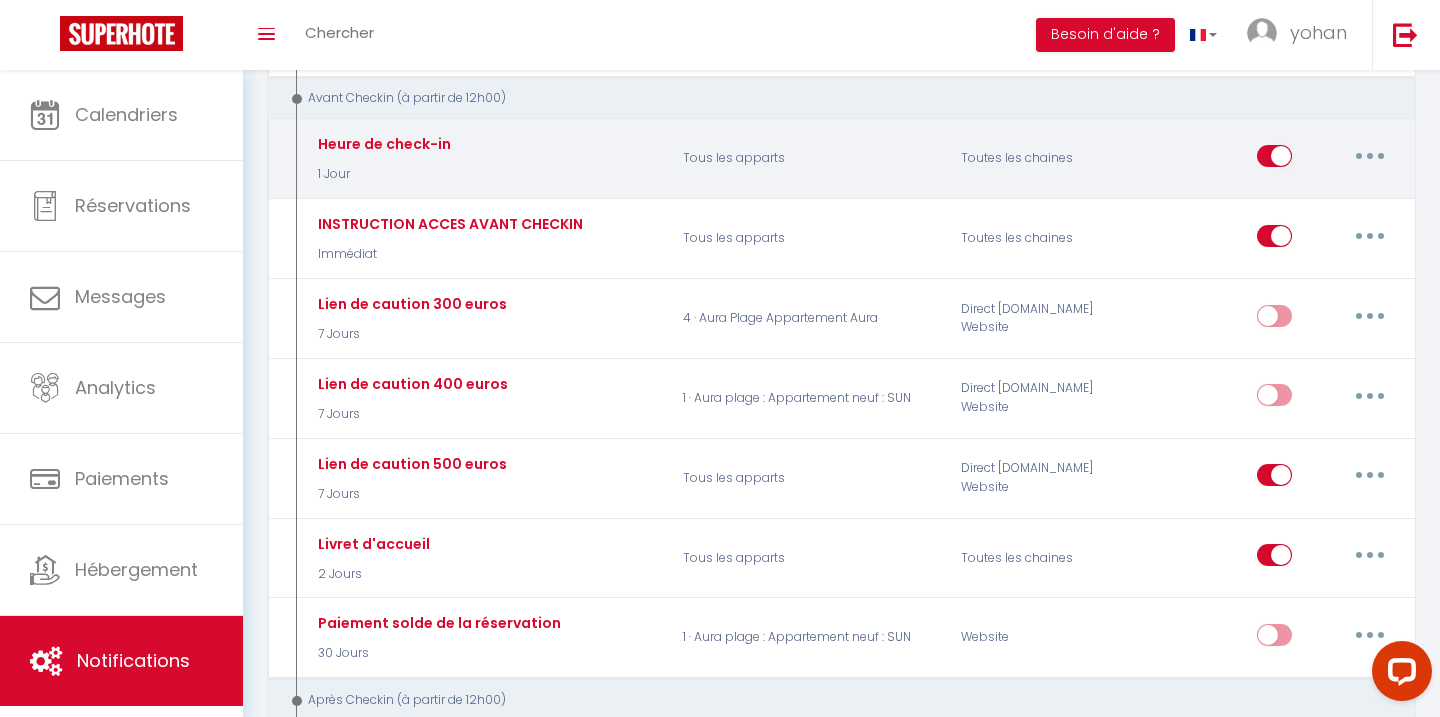 scroll, scrollTop: 364, scrollLeft: 0, axis: vertical 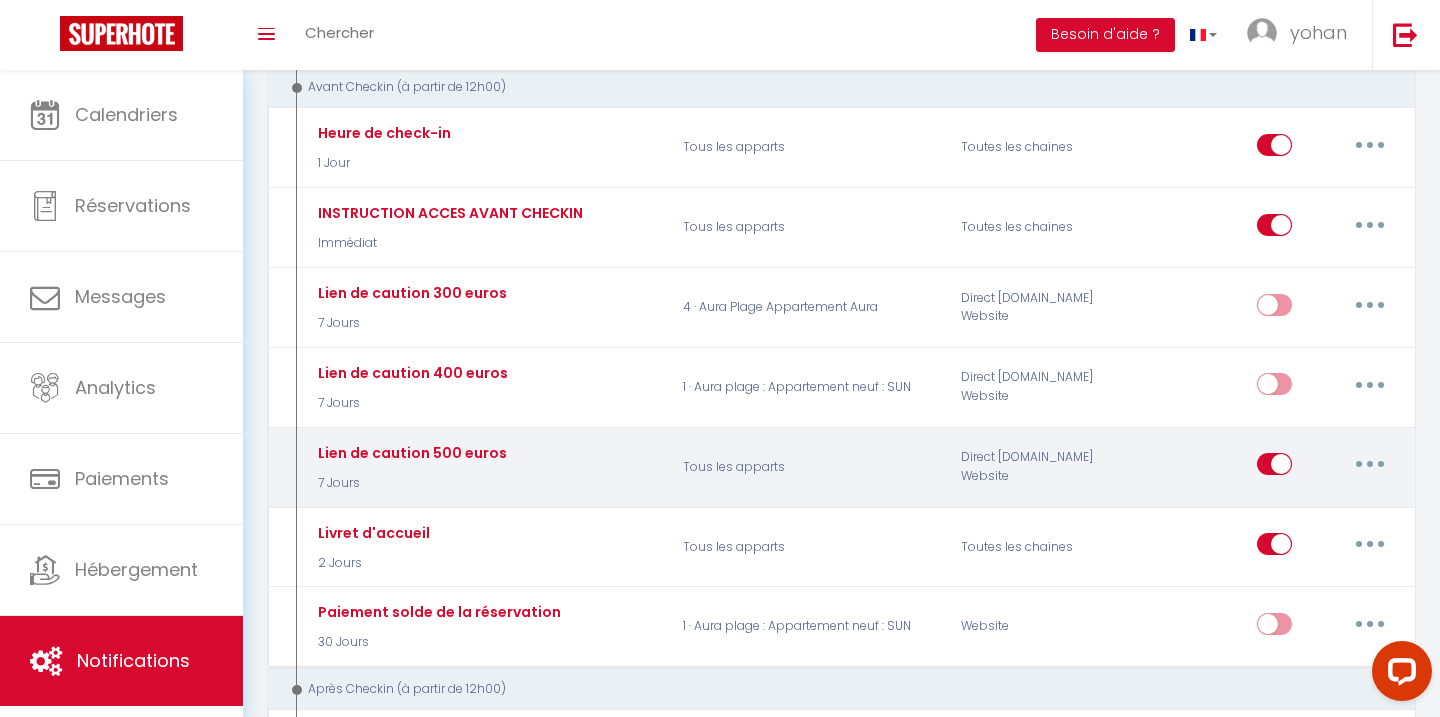 click at bounding box center [1370, 464] 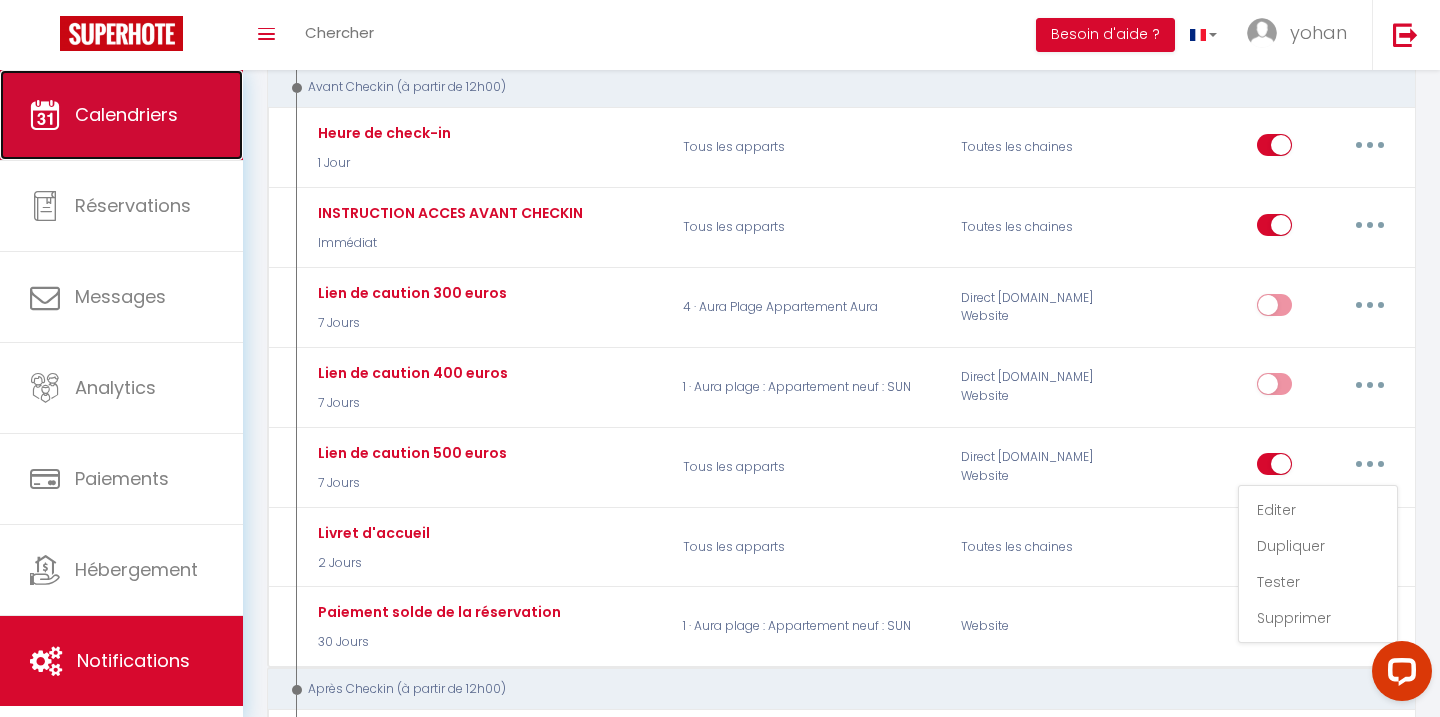 click on "Calendriers" at bounding box center [121, 115] 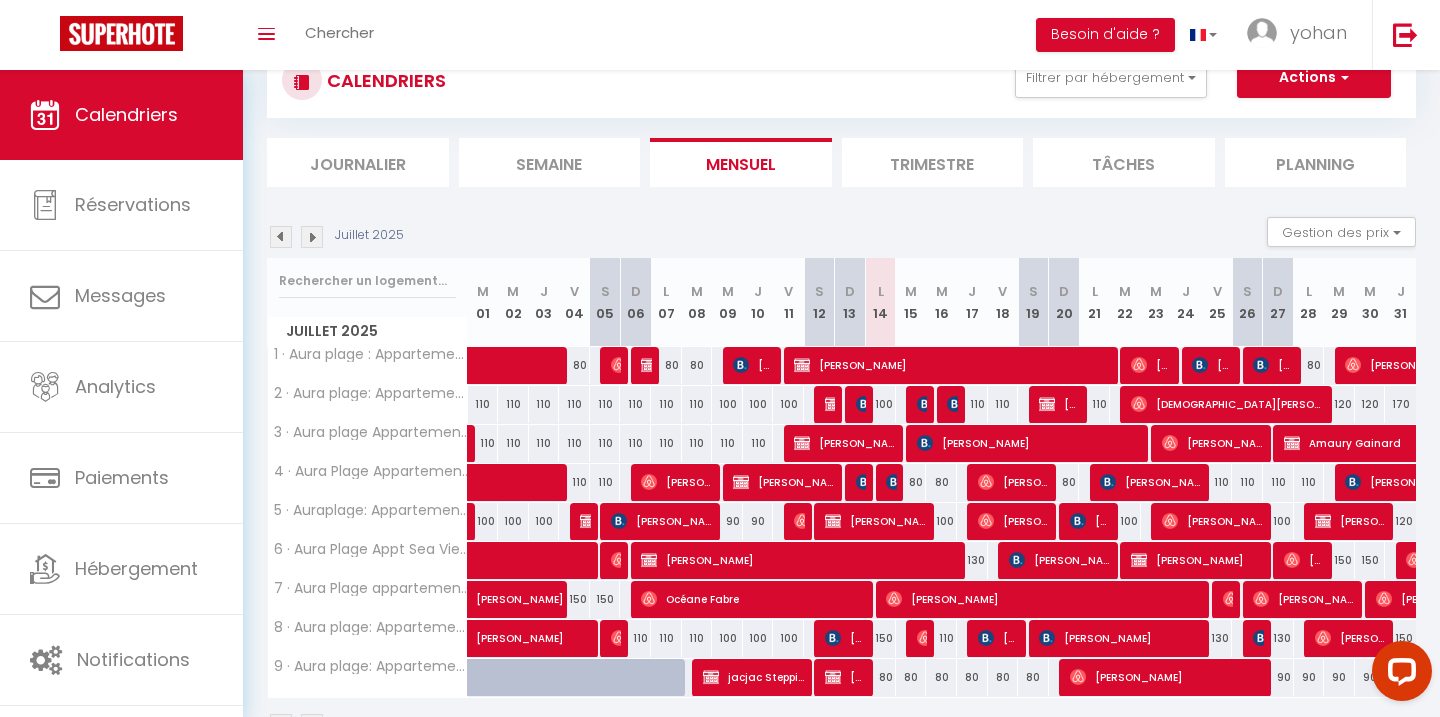scroll, scrollTop: 85, scrollLeft: 0, axis: vertical 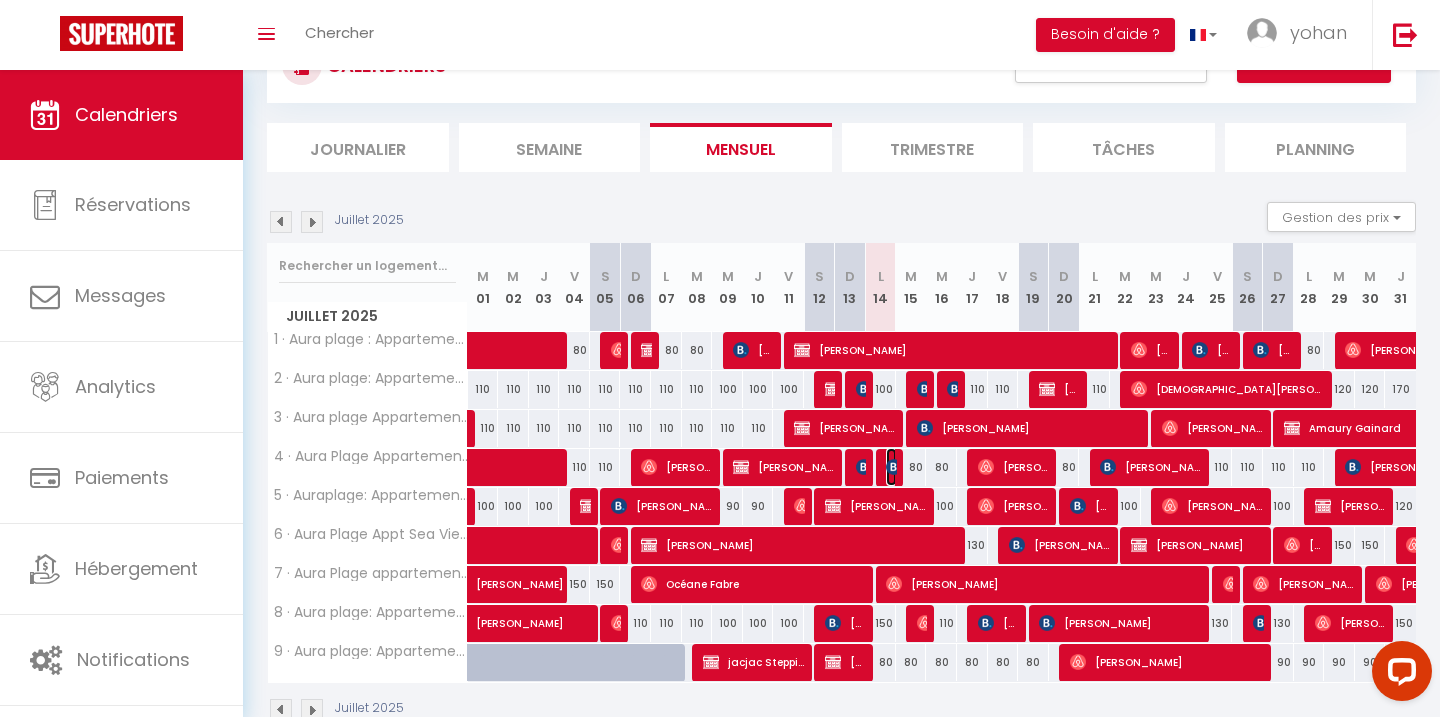 click at bounding box center [894, 467] 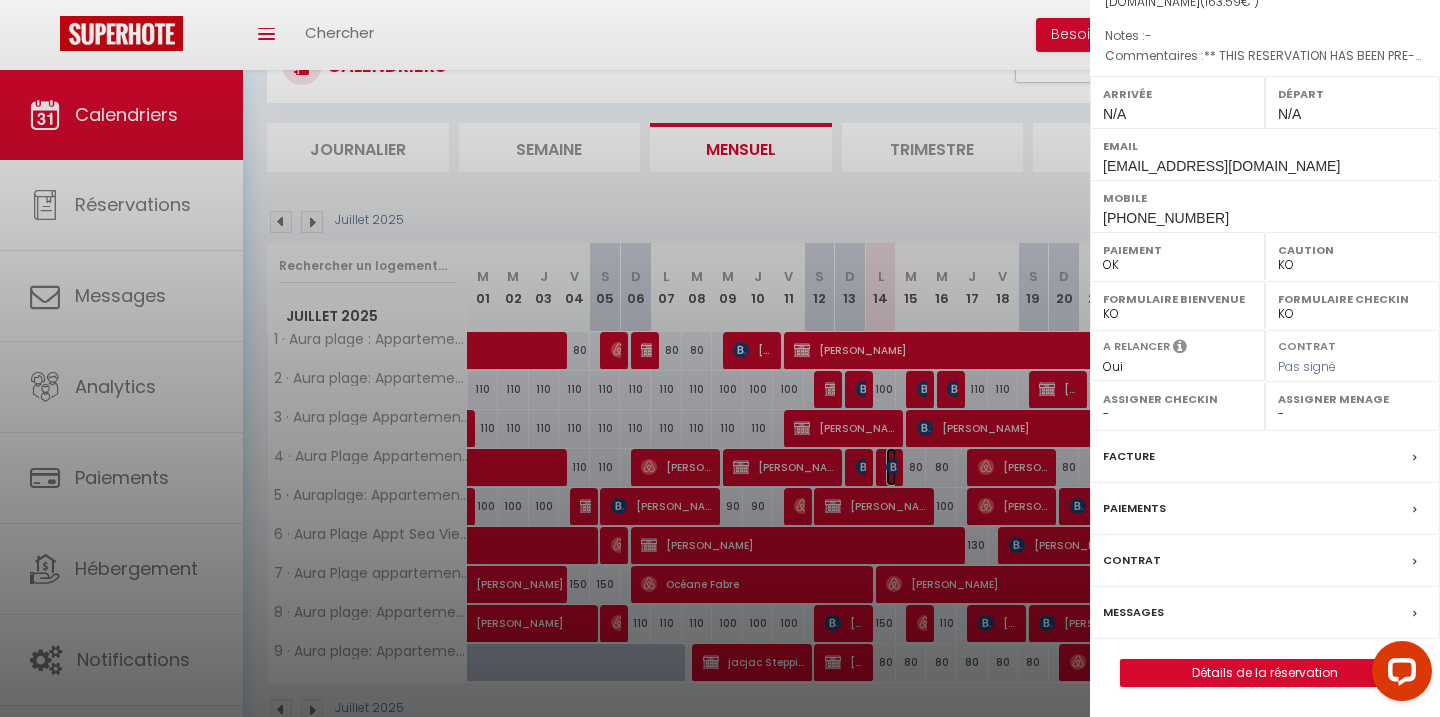 scroll, scrollTop: 0, scrollLeft: 0, axis: both 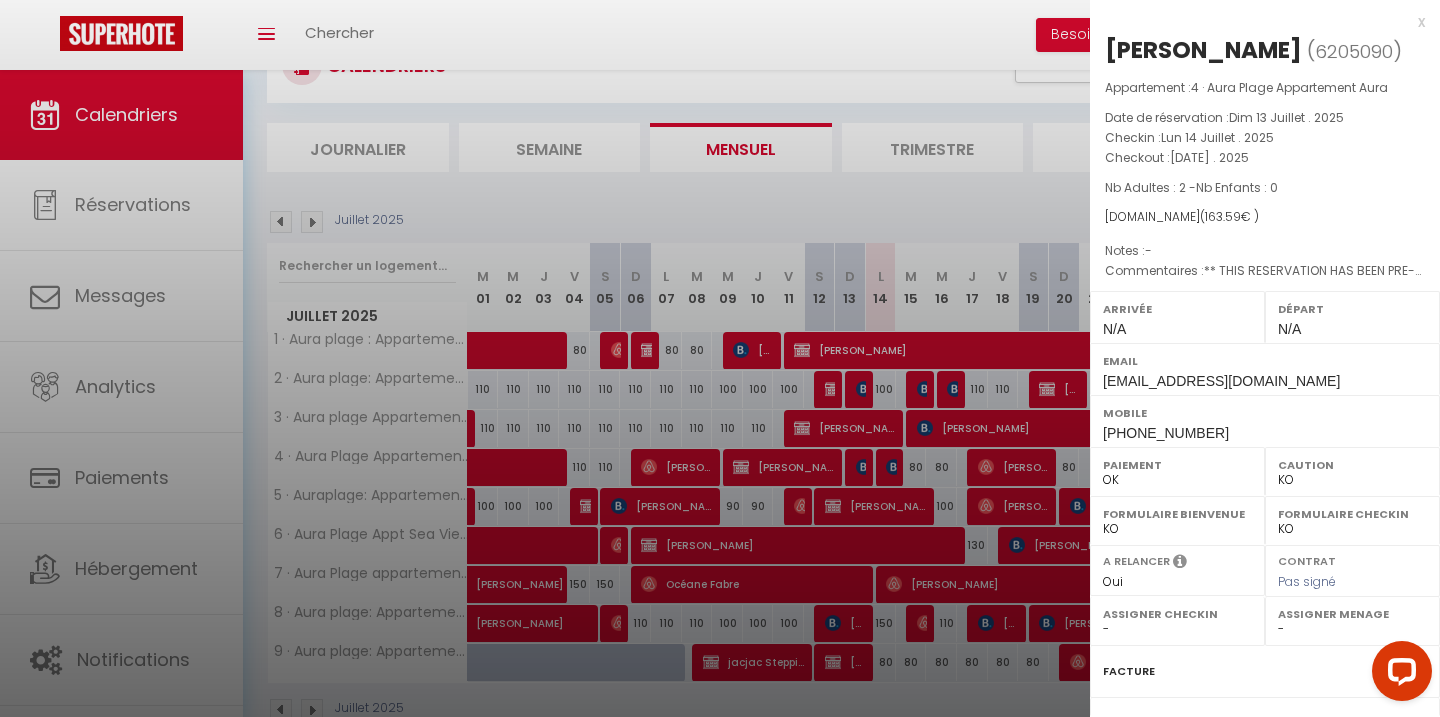 click on "6205090" at bounding box center [1354, 51] 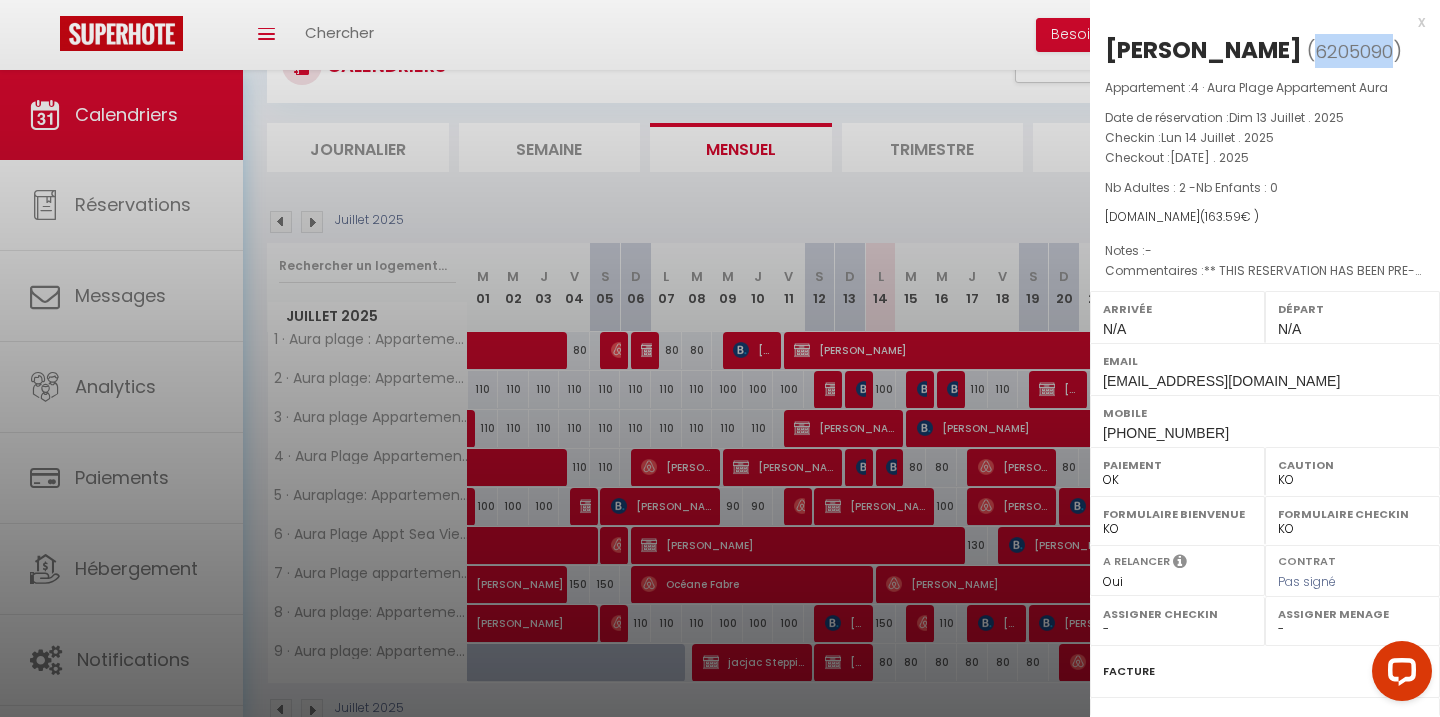 click on "6205090" at bounding box center (1354, 51) 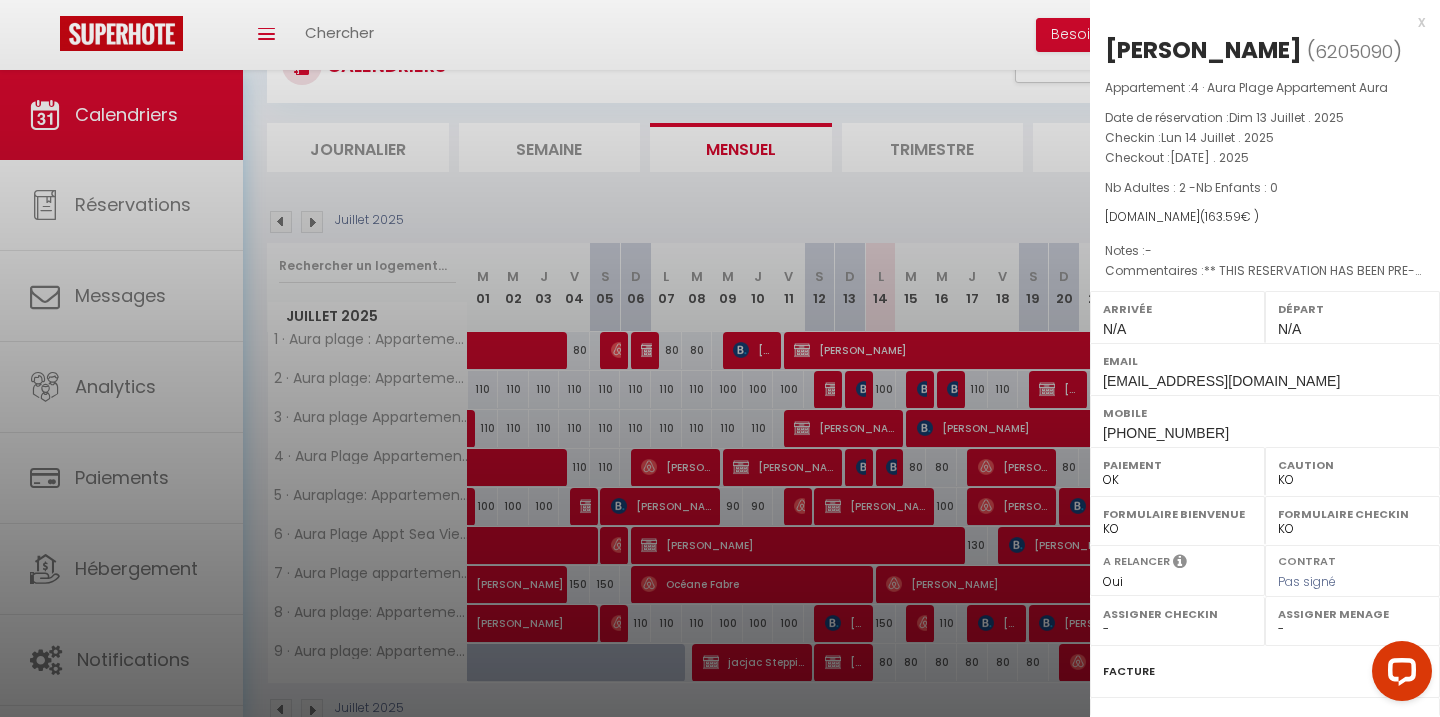 click on "Appartement :
4 · Aura Plage Appartement Aura
Date de réservation :
Dim 13 Juillet . 2025
Checkin :
Lun 14 Juillet . 2025
Checkout :
Mar 15 Juillet . 2025
Nb Adultes : 2 -
Nb Enfants :
0
Booking.com
(
163.59
€ )
Notes :
-
Commentaires :
** THIS RESERVATION HAS BEEN PRE-PAID **
BOOKING NOTE : Payment charge is EUR 2.2901984" at bounding box center (1265, 180) 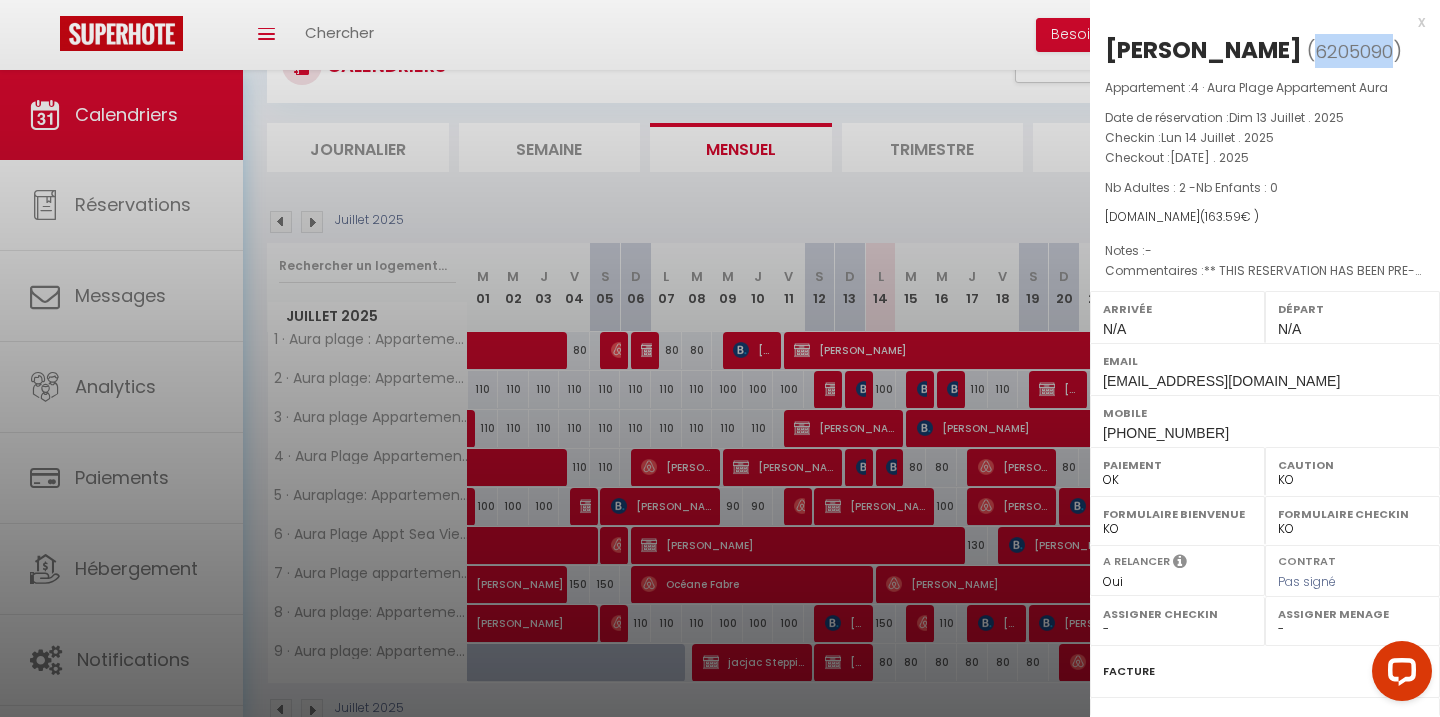 click on "6205090" at bounding box center (1354, 51) 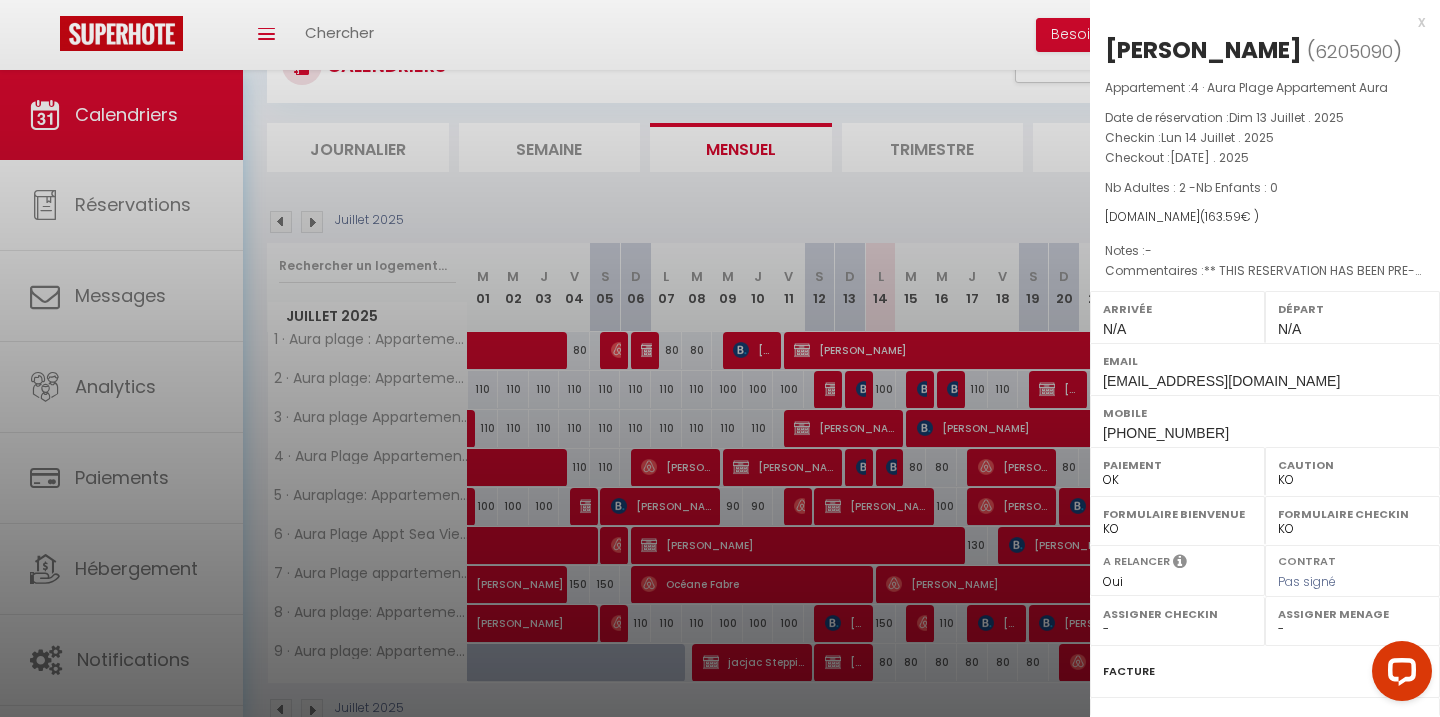click at bounding box center (720, 358) 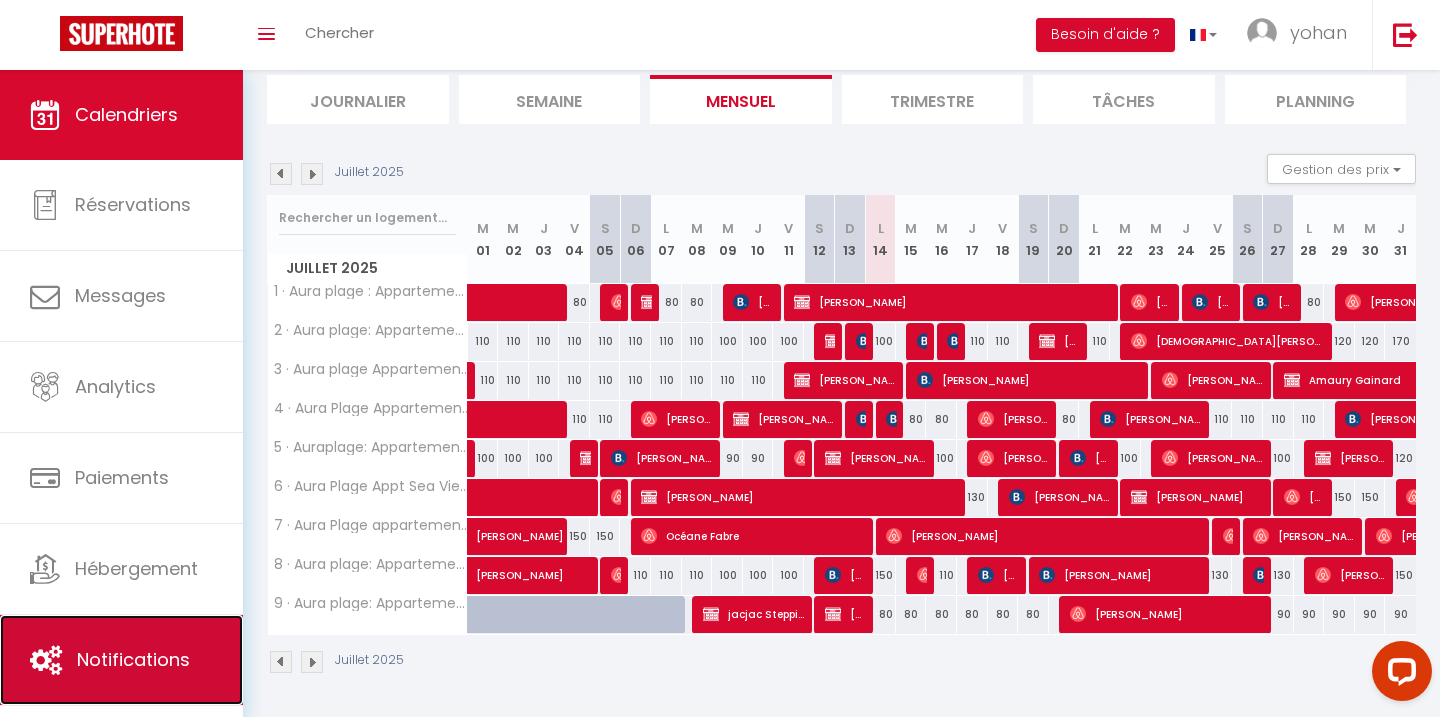 click on "Notifications" at bounding box center [121, 660] 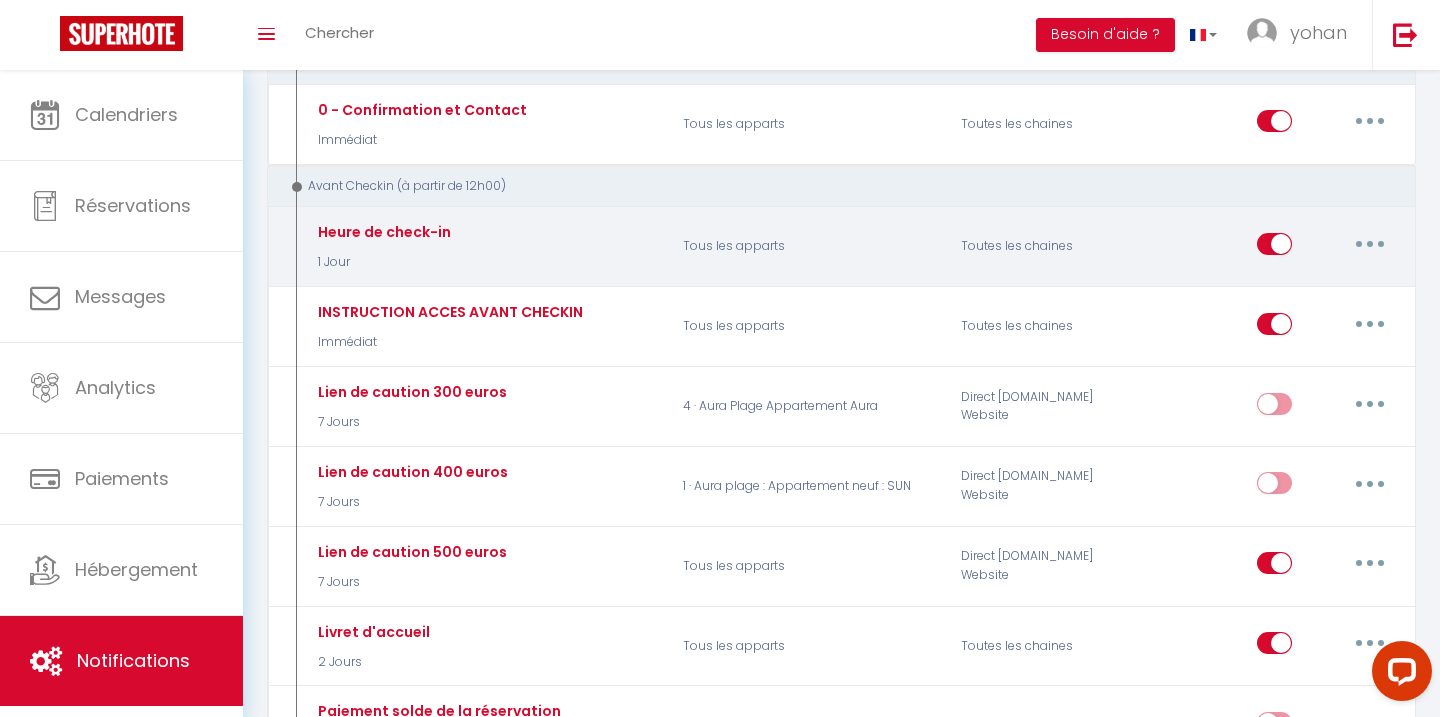 scroll, scrollTop: 415, scrollLeft: 0, axis: vertical 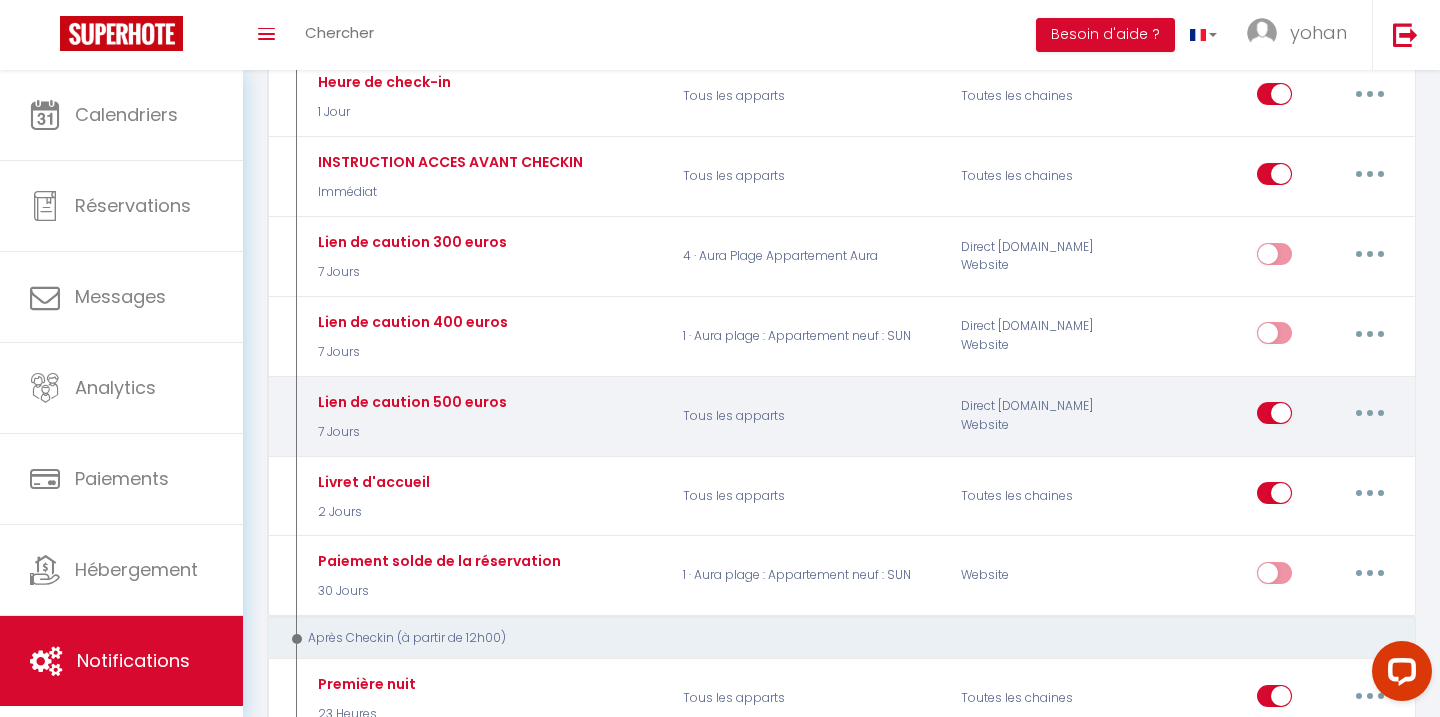 click at bounding box center (1370, 413) 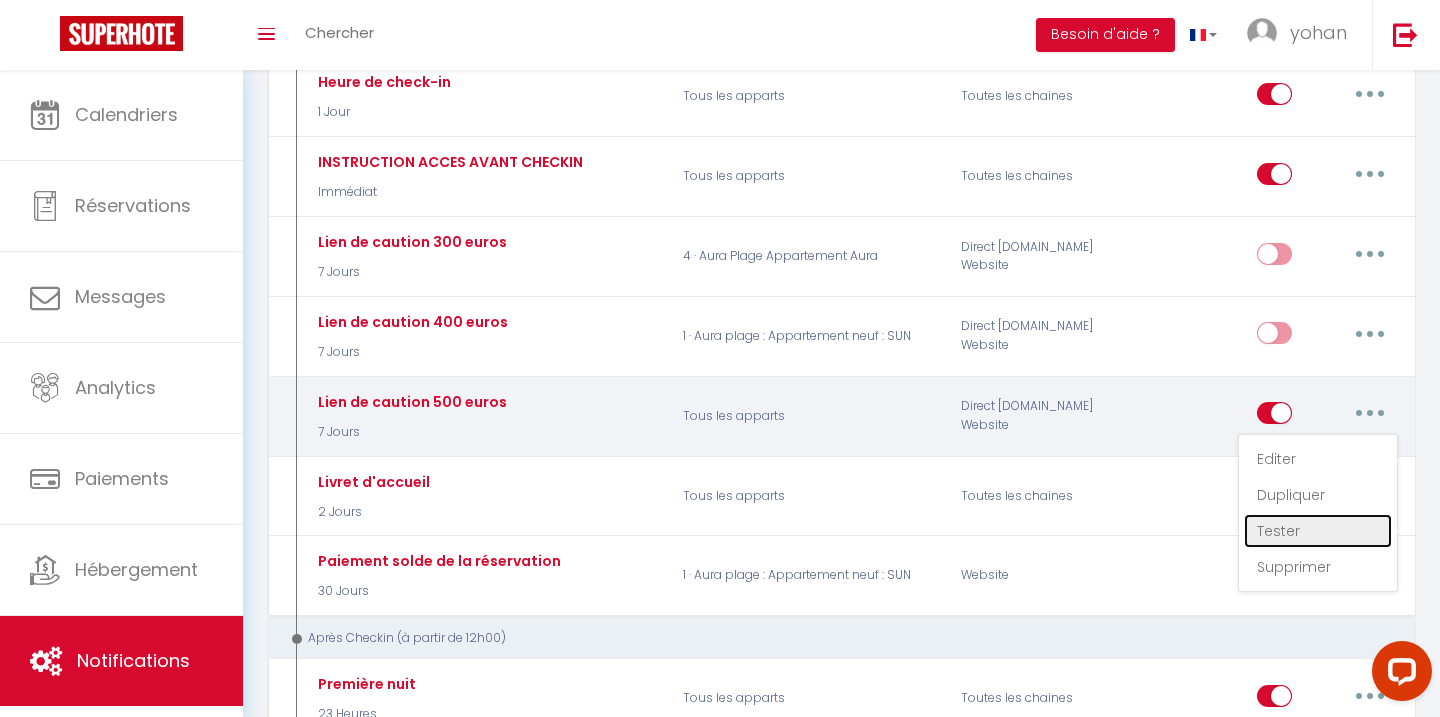 click on "Tester" at bounding box center (1318, 531) 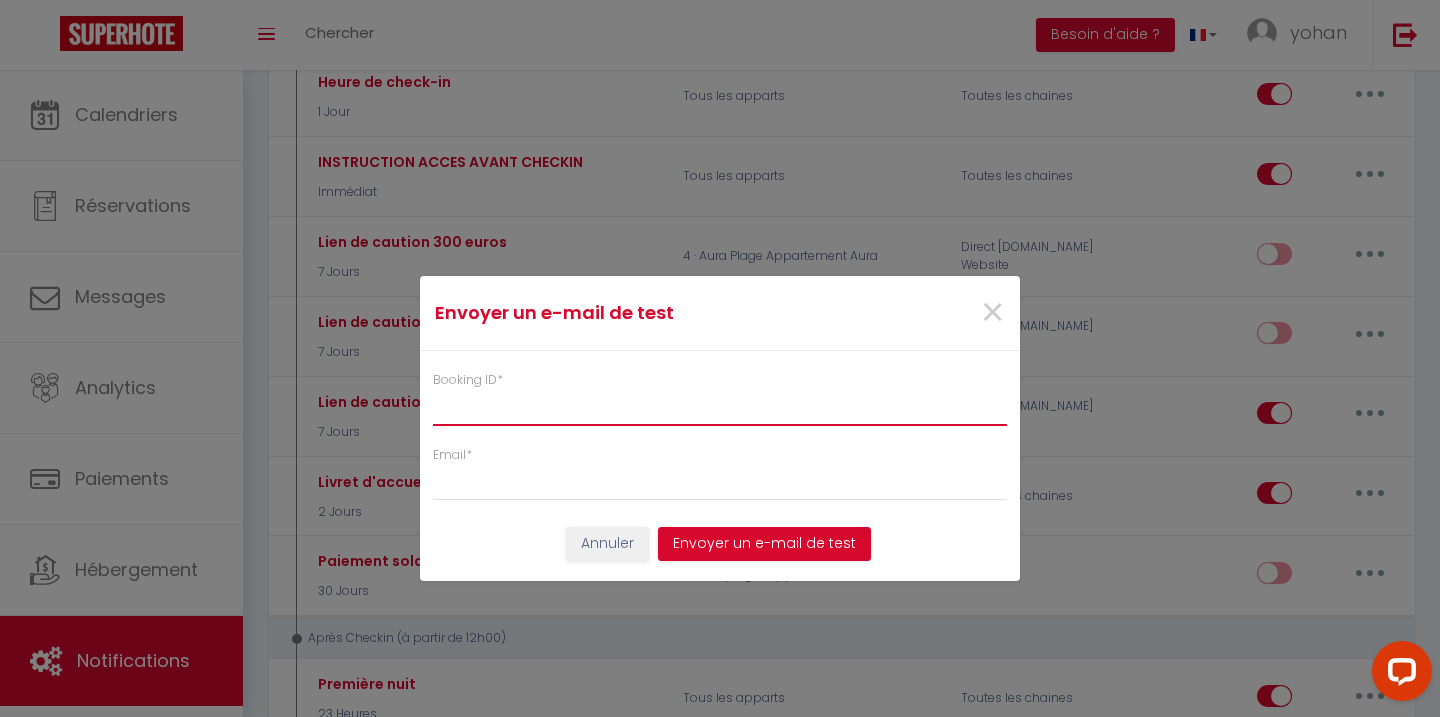 click on "Booking ID
*" at bounding box center [720, 408] 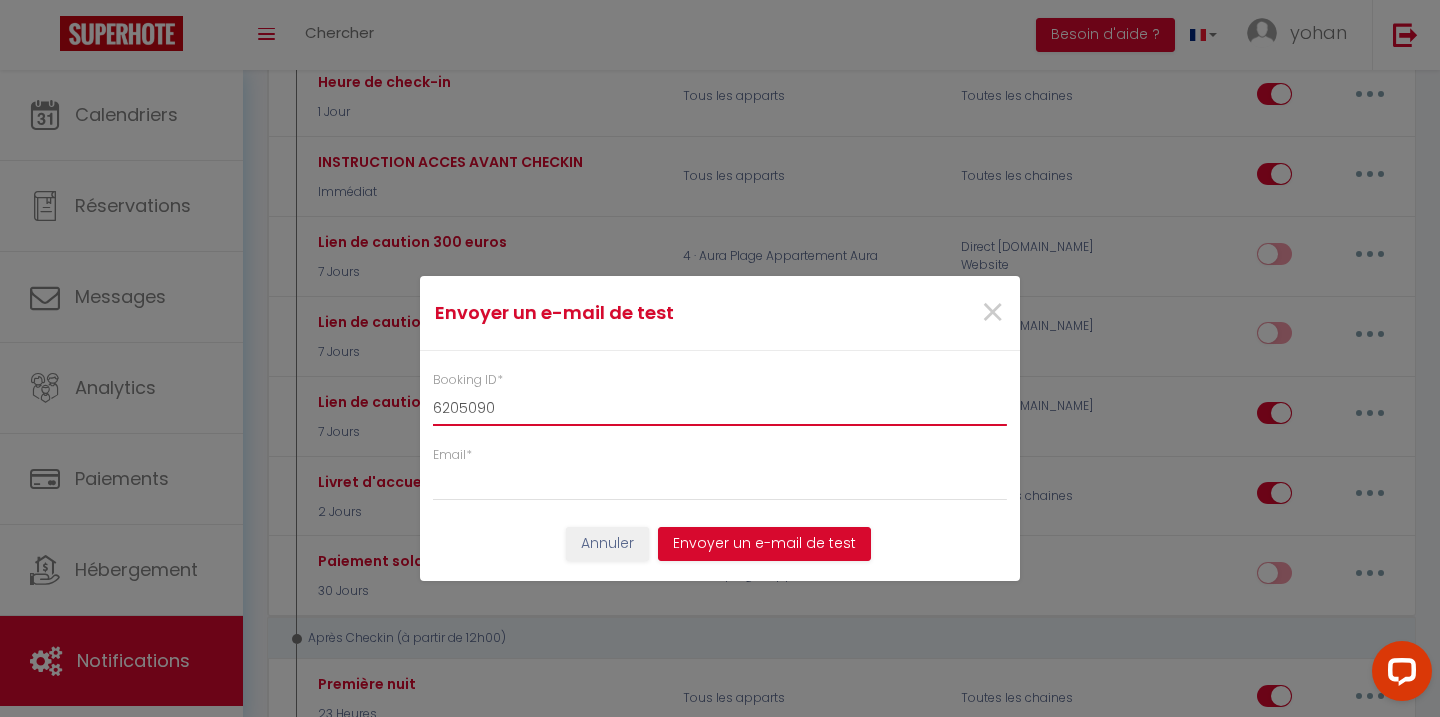type on "6205090" 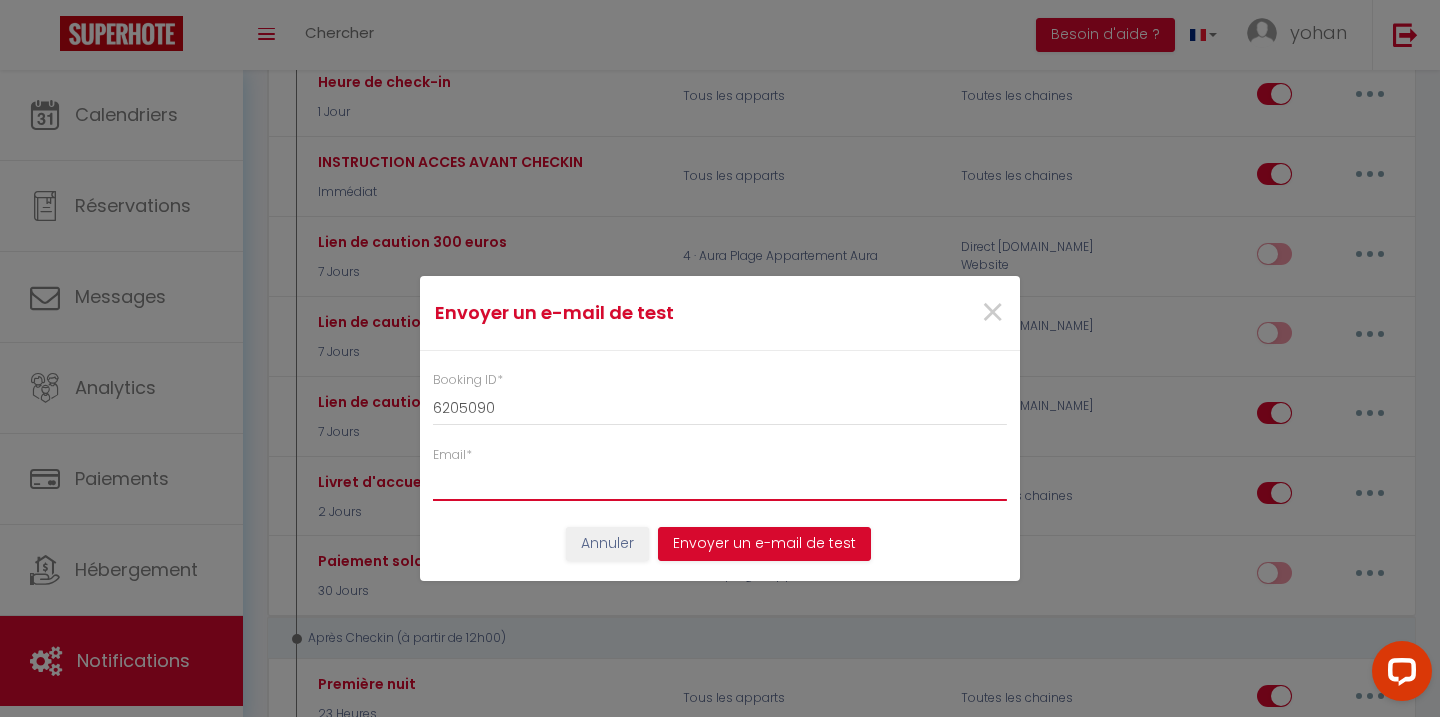 click on "Email
*" at bounding box center [720, 483] 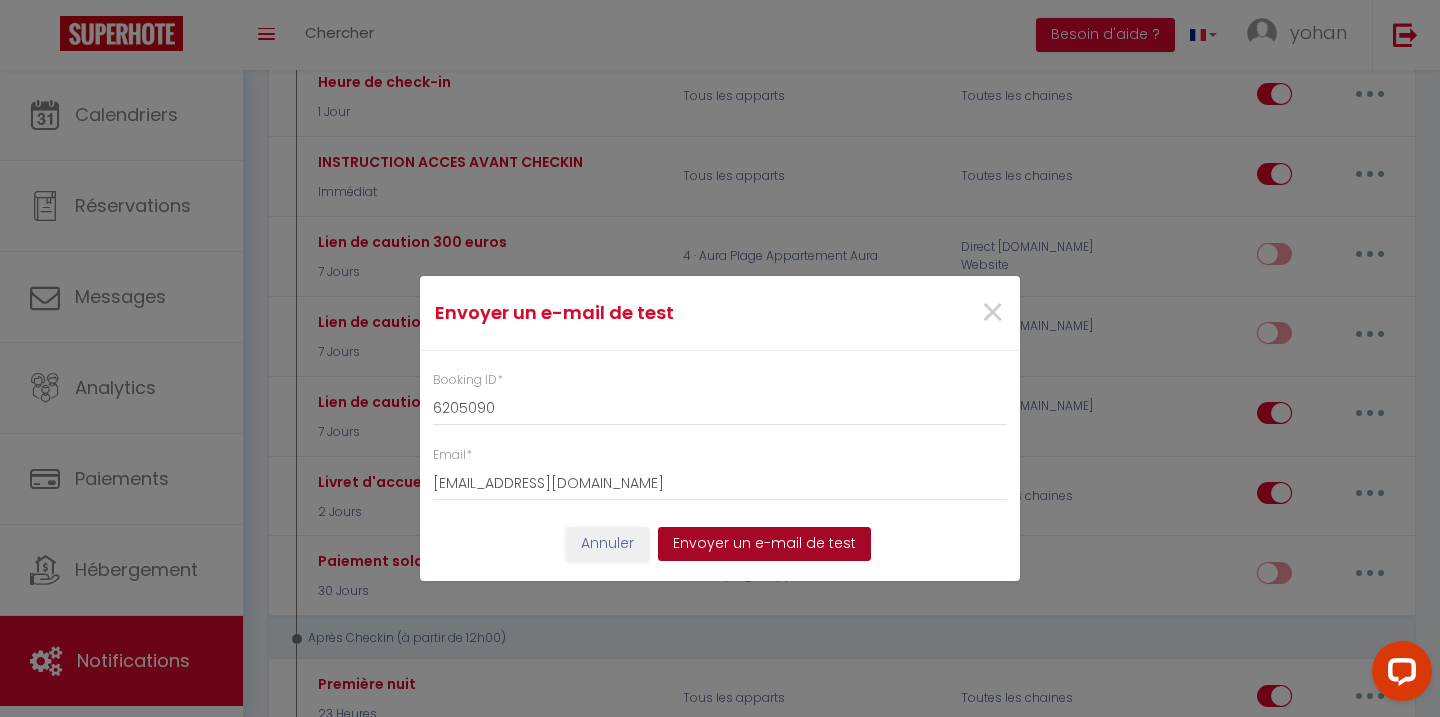 click on "Envoyer un e-mail de test" at bounding box center [764, 544] 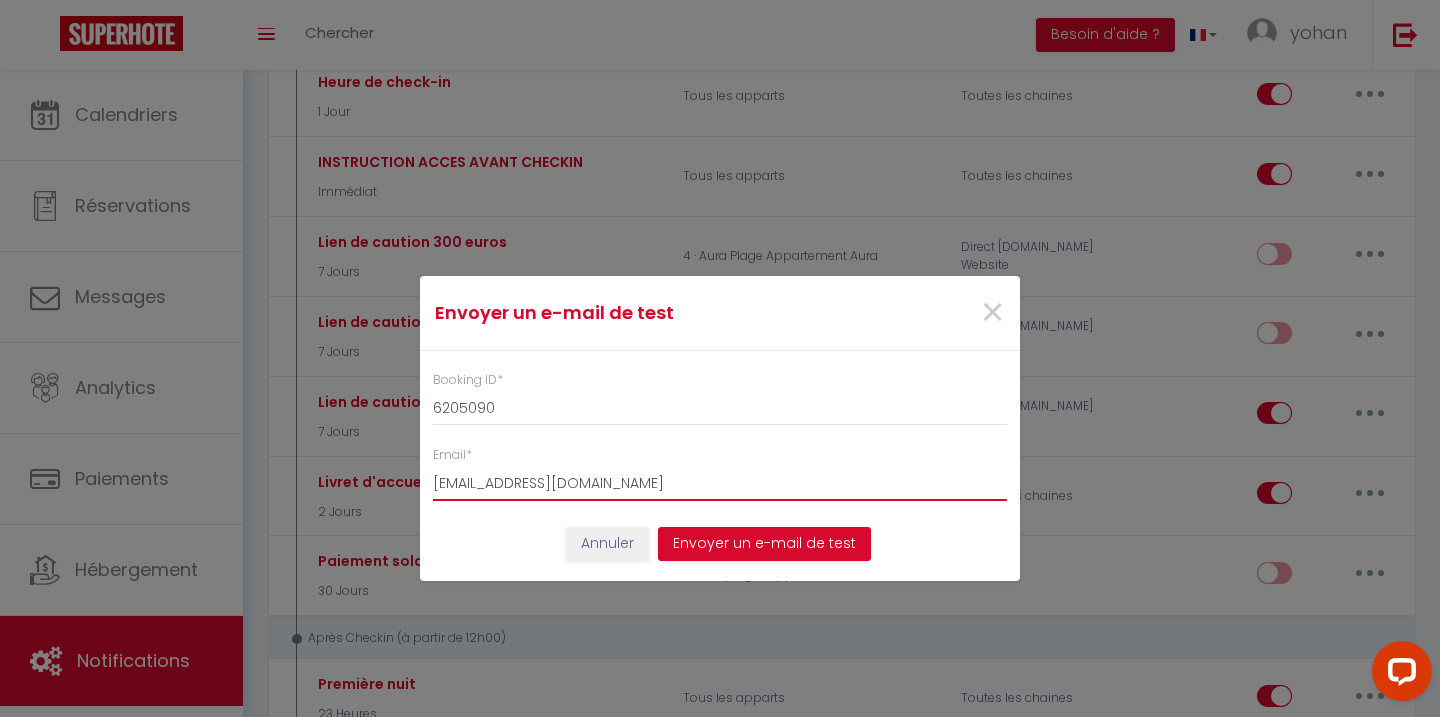 click on "elah23@icloud.com" at bounding box center [720, 483] 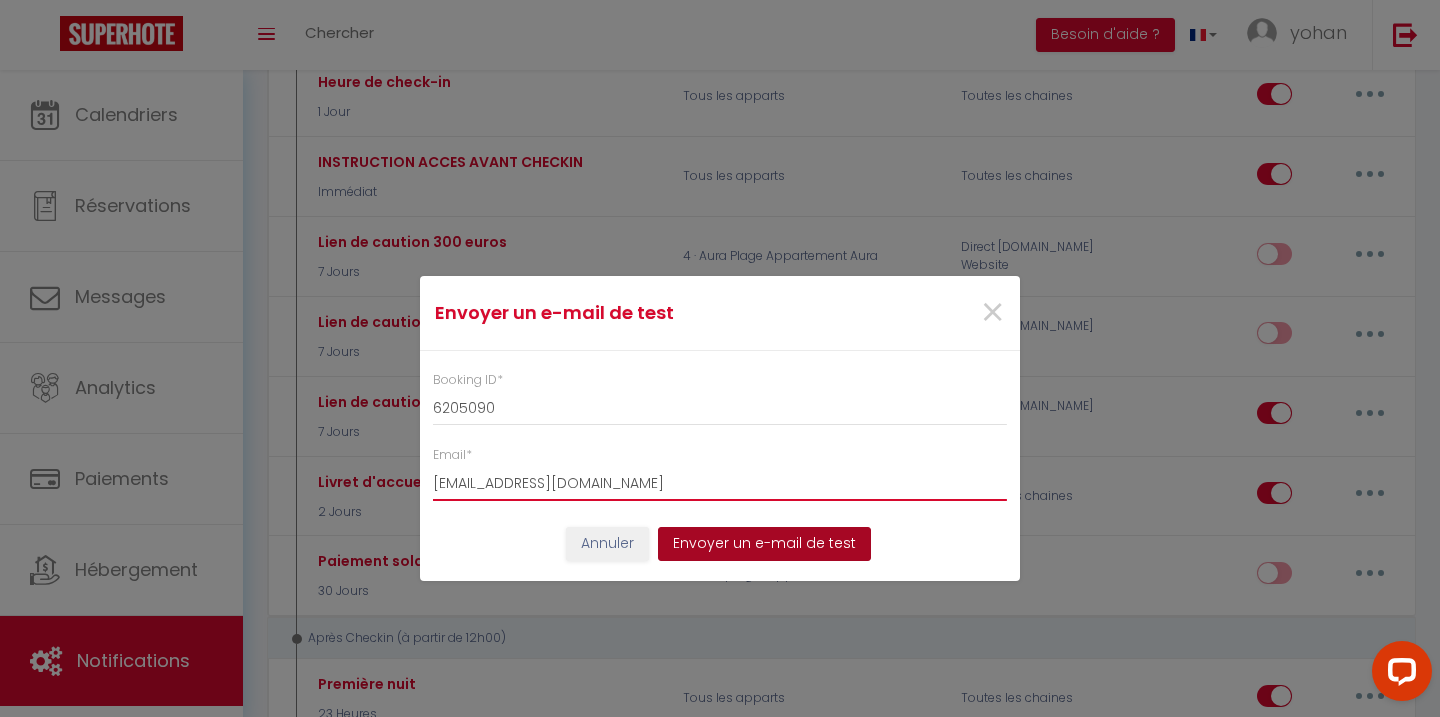 type on "conciergerie.sunservice@gmail.com" 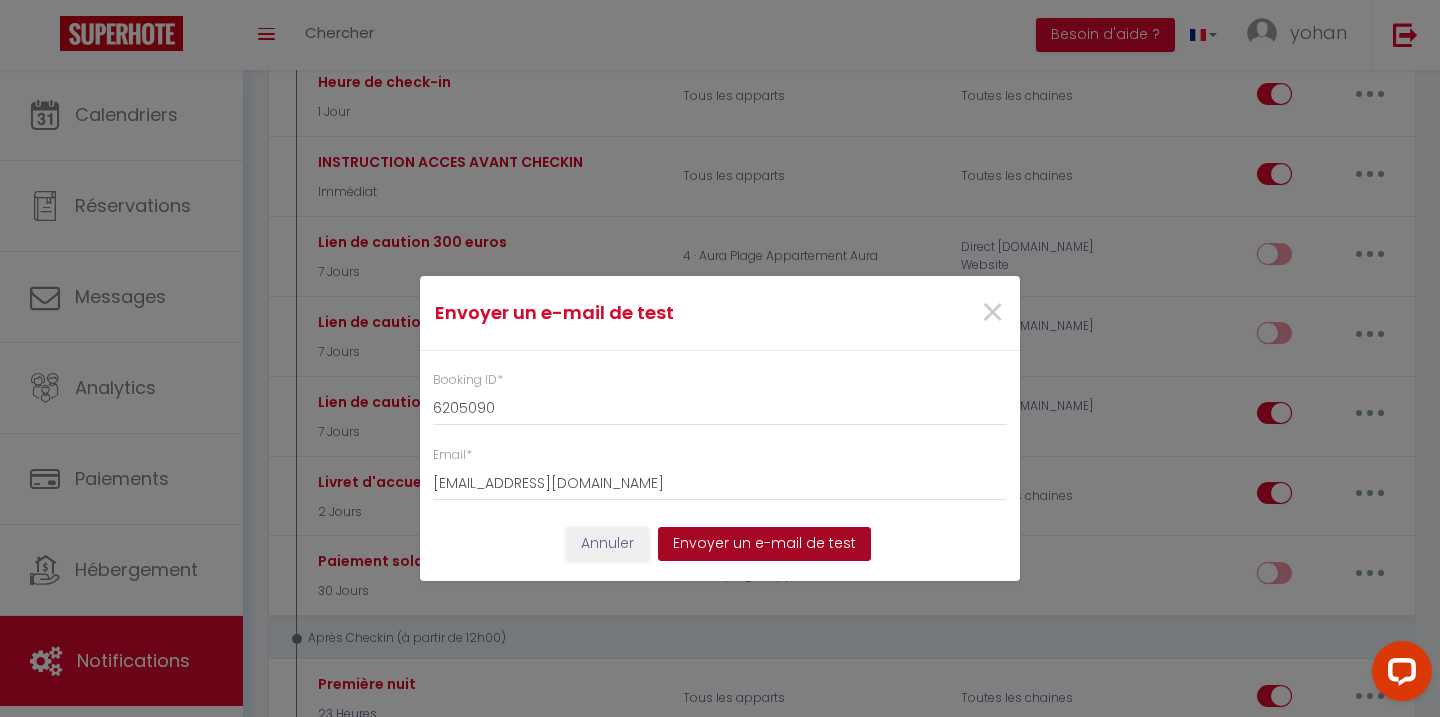 click on "Envoyer un e-mail de test" at bounding box center [764, 544] 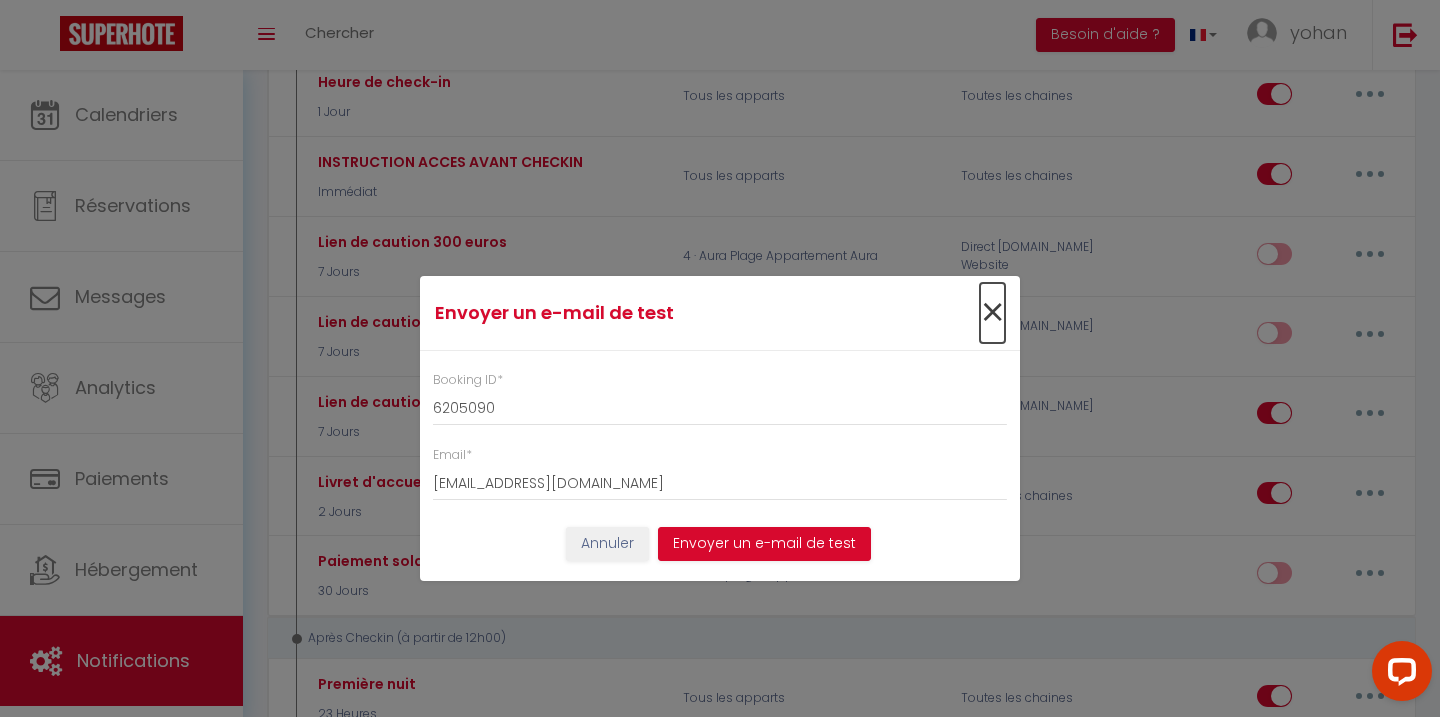 click on "×" at bounding box center [992, 313] 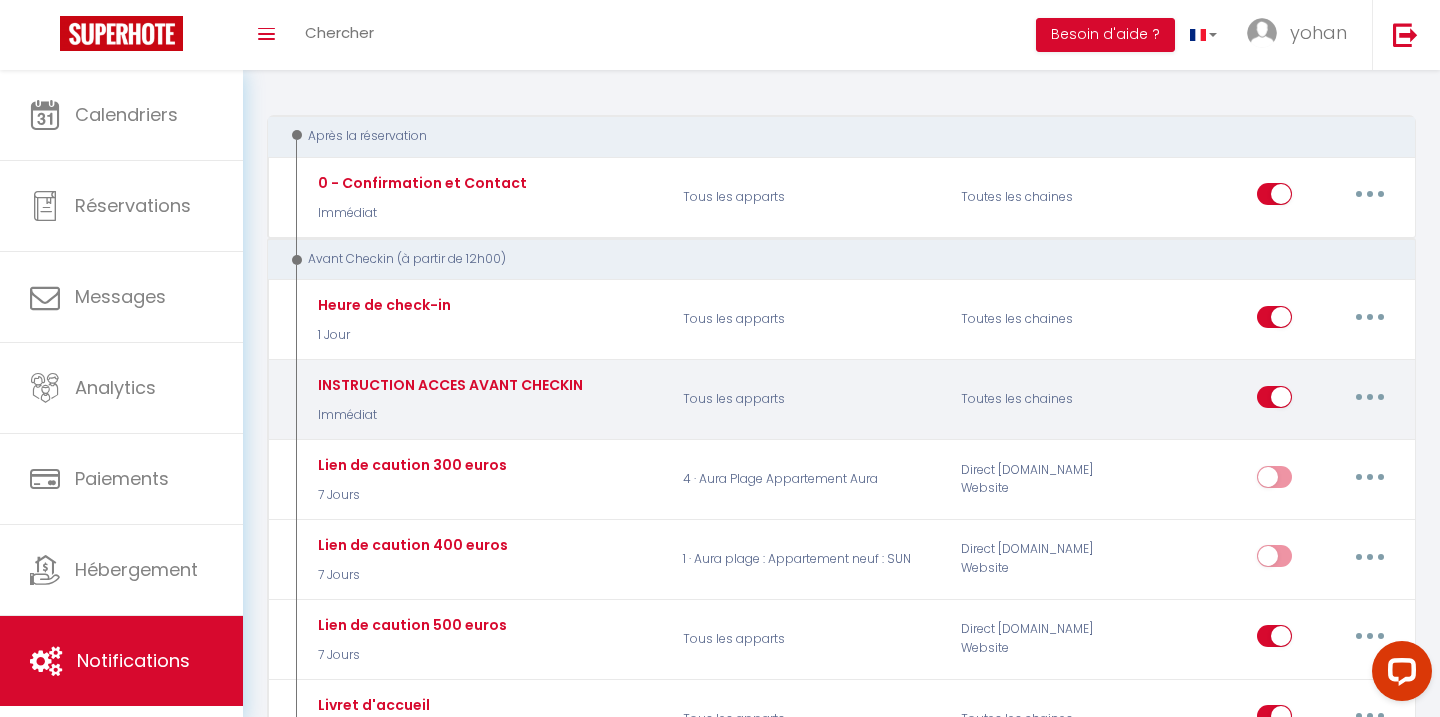 scroll, scrollTop: 198, scrollLeft: 0, axis: vertical 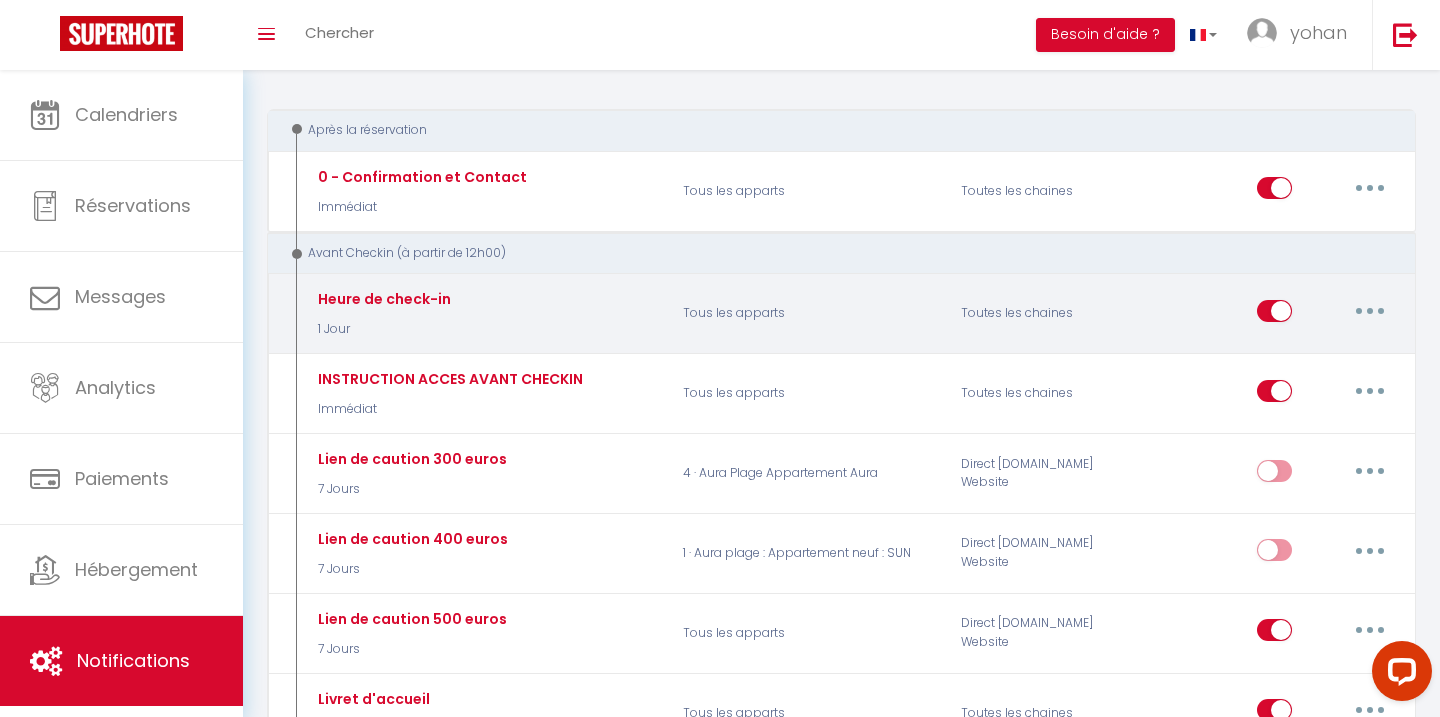 click at bounding box center [1370, 311] 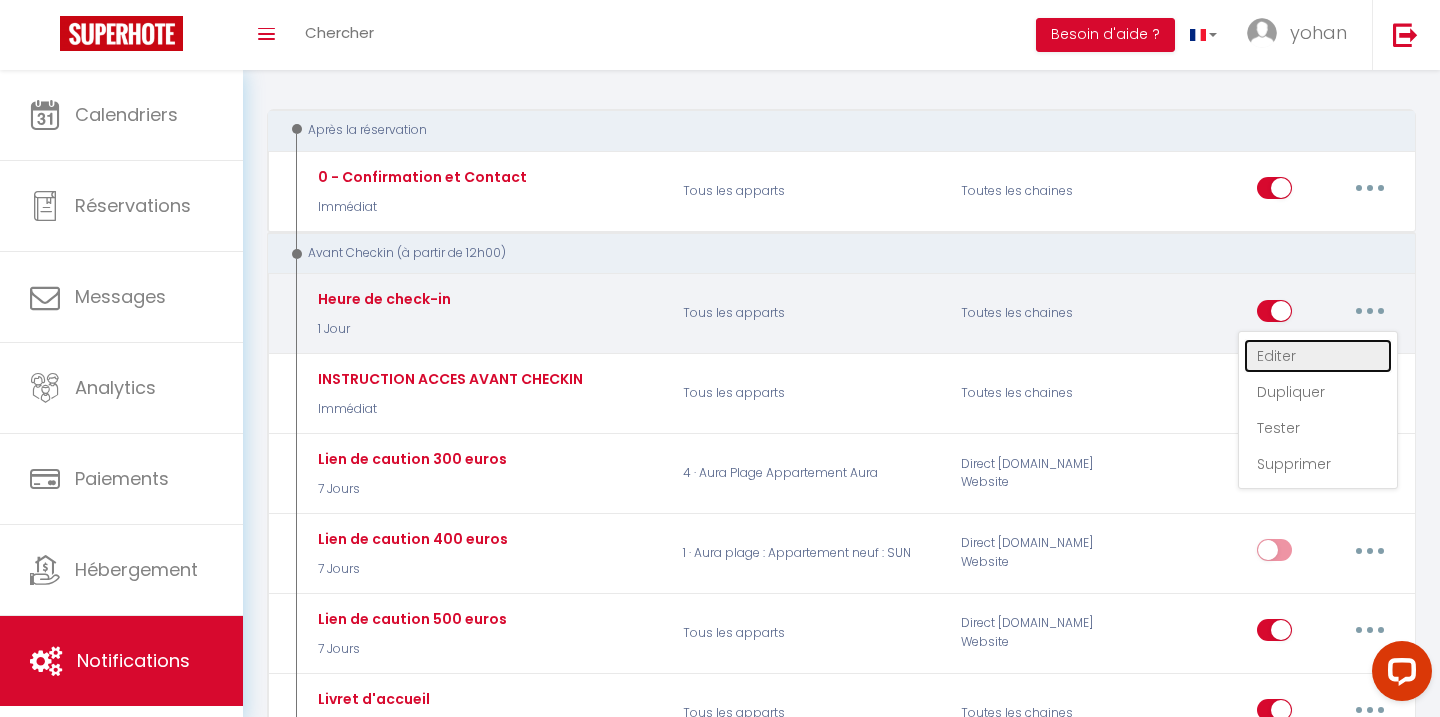 click on "Editer" at bounding box center [1318, 356] 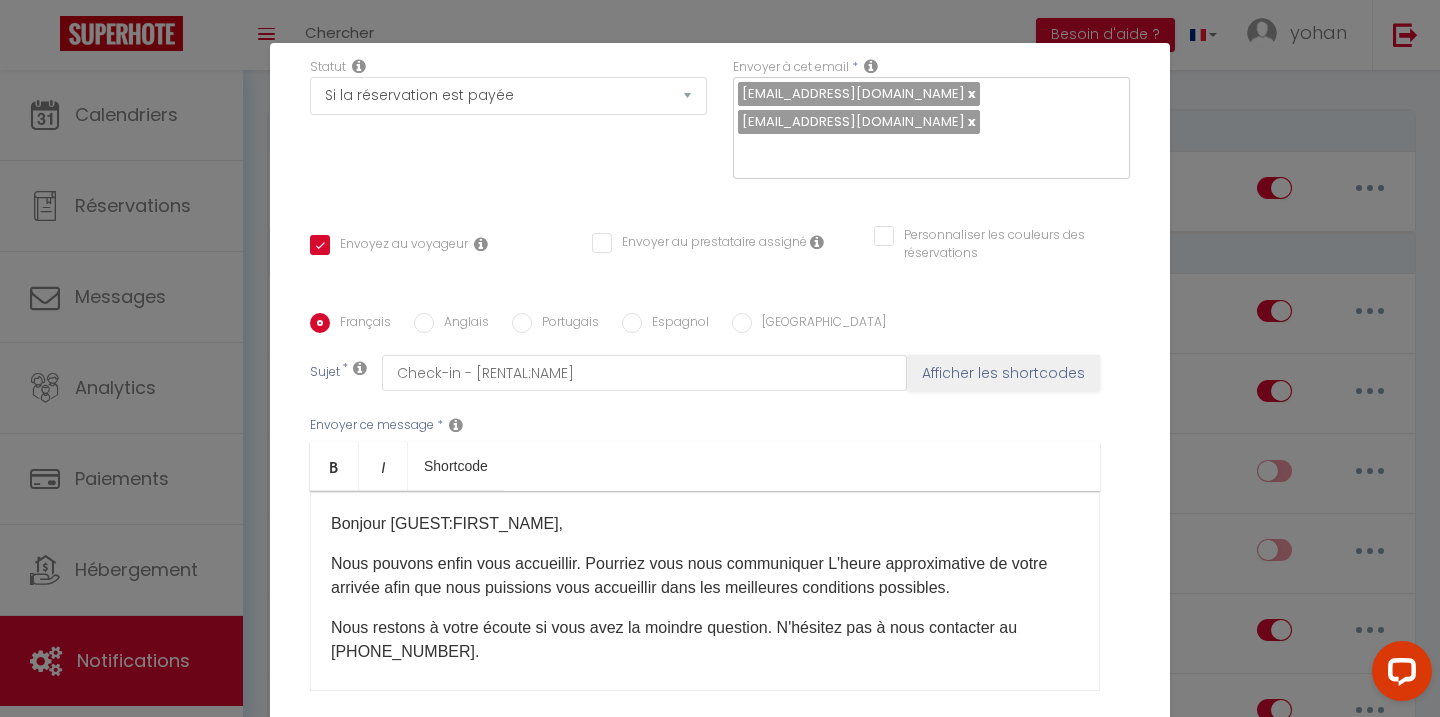 scroll, scrollTop: 404, scrollLeft: 0, axis: vertical 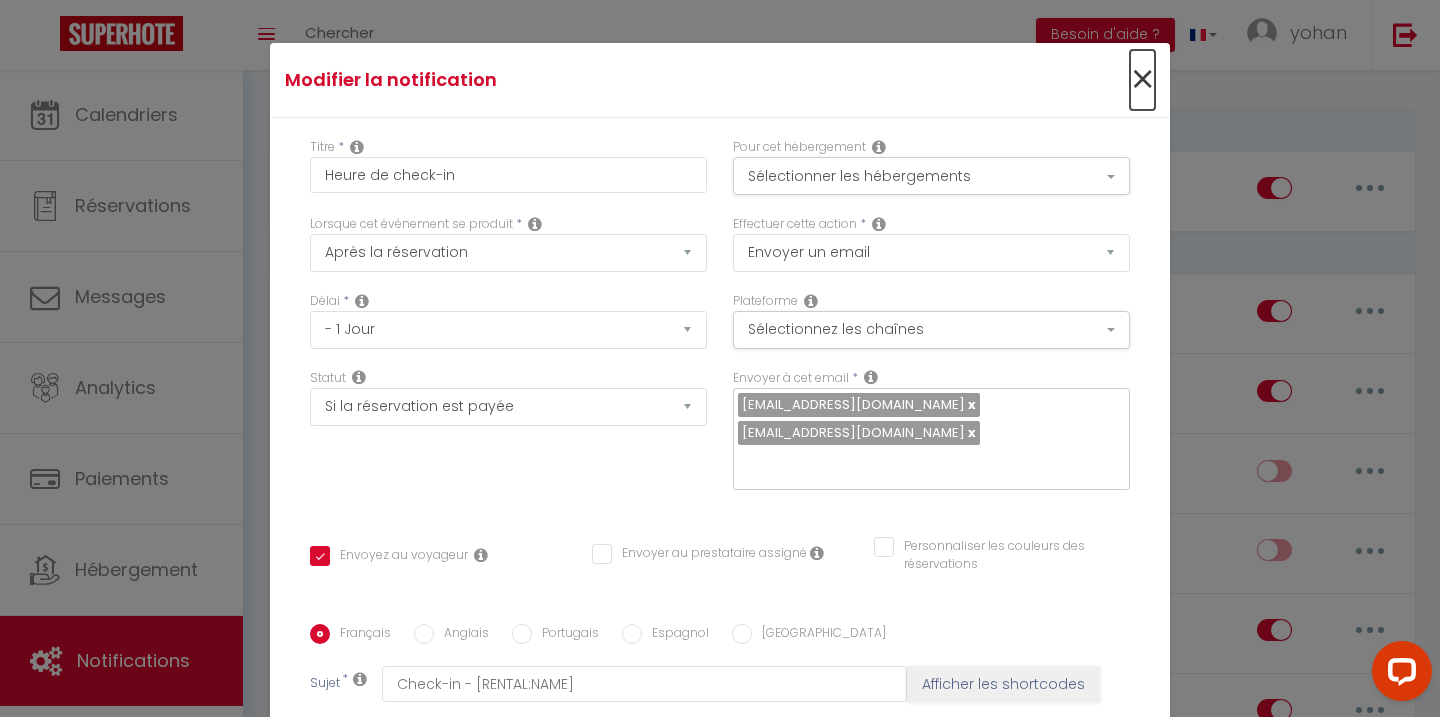 click on "×" at bounding box center [1142, 80] 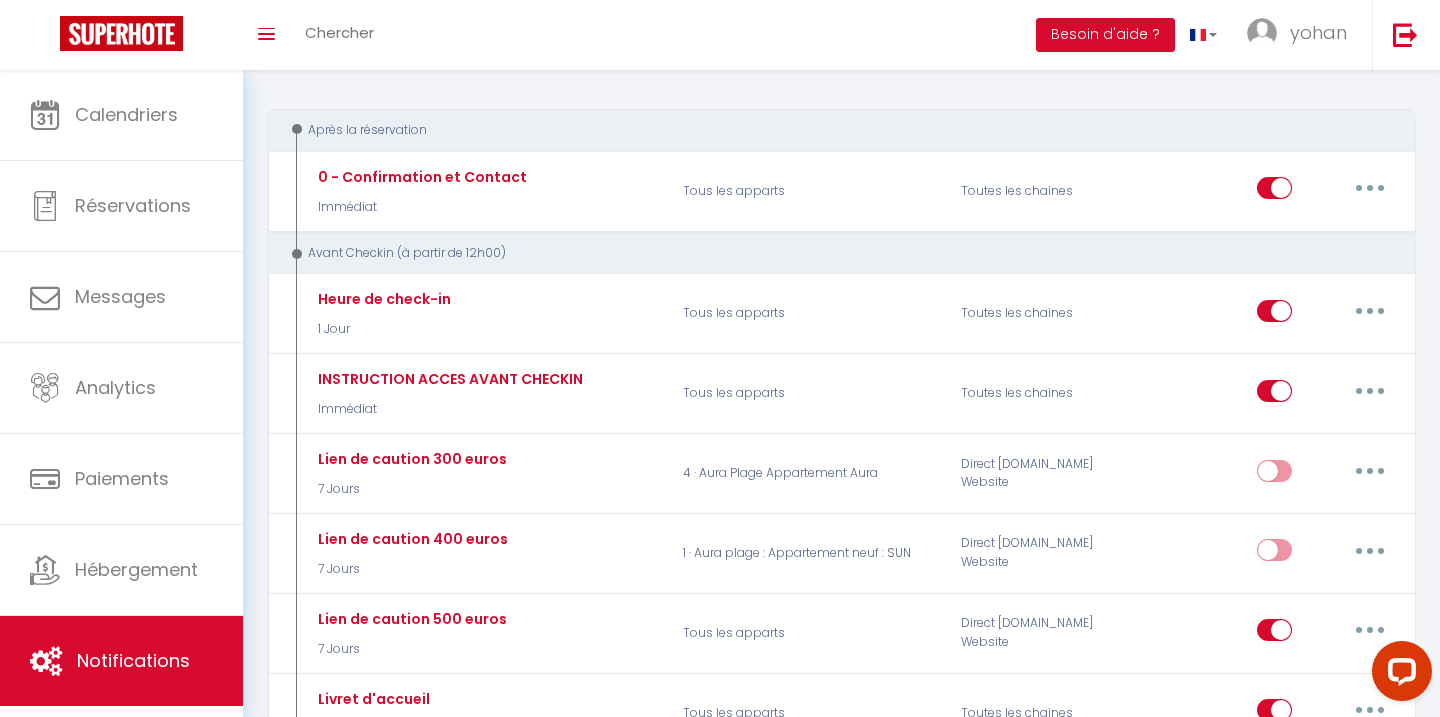 scroll, scrollTop: 0, scrollLeft: 0, axis: both 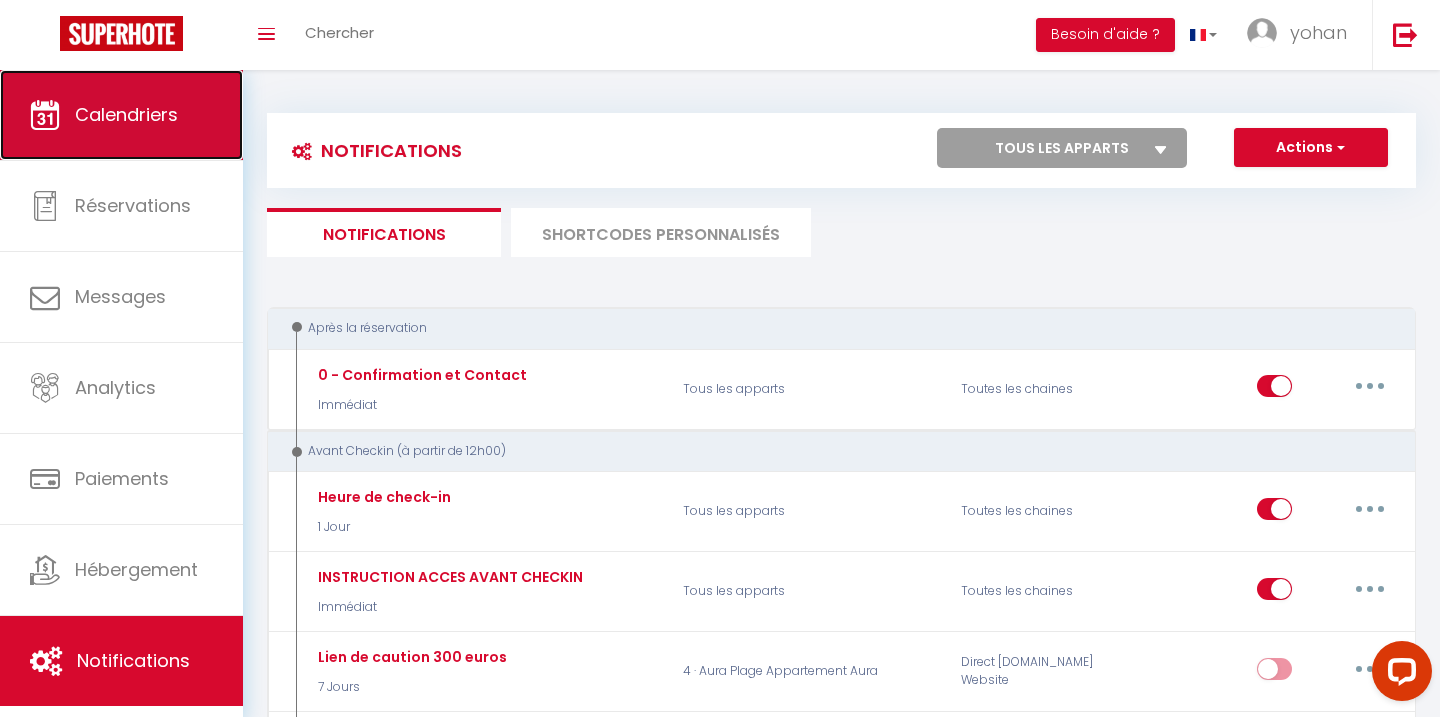 click on "Calendriers" at bounding box center [121, 115] 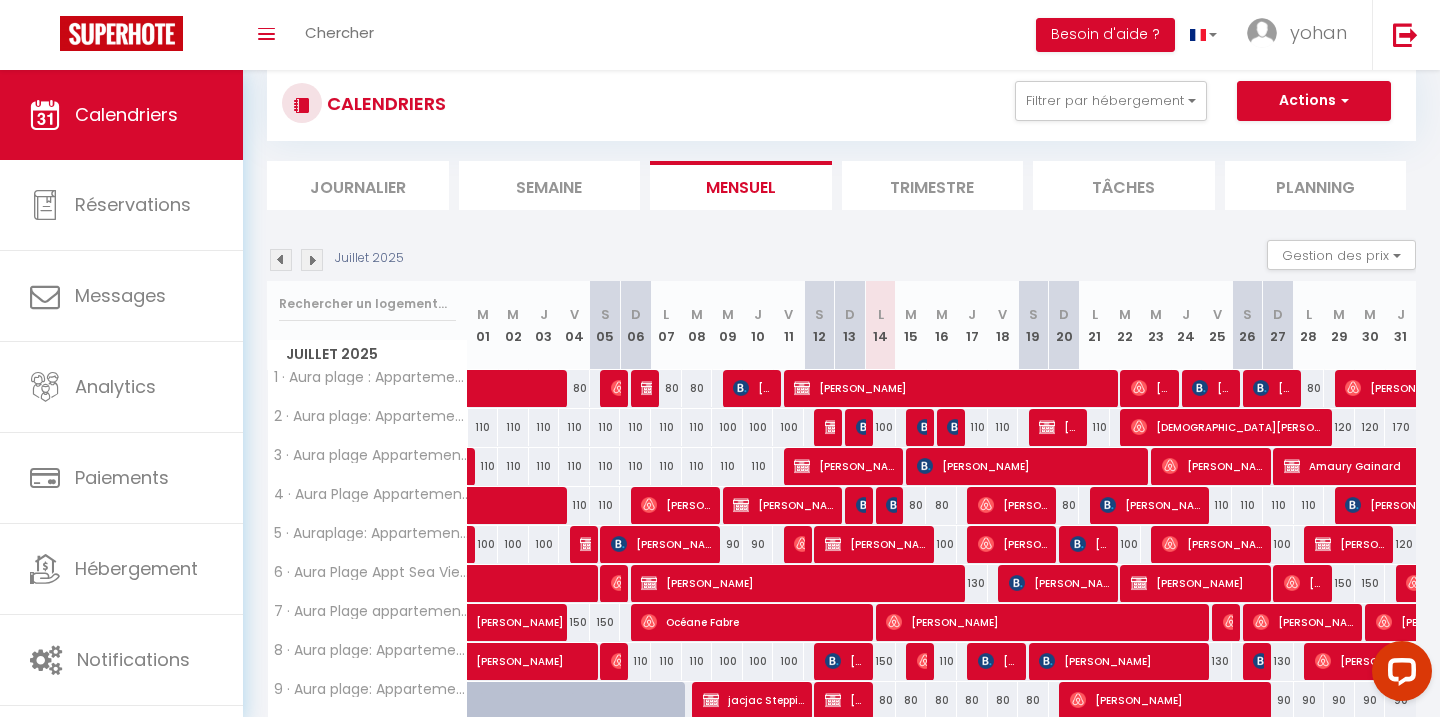scroll, scrollTop: 52, scrollLeft: 0, axis: vertical 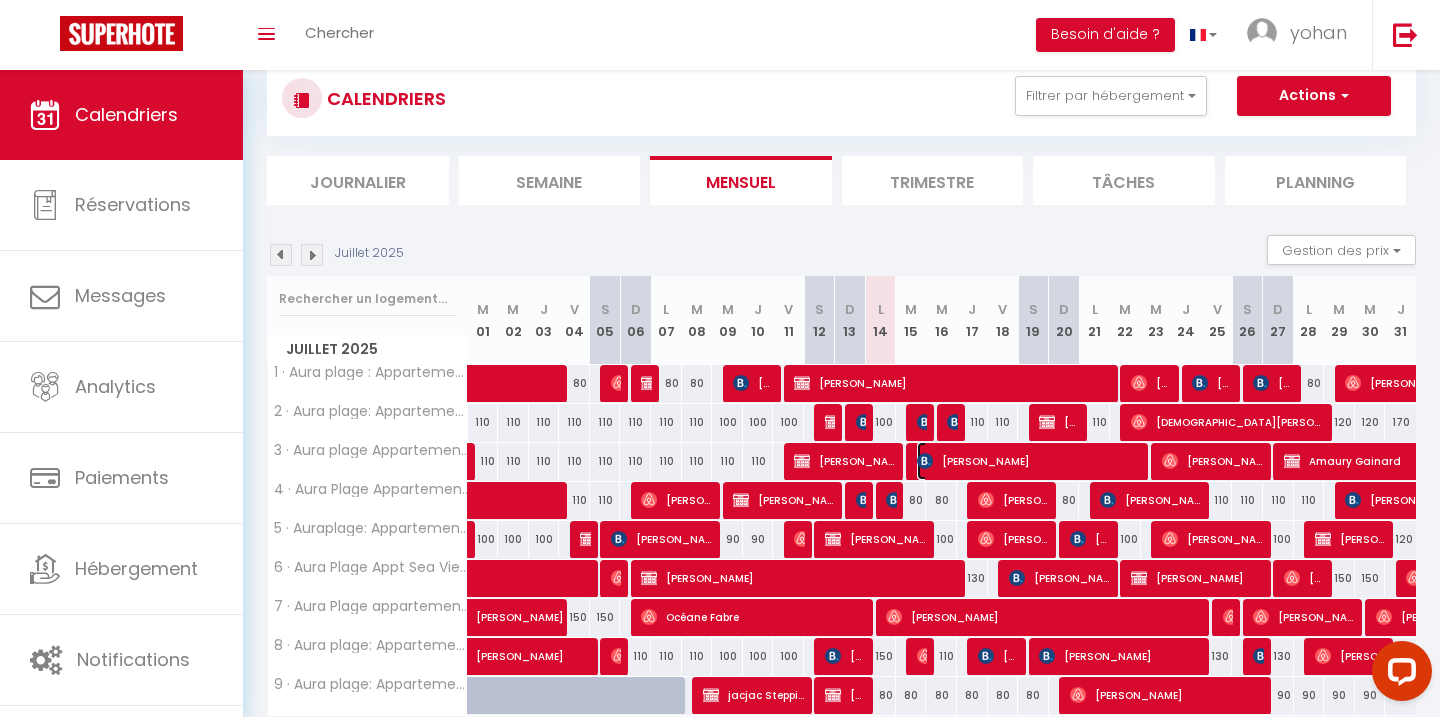 click on "valerie messia" at bounding box center (1030, 461) 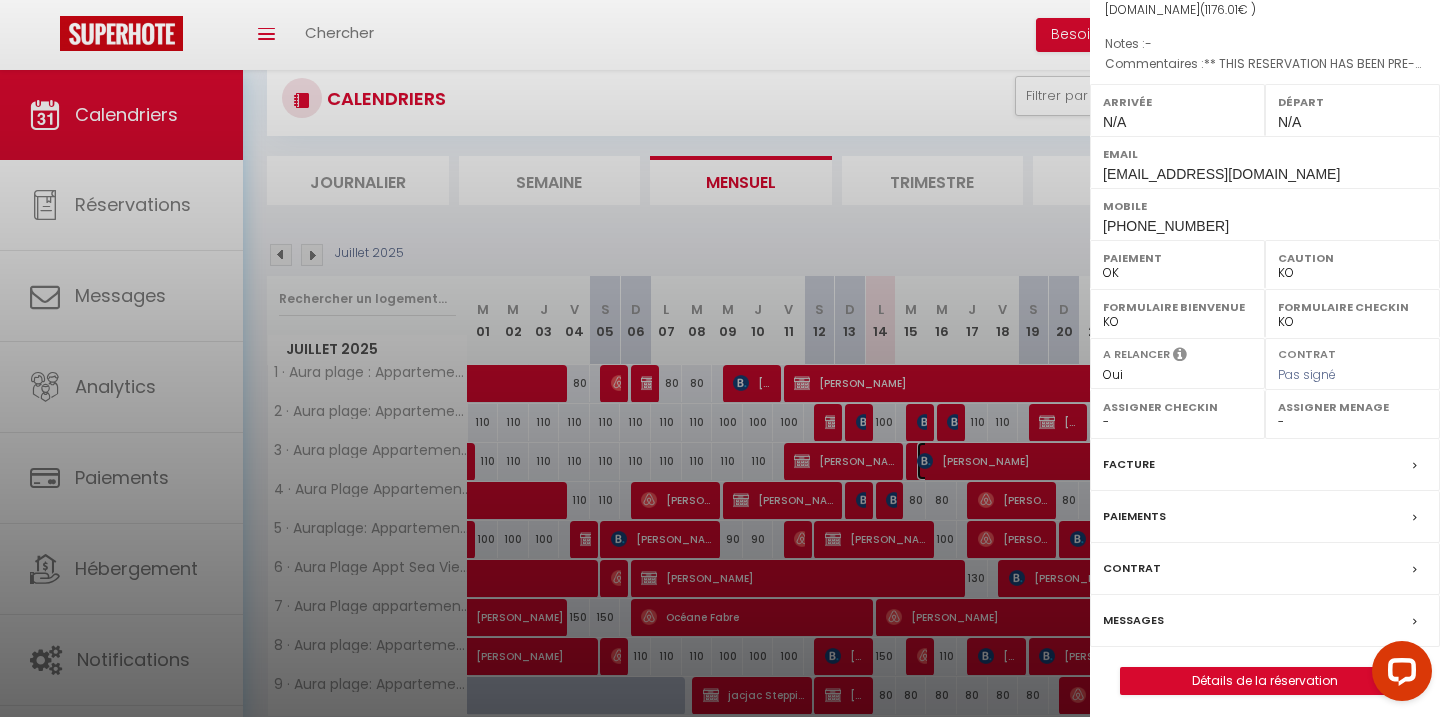 scroll, scrollTop: 215, scrollLeft: 0, axis: vertical 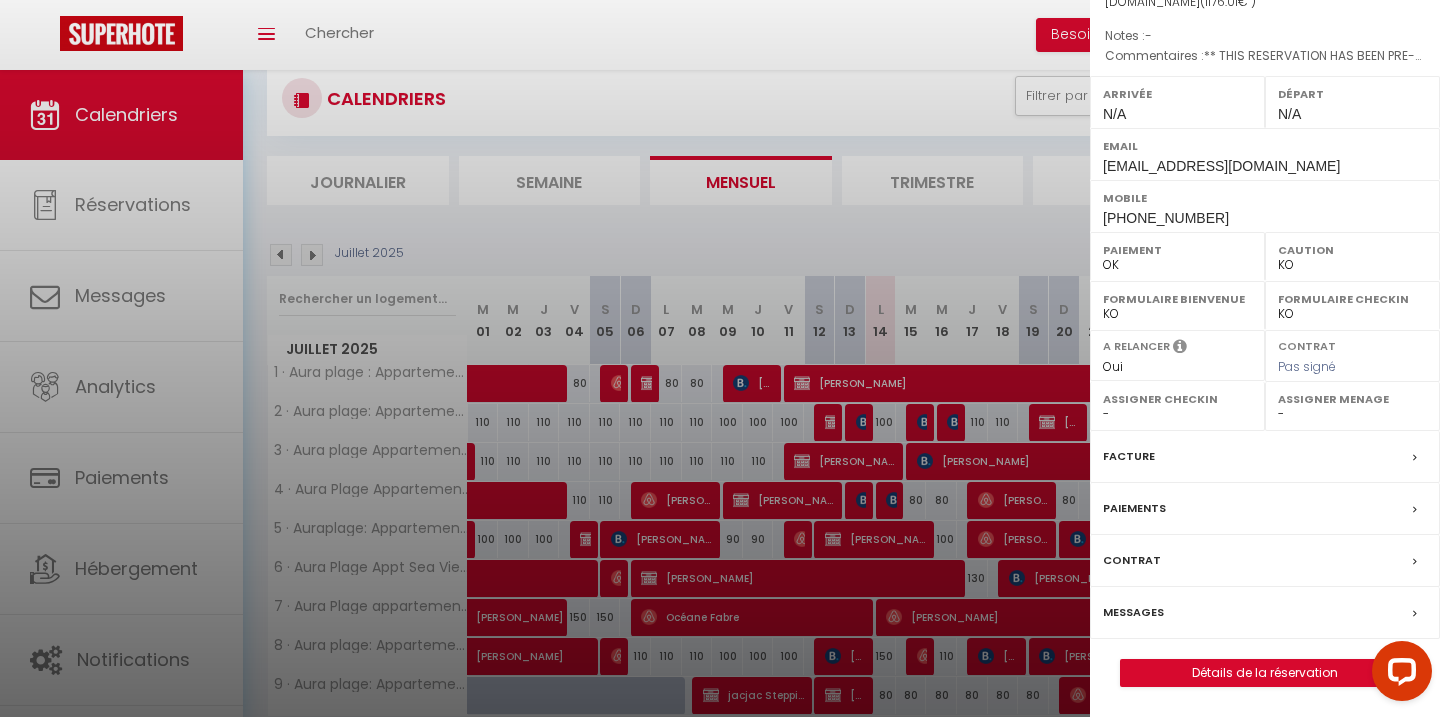 click on "Messages" at bounding box center [1133, 612] 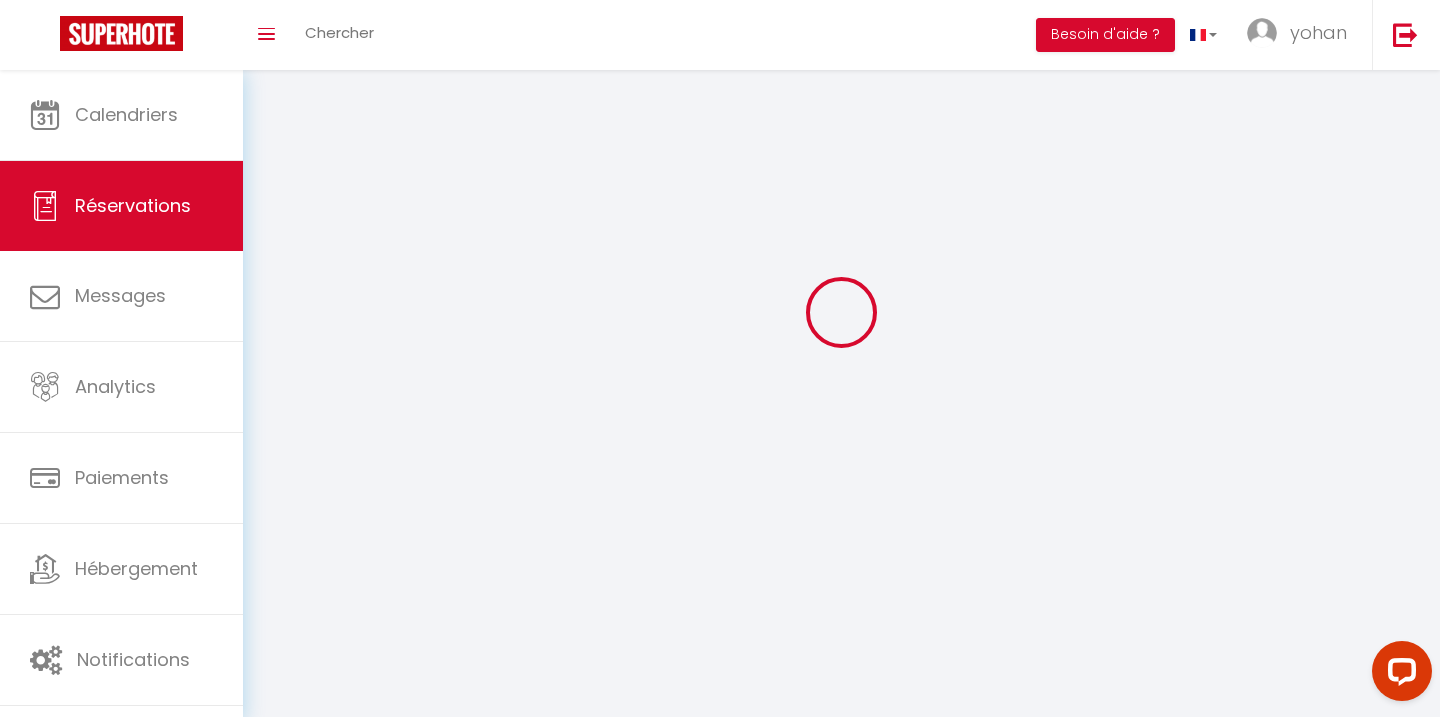 scroll, scrollTop: 70, scrollLeft: 0, axis: vertical 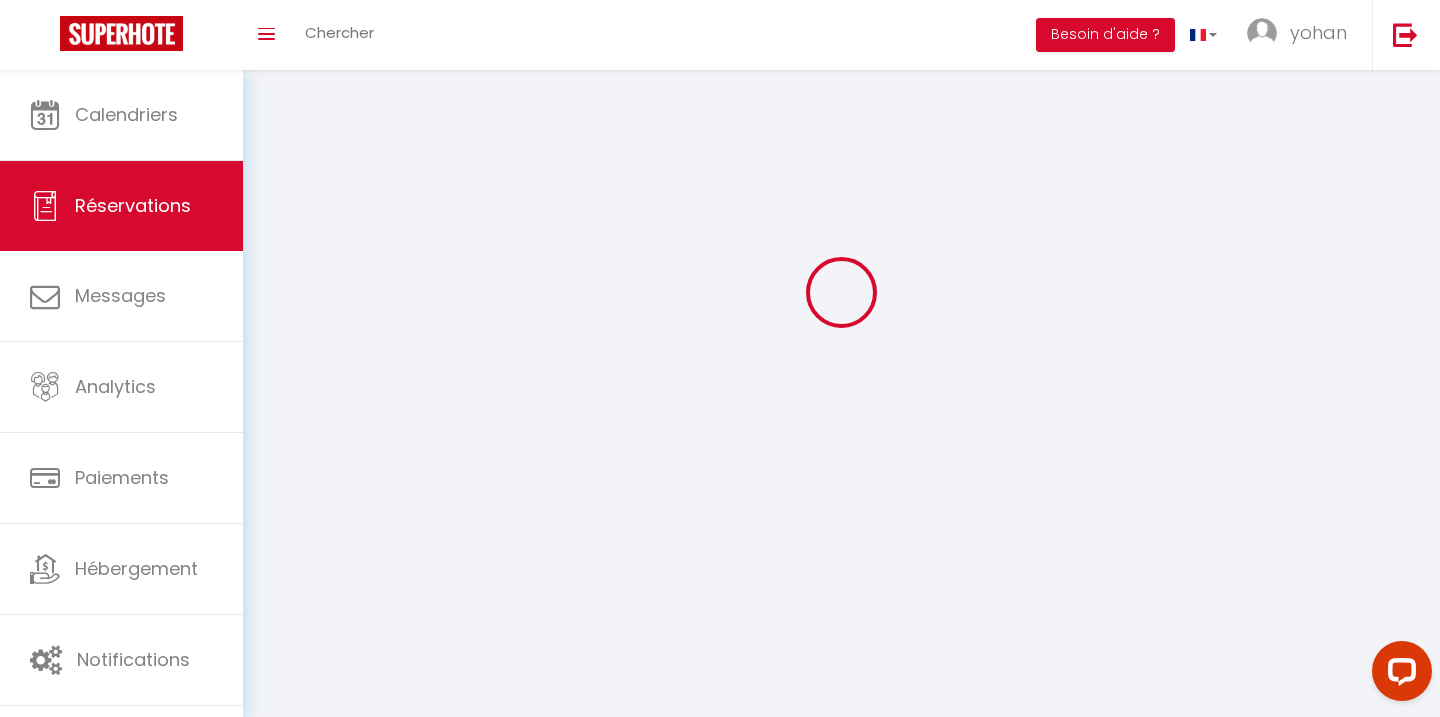 select 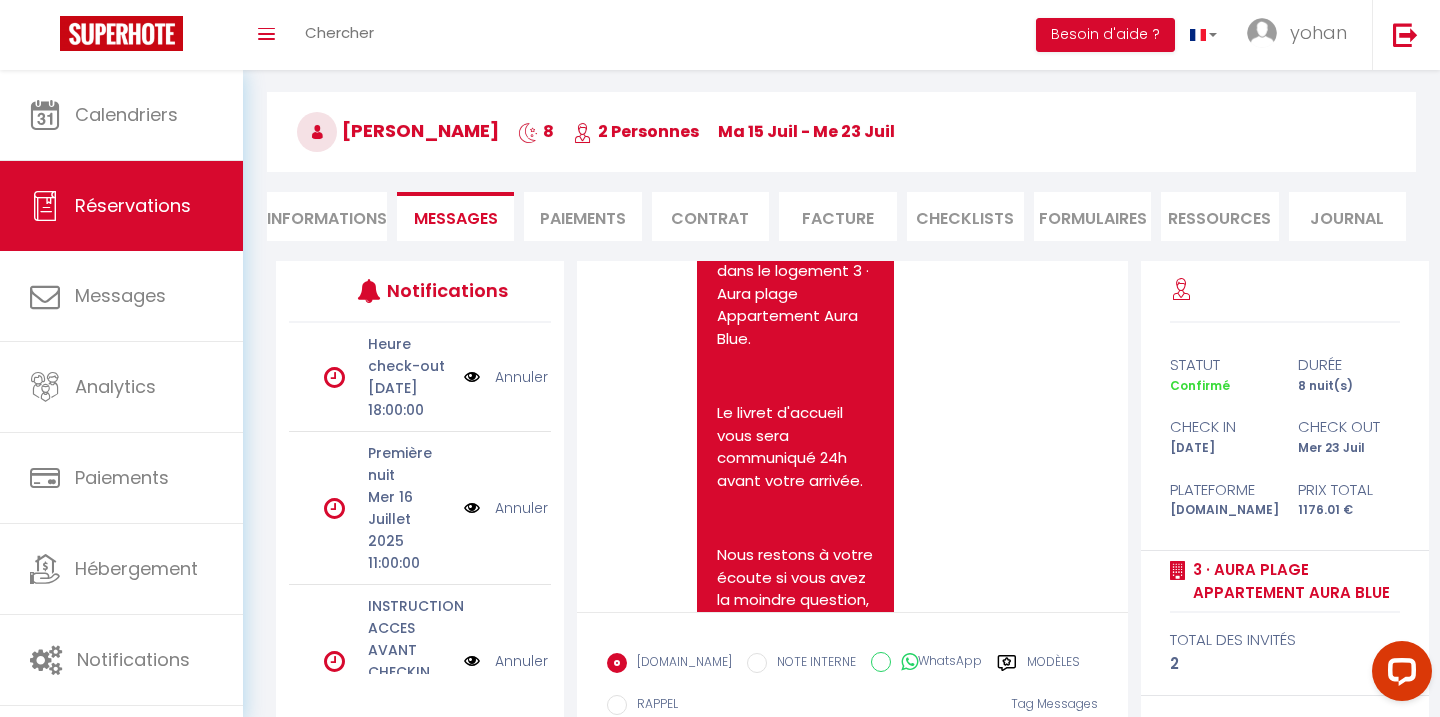 scroll, scrollTop: 0, scrollLeft: 0, axis: both 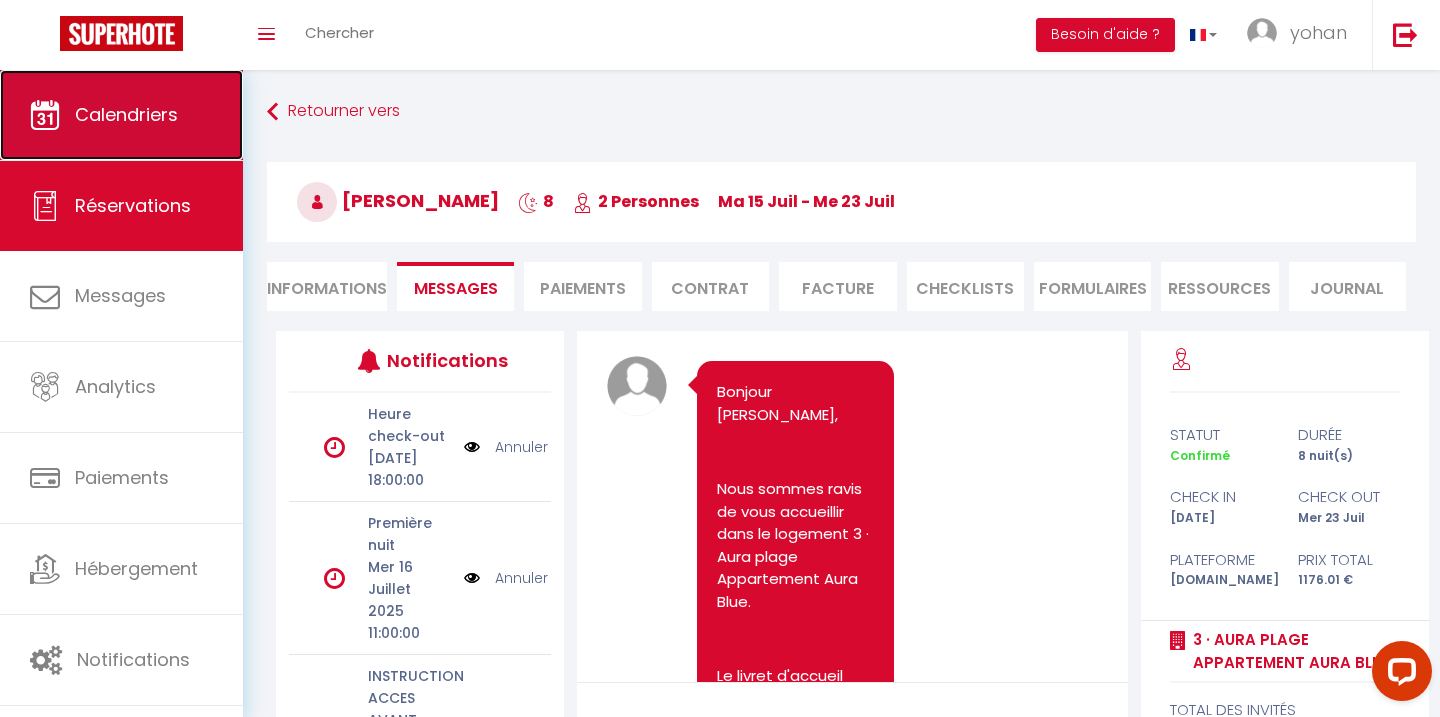 click on "Calendriers" at bounding box center [121, 115] 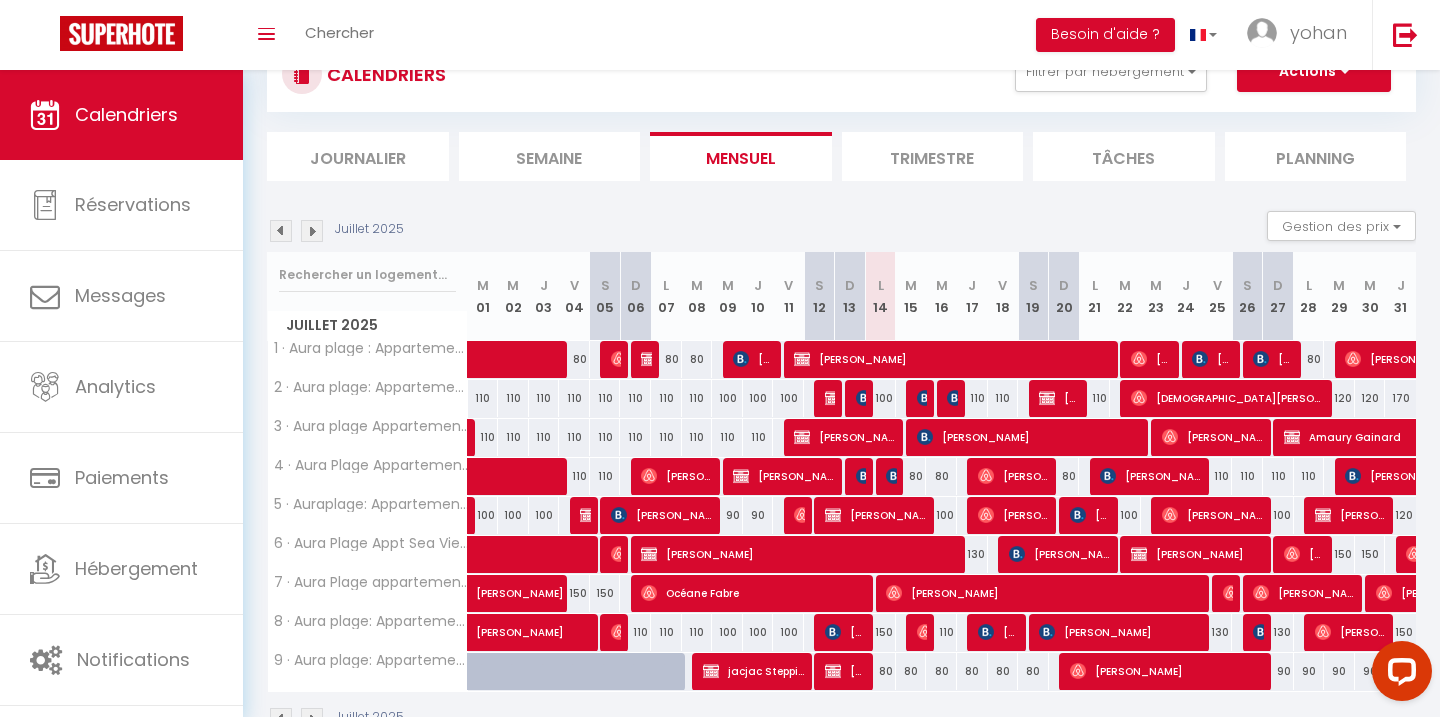 scroll, scrollTop: 80, scrollLeft: 0, axis: vertical 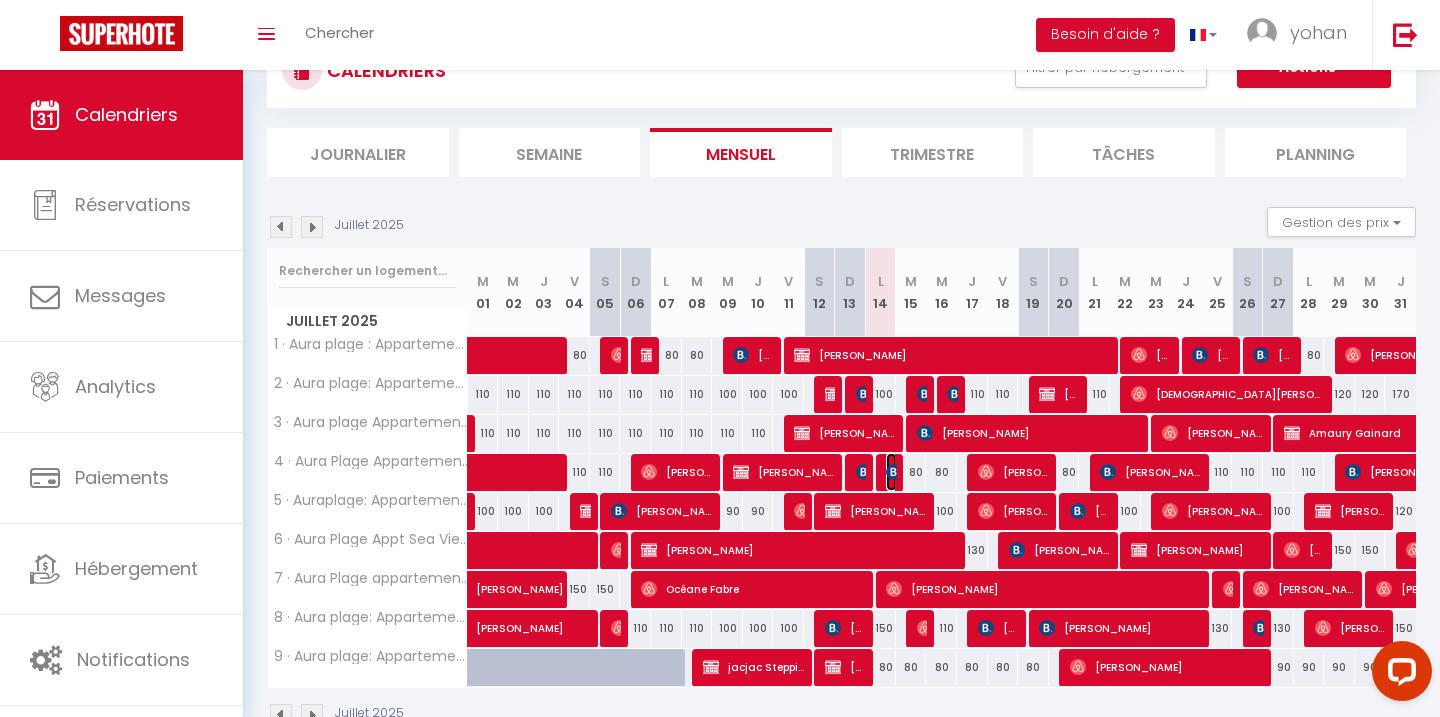 click at bounding box center (894, 472) 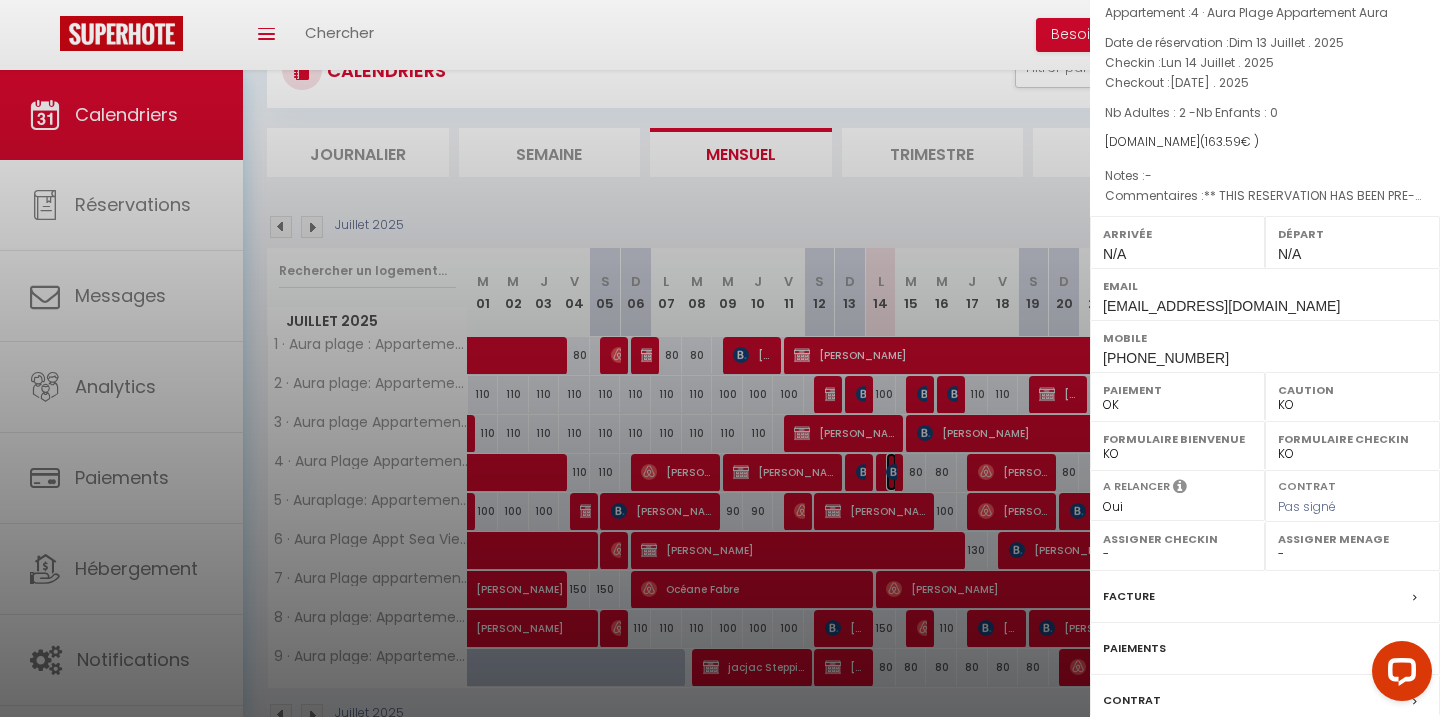 scroll, scrollTop: 215, scrollLeft: 0, axis: vertical 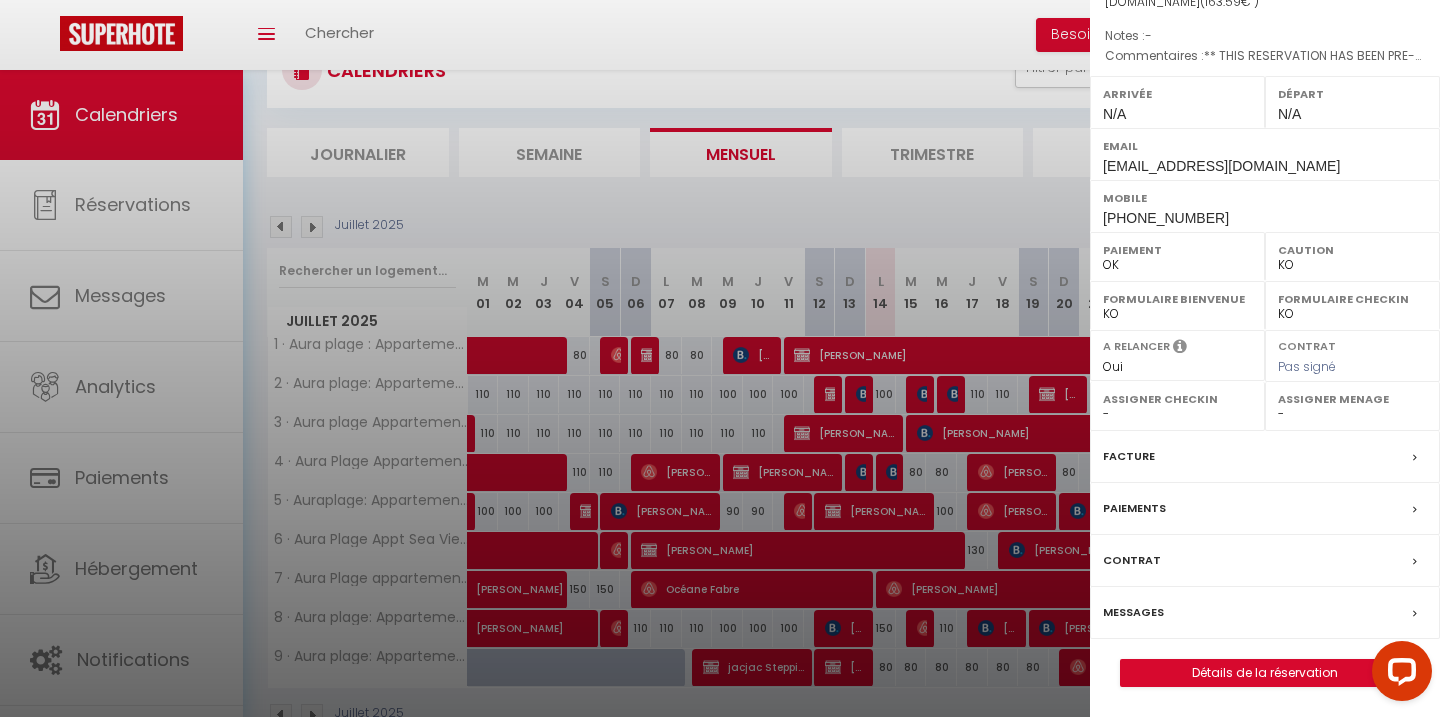 click on "Messages" at bounding box center [1133, 612] 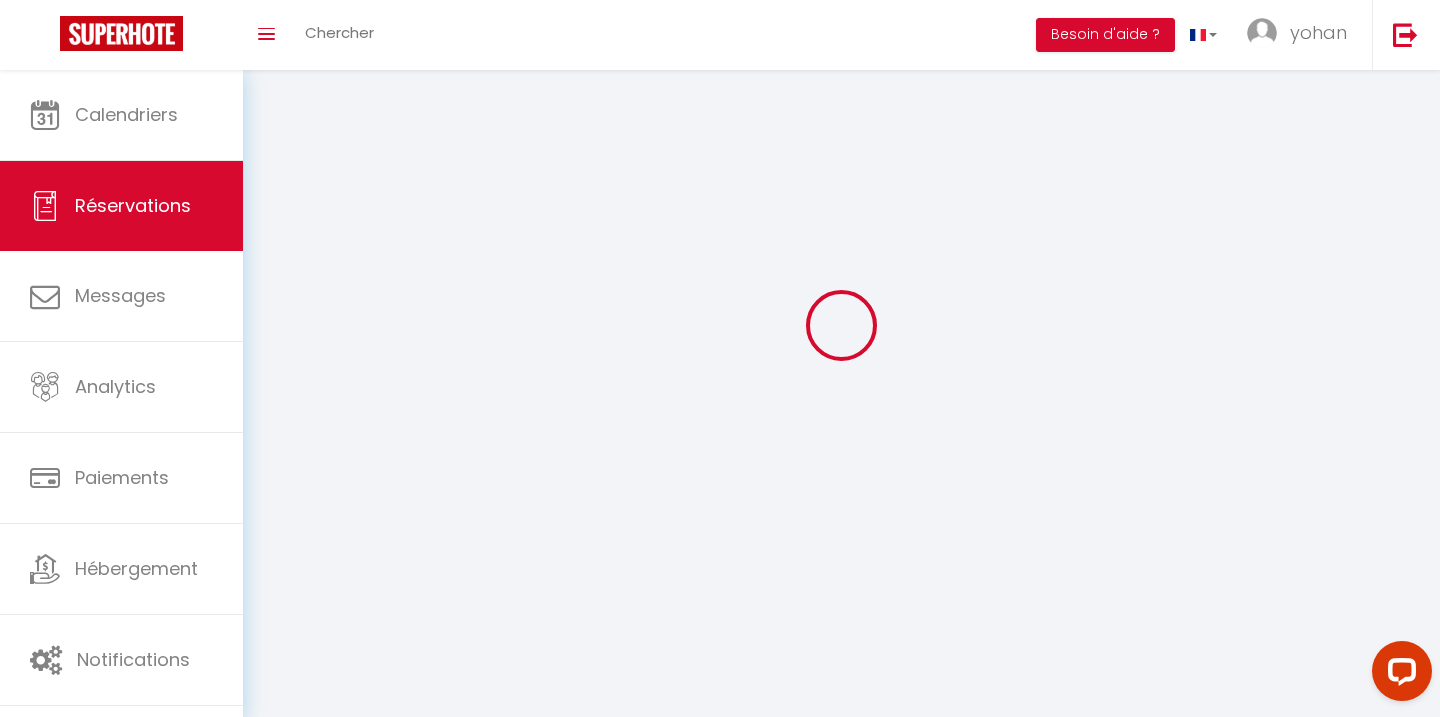 scroll, scrollTop: 0, scrollLeft: 0, axis: both 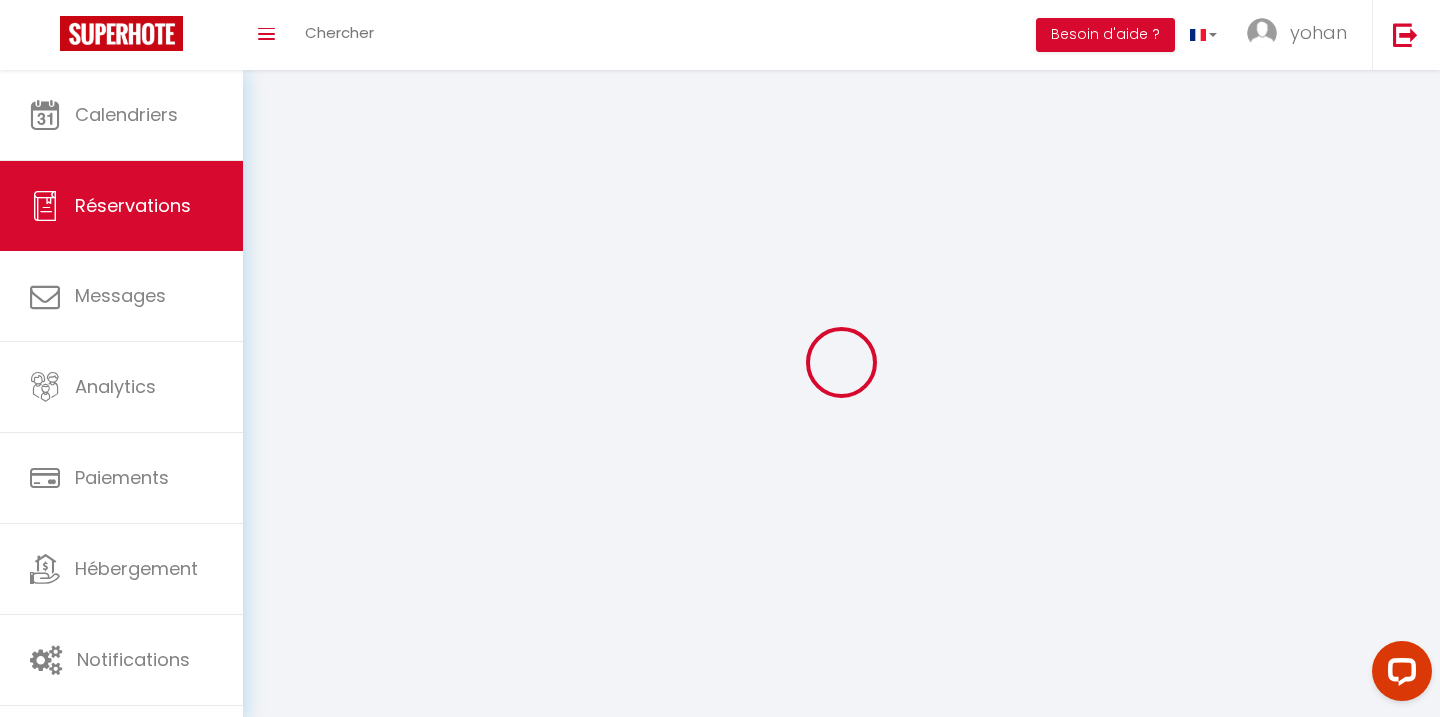 select 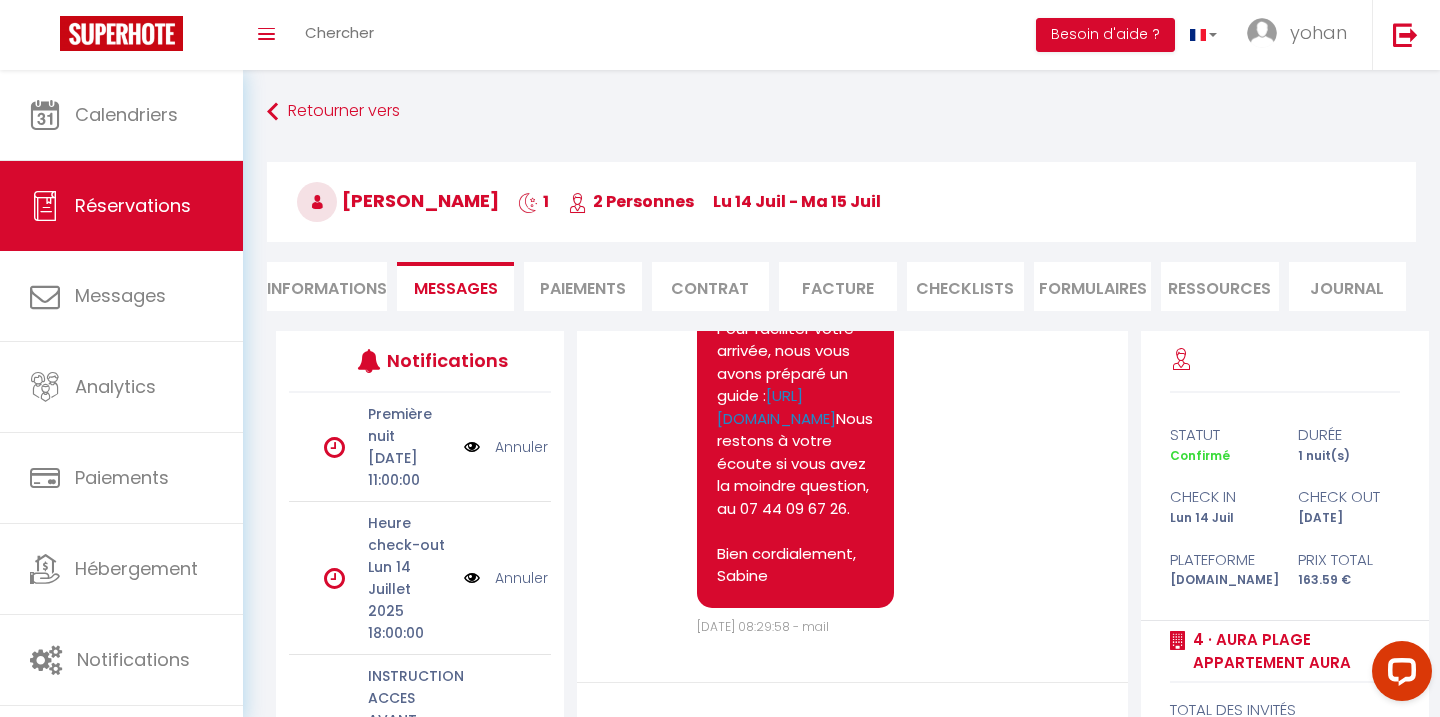 scroll, scrollTop: 3801, scrollLeft: 0, axis: vertical 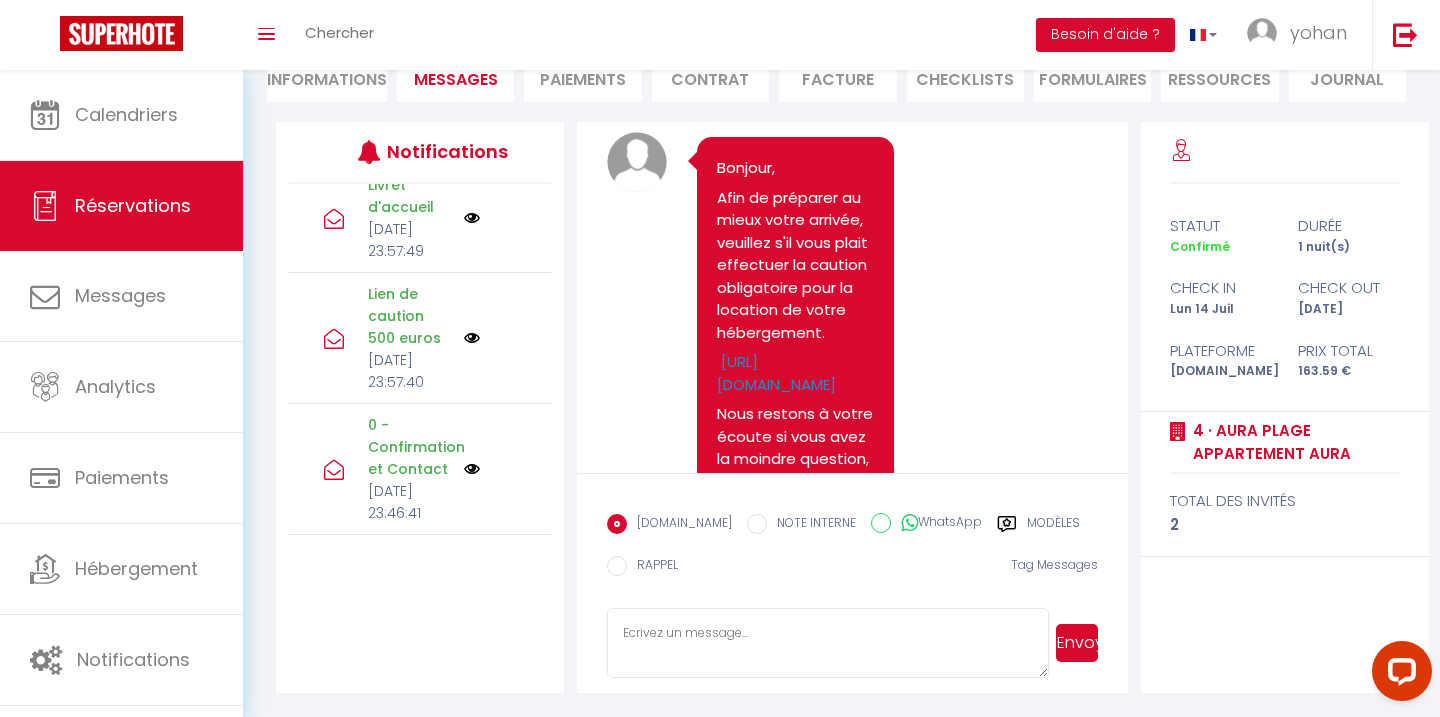click at bounding box center [472, 338] 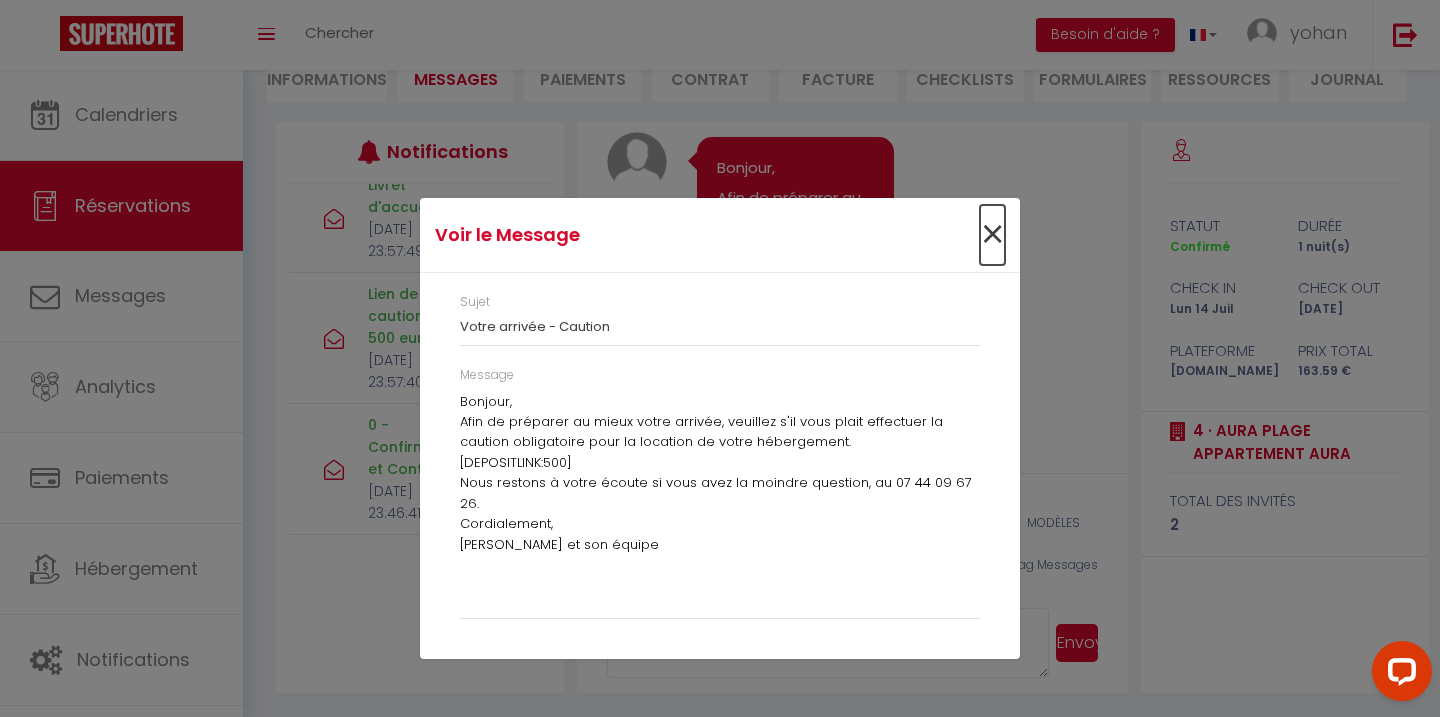 click on "×" at bounding box center [992, 235] 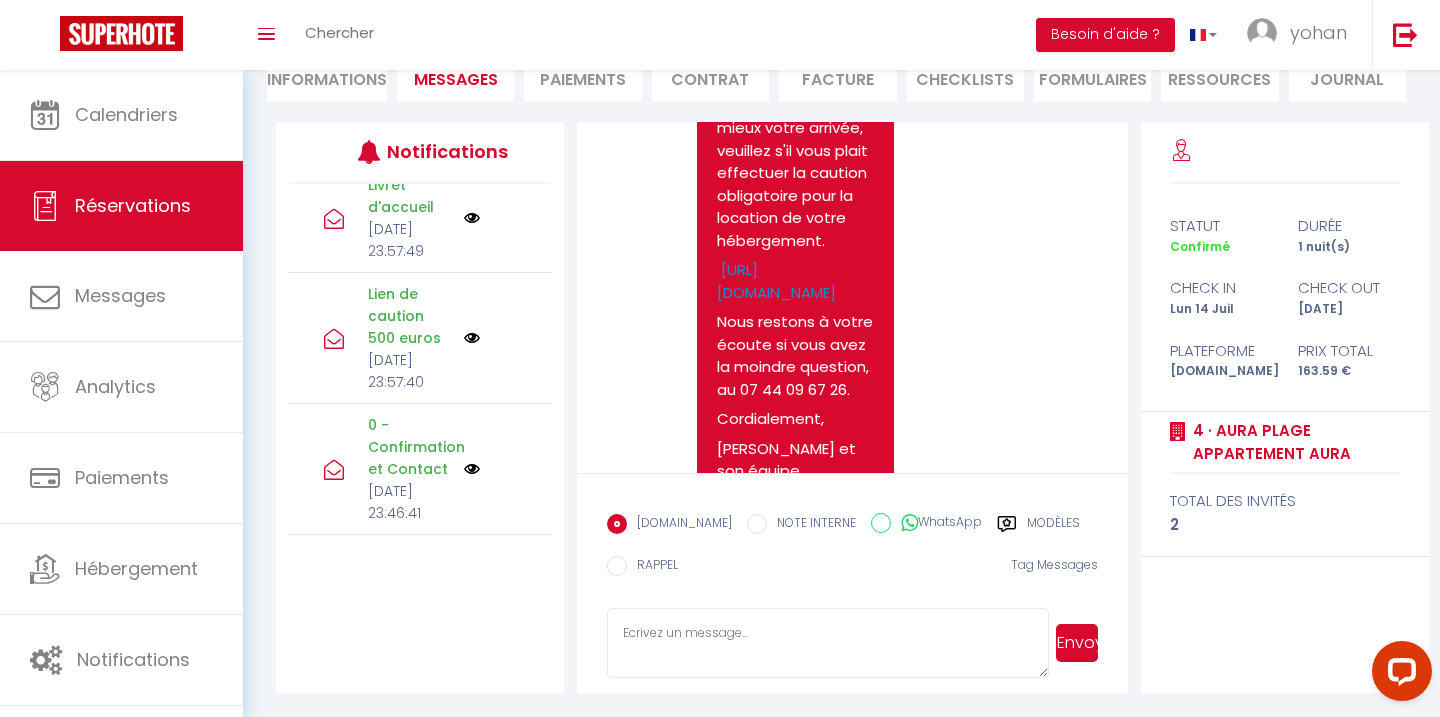 scroll, scrollTop: 1016, scrollLeft: 0, axis: vertical 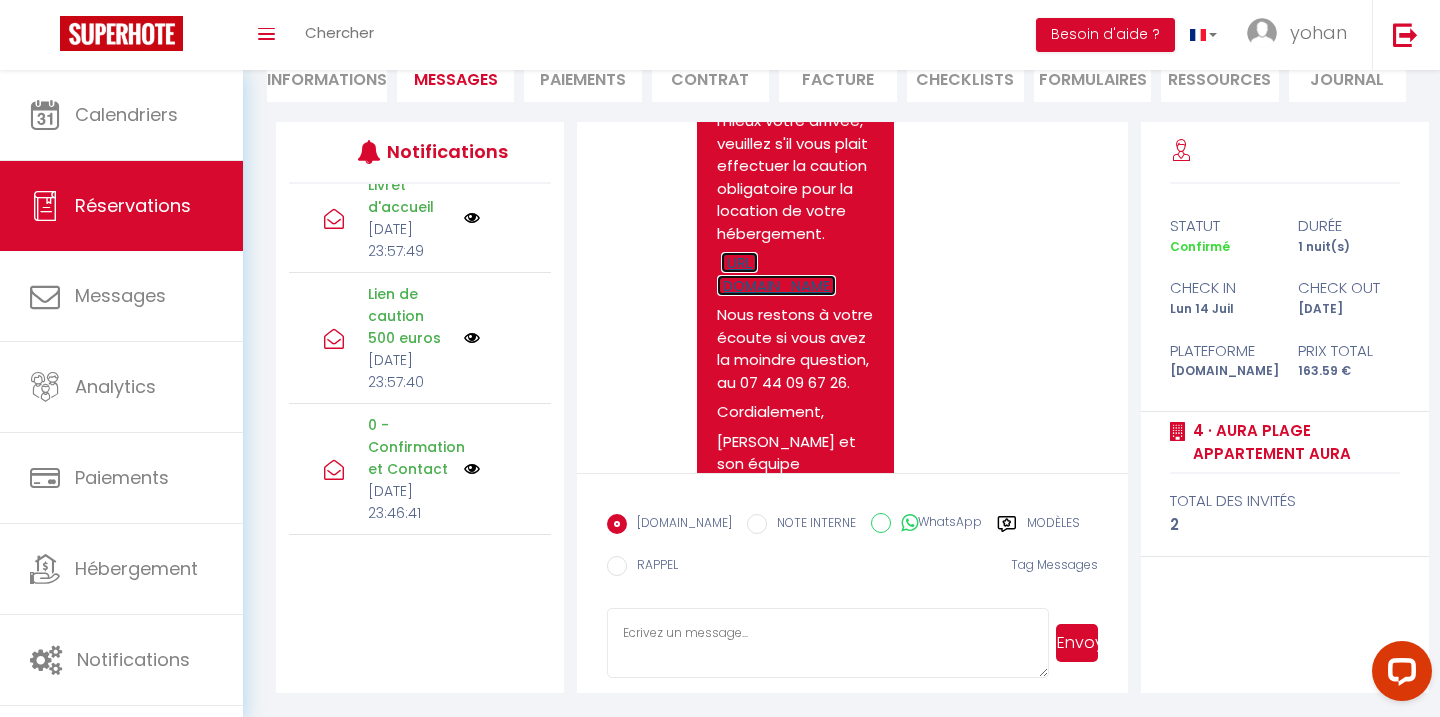 click on "https://superhote.com/applink/p/HmP0Sg0m" at bounding box center (776, 274) 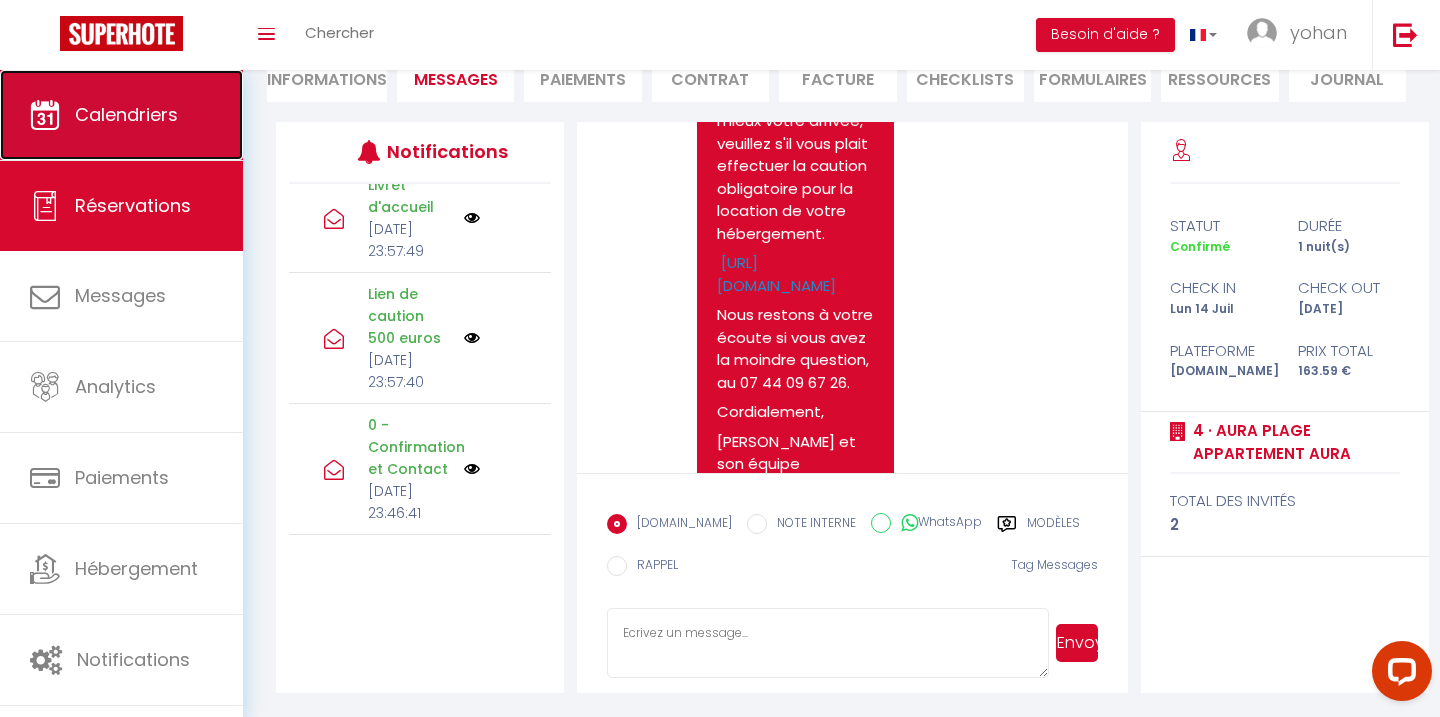click on "Calendriers" at bounding box center (121, 115) 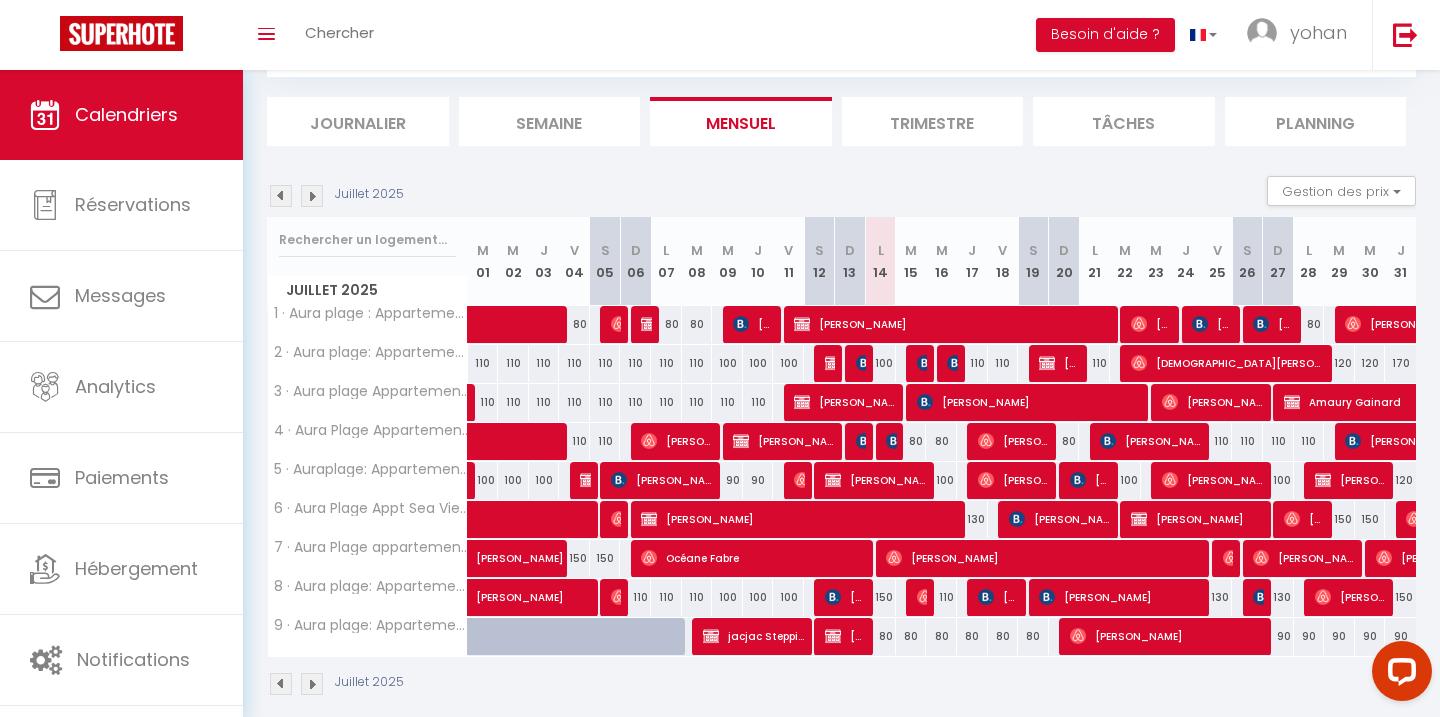 scroll, scrollTop: 117, scrollLeft: 0, axis: vertical 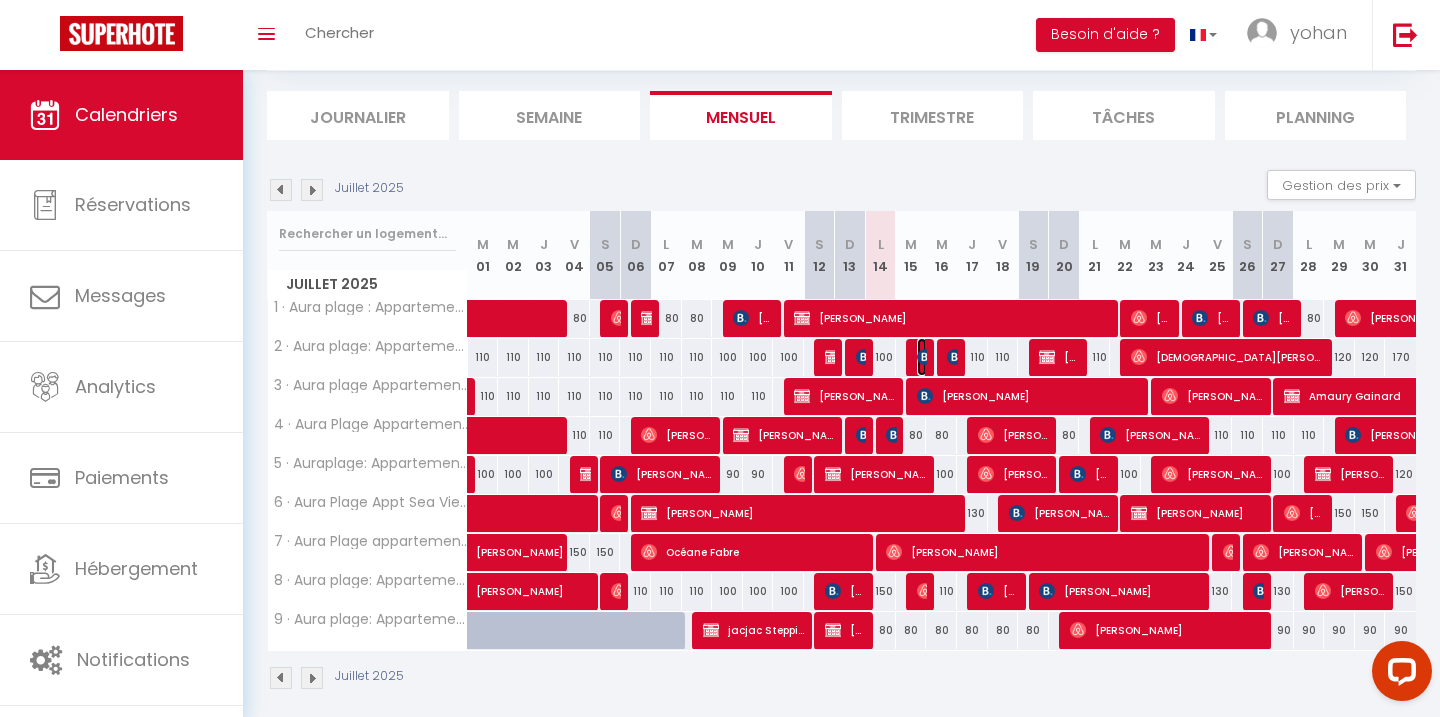 click on "Challali Jamel" at bounding box center (922, 357) 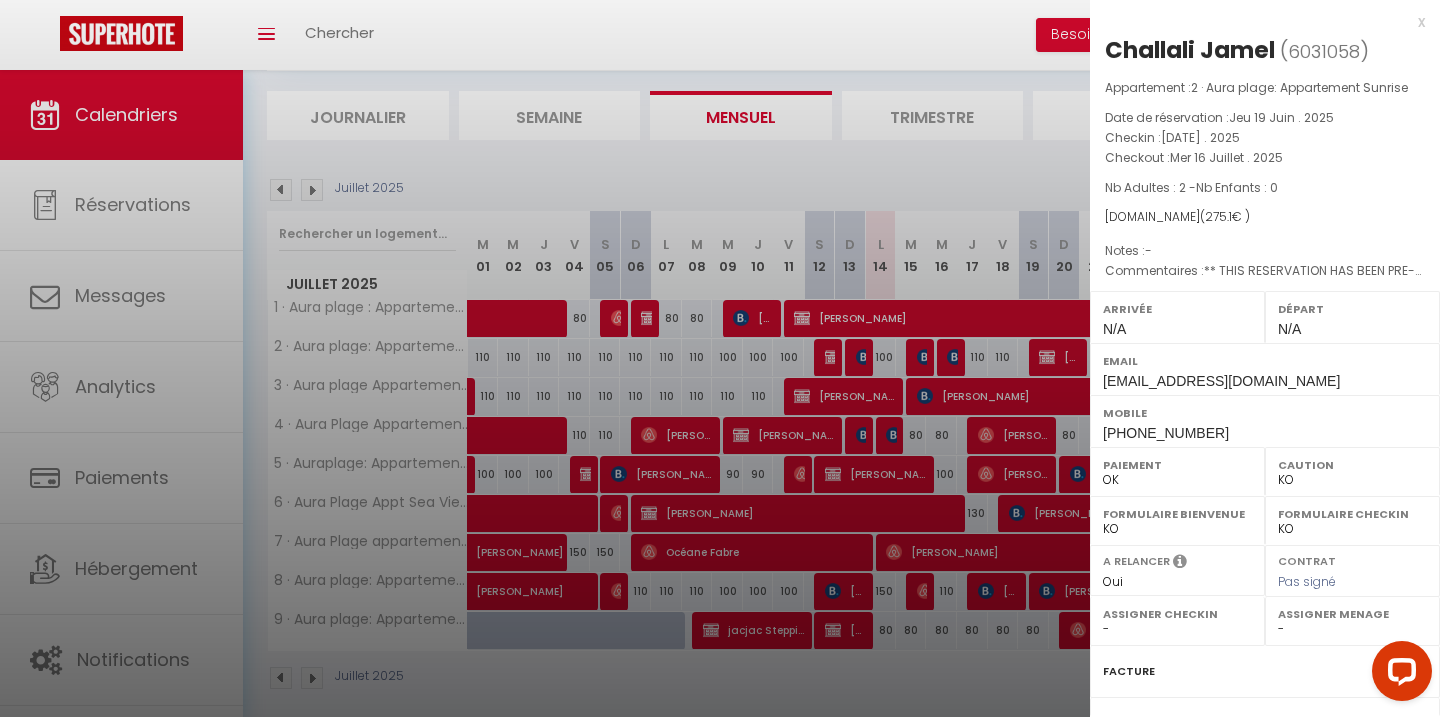 click at bounding box center (720, 358) 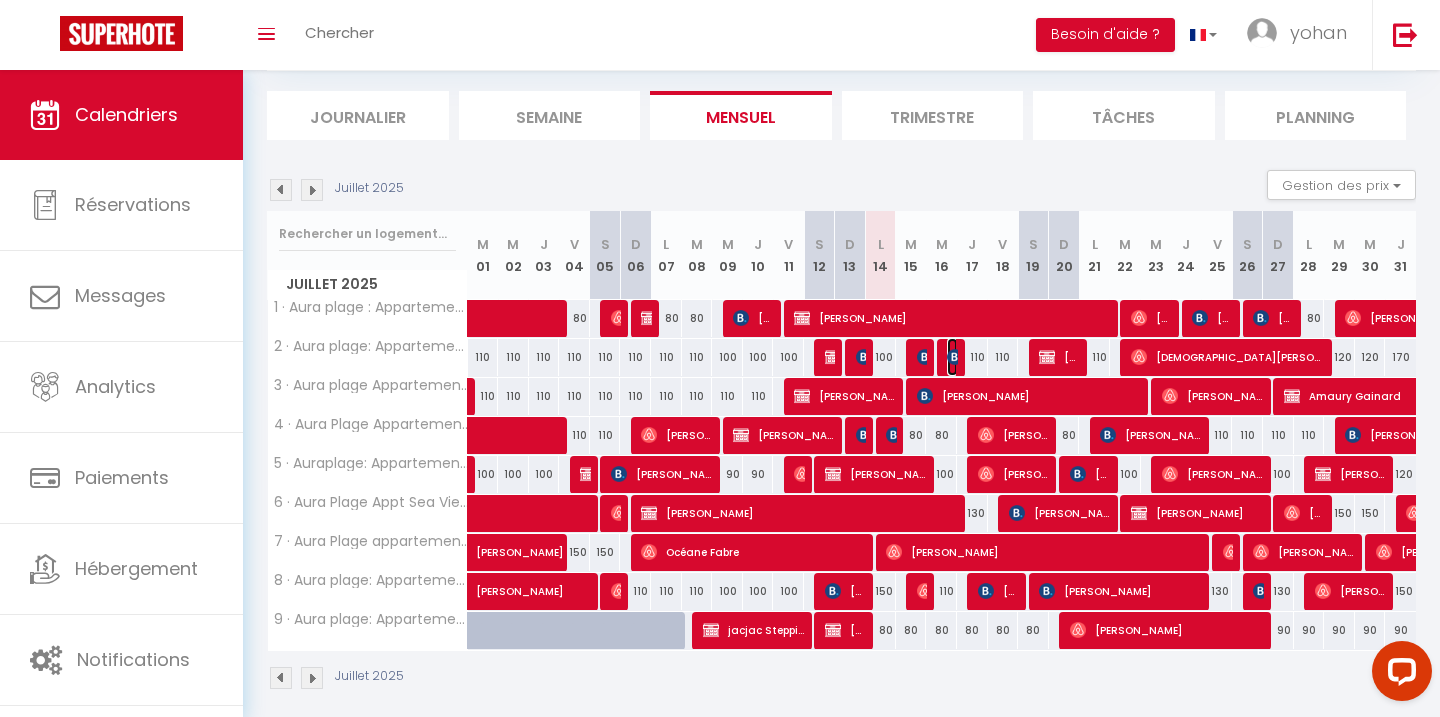 click at bounding box center (955, 357) 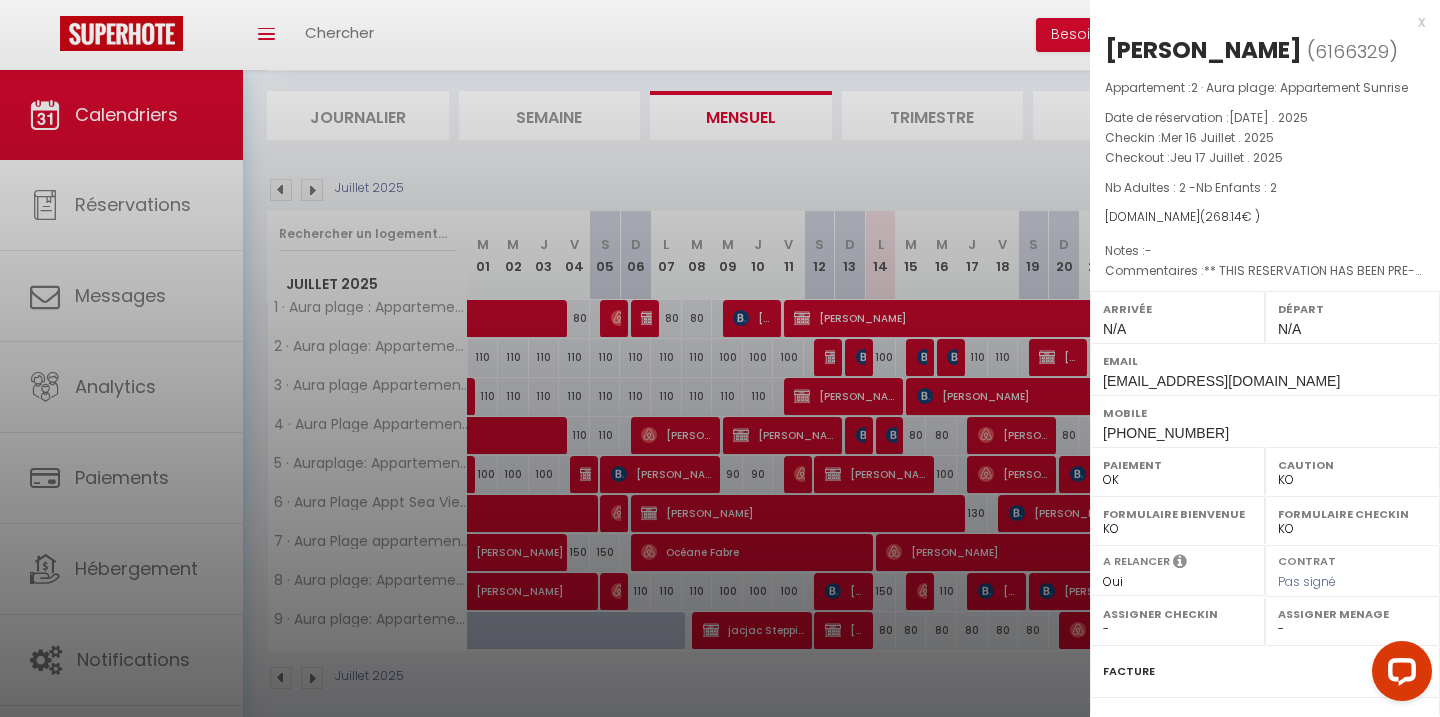 click at bounding box center (720, 358) 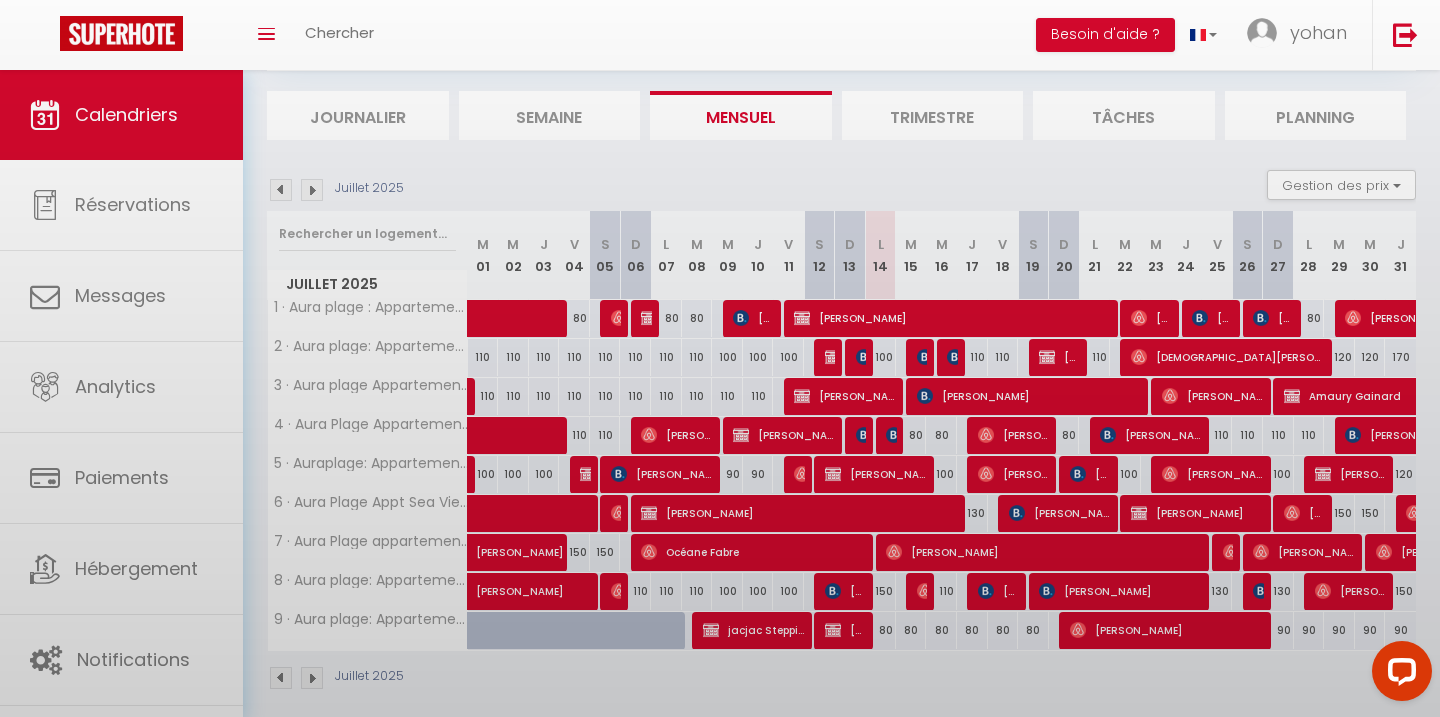 click on "Coaching SuperHote ce soir à 18h00, pour participer:  https://us02web.zoom.us/j/4667554618?pwd=QUhUTnBqenhNTG1HazhBOFJXWjRYUT09   ×     Toggle navigation       Toggle Search     Toggle menubar     Chercher   BUTTON
Besoin d'aide ?
yohan   Paramètres        Équipe     Résultat de la recherche   Aucun résultat     Calendriers     Réservations     Messages     Analytics      Paiements     Hébergement     Notifications                 Résultat de la recherche   Id   Appart   Voyageur    Checkin   Checkout   Nuits   Pers.   Plateforme   Statut     Résultat de la recherche   Aucun résultat           CALENDRIERS
Filtrer par hébergement
Tous       1 · Aura plage : Appartement neuf : SUN     2 · Aura plage: Appartement Sunrise     3 · Aura plage Appartement Aura Blue     4 · Aura Plage Appartement Aura     5 · Auraplage: Appartement: Sundream     6 · Aura Plage Appt Sea View 40m²          Effacer" at bounding box center (720, 343) 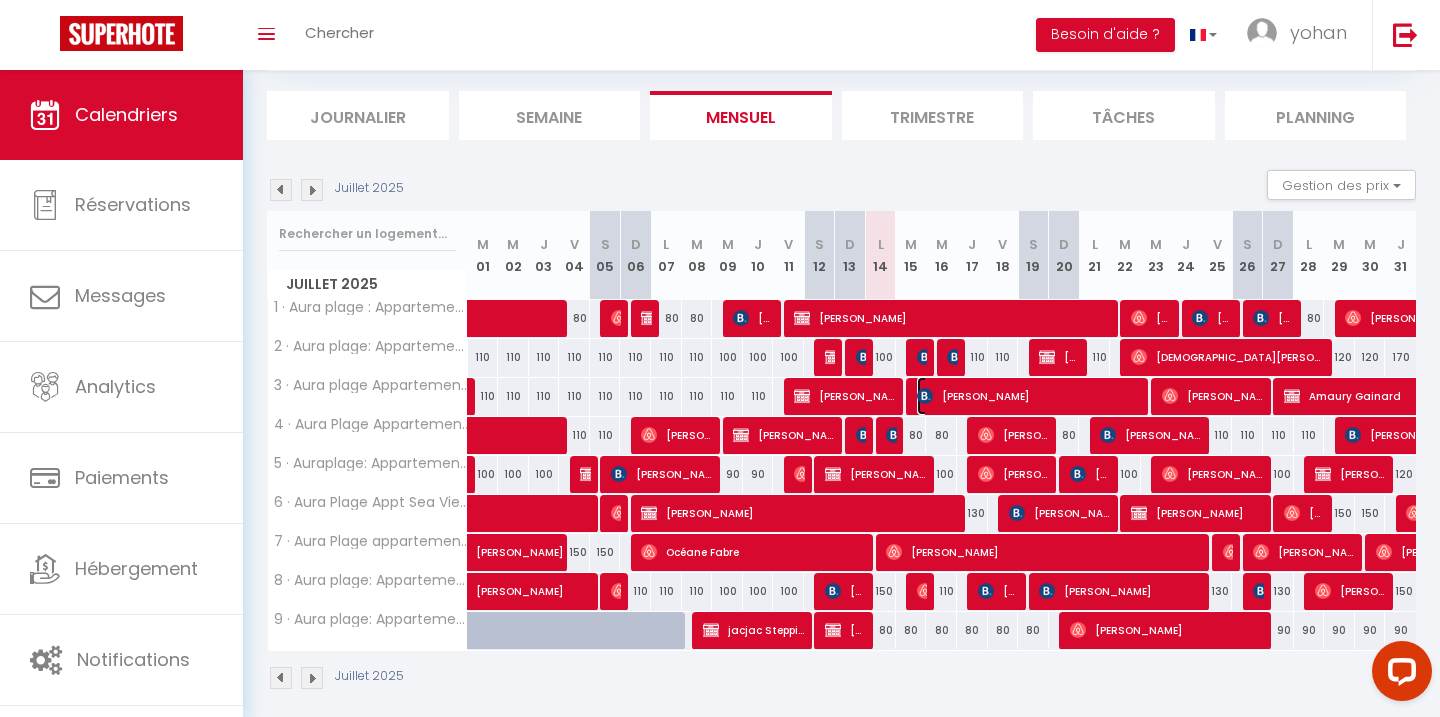 click on "valerie messia" at bounding box center (1030, 396) 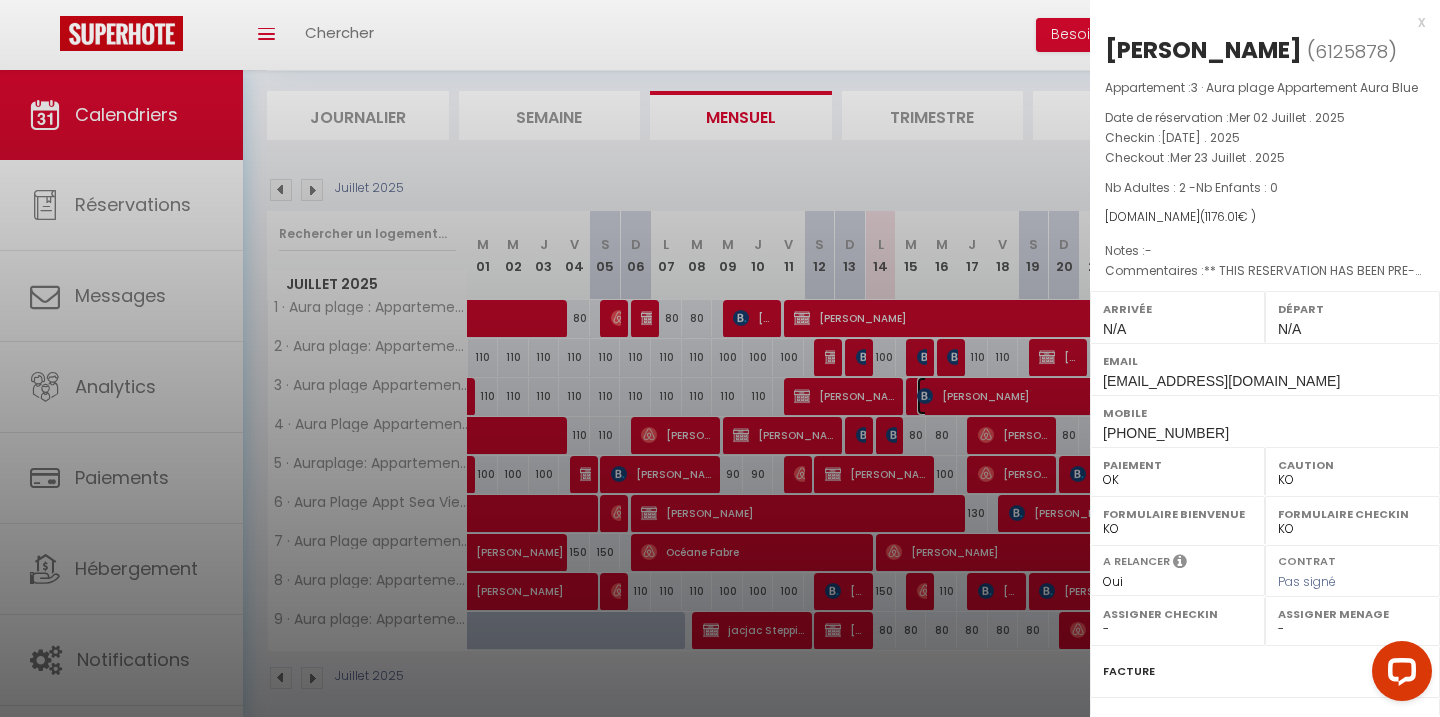 scroll, scrollTop: 215, scrollLeft: 0, axis: vertical 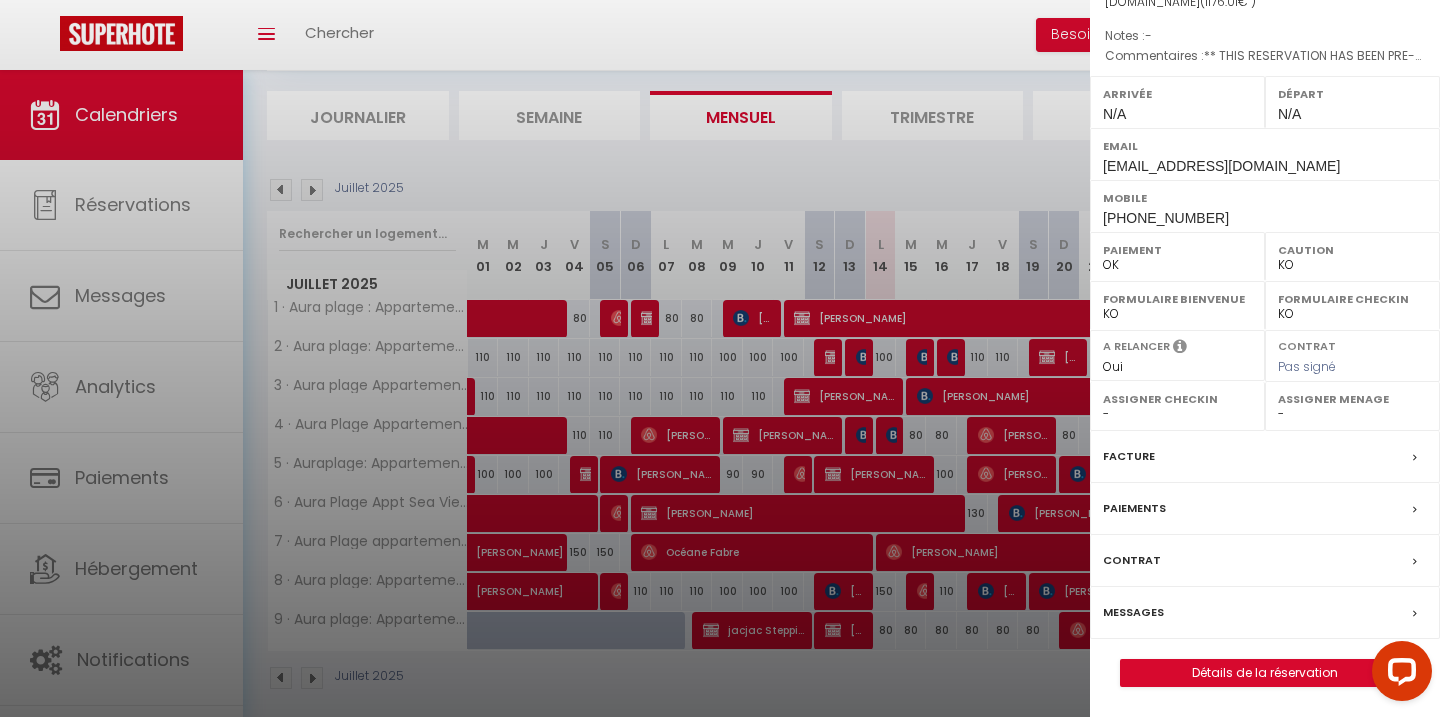 click on "Messages" at bounding box center [1133, 612] 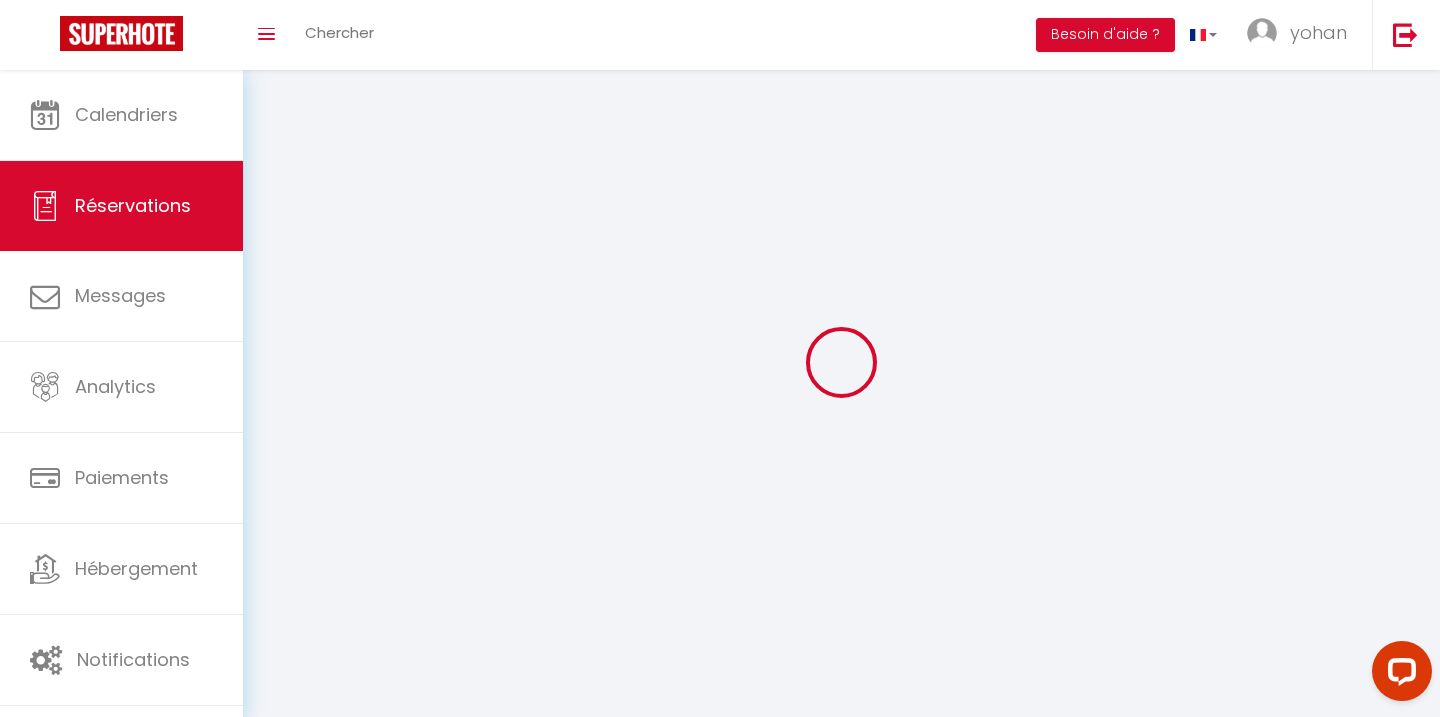 select 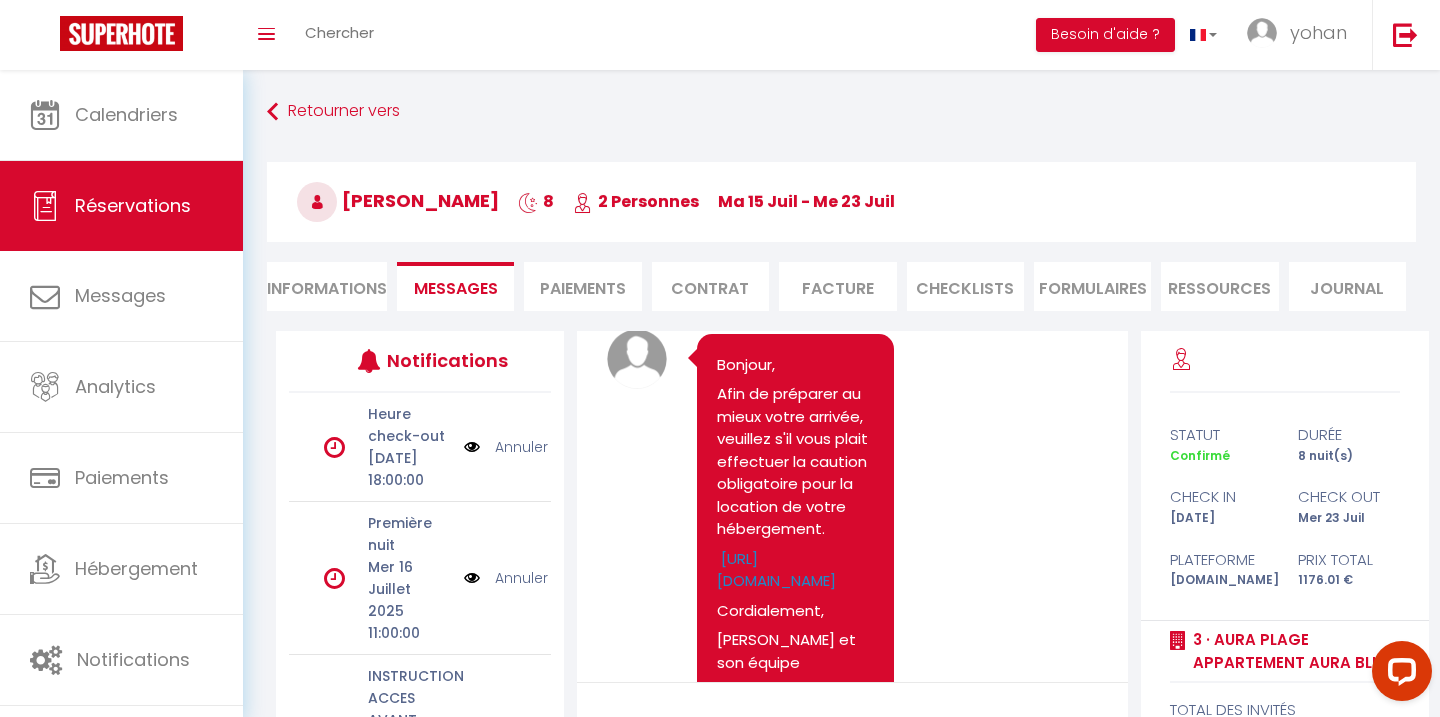 scroll, scrollTop: 898, scrollLeft: 0, axis: vertical 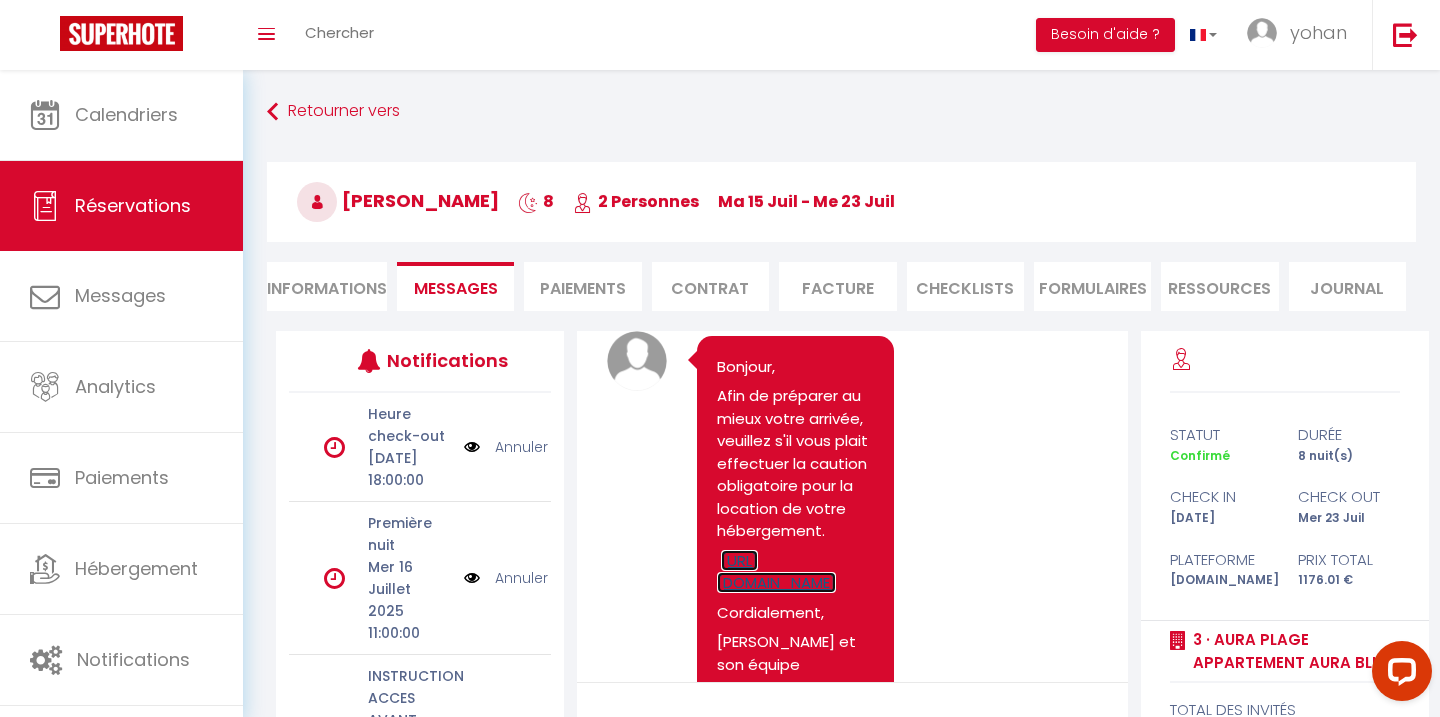click on "https://superhote.com/applink/p/0SuV0rYJ" at bounding box center [776, 572] 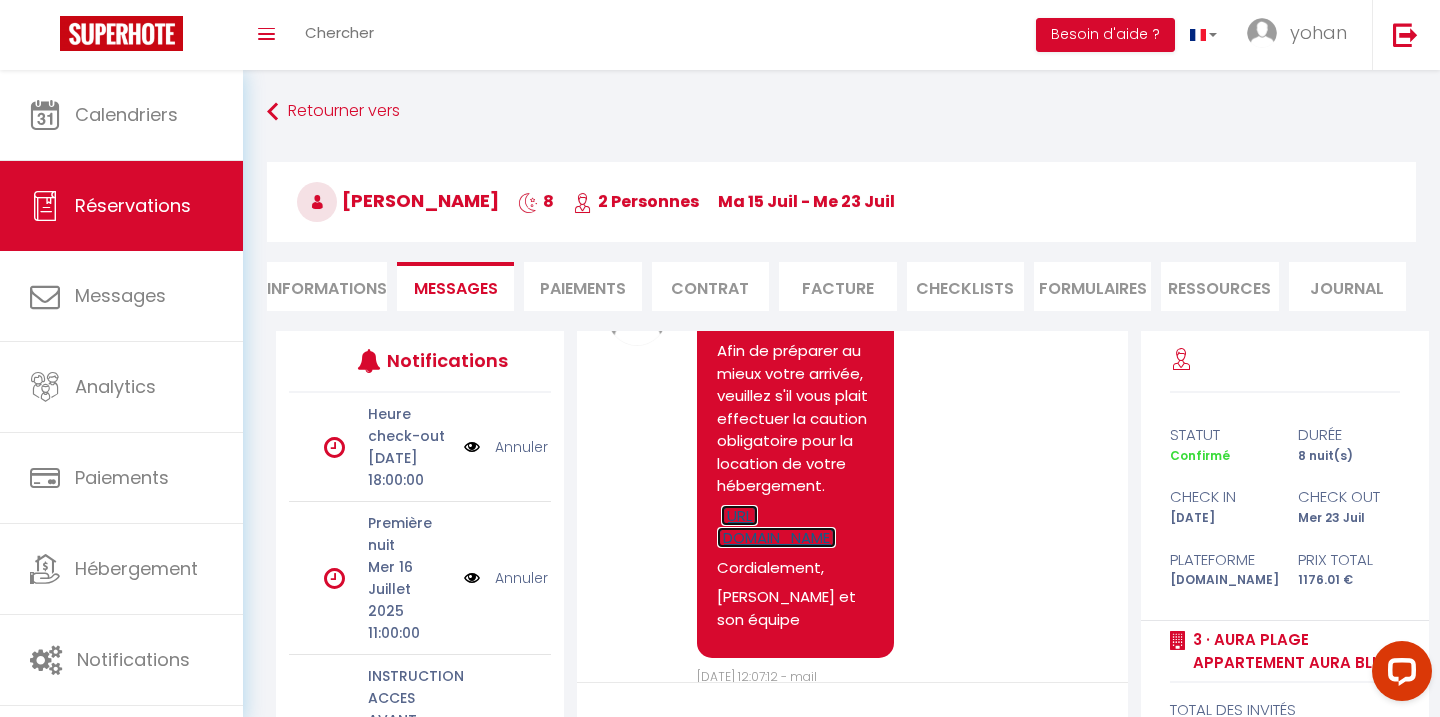 scroll, scrollTop: 941, scrollLeft: 0, axis: vertical 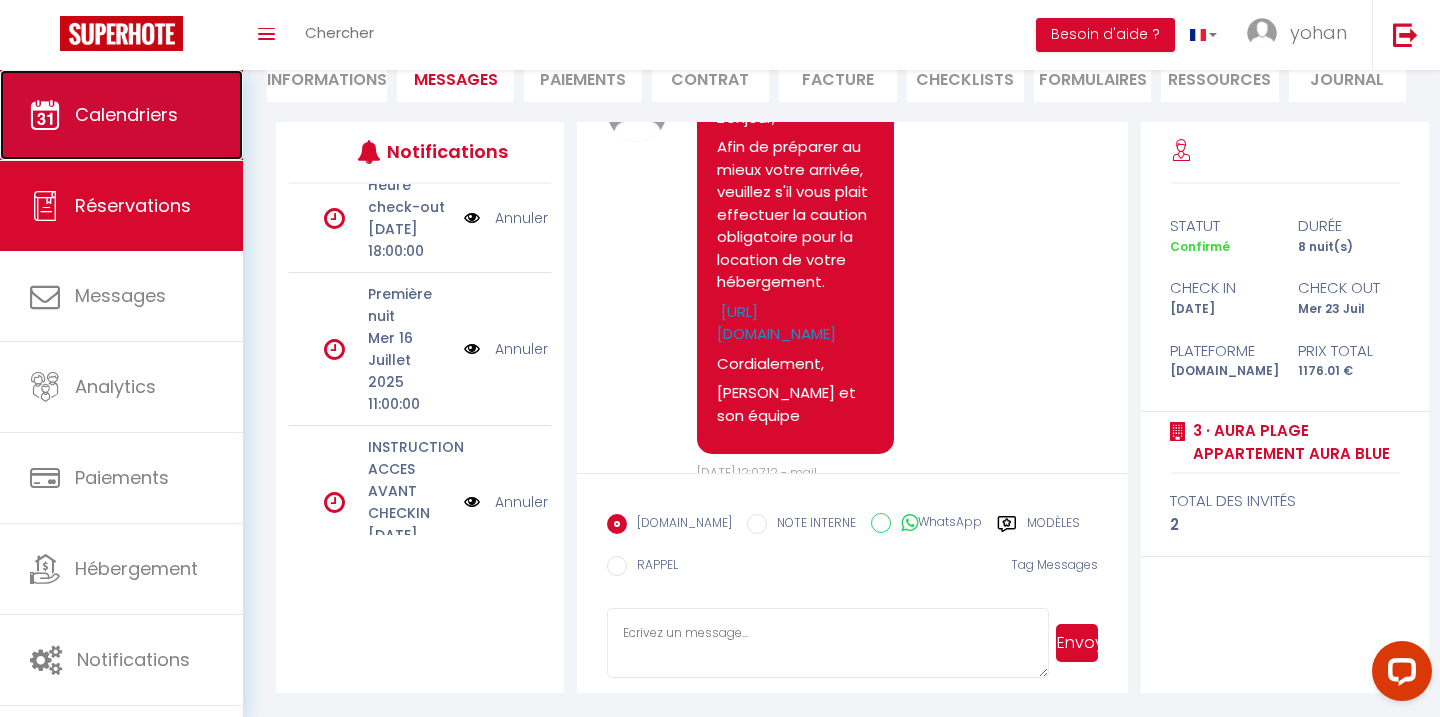 click on "Calendriers" at bounding box center (126, 114) 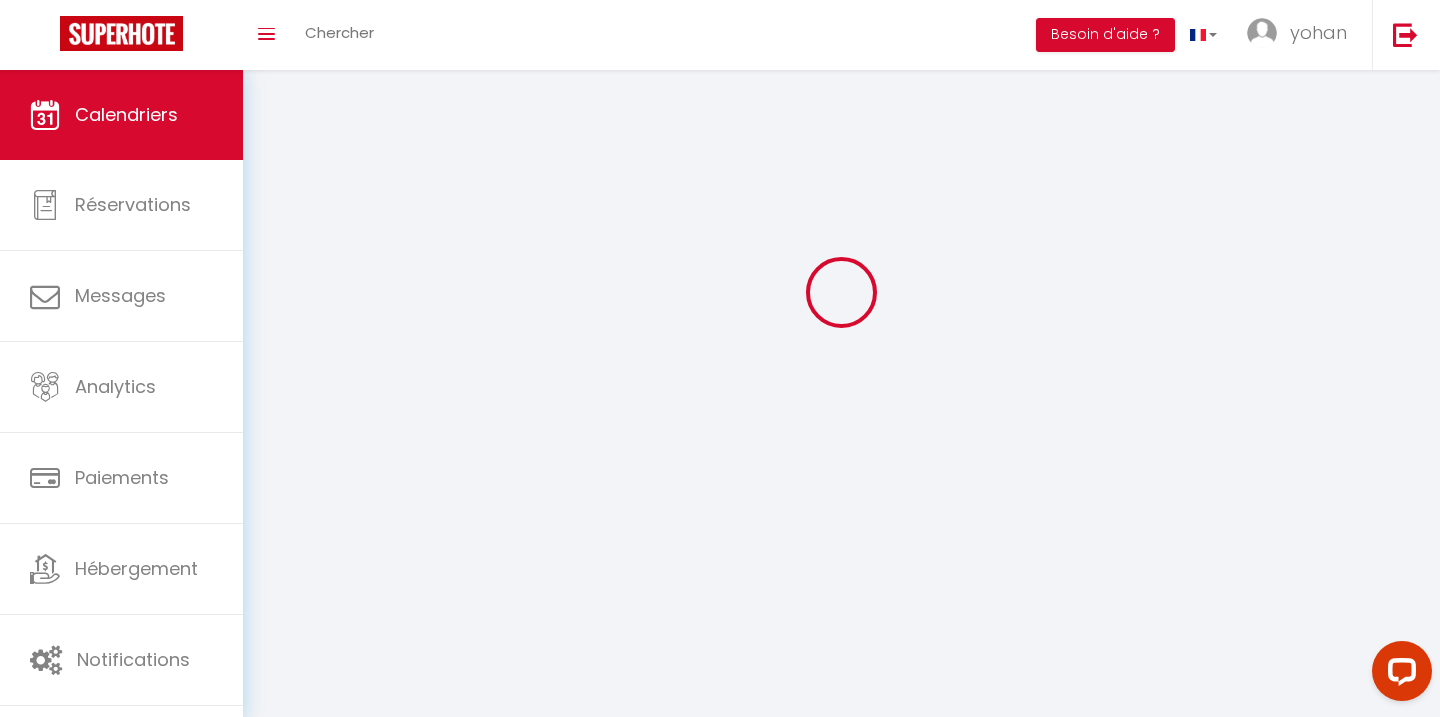 scroll, scrollTop: 0, scrollLeft: 0, axis: both 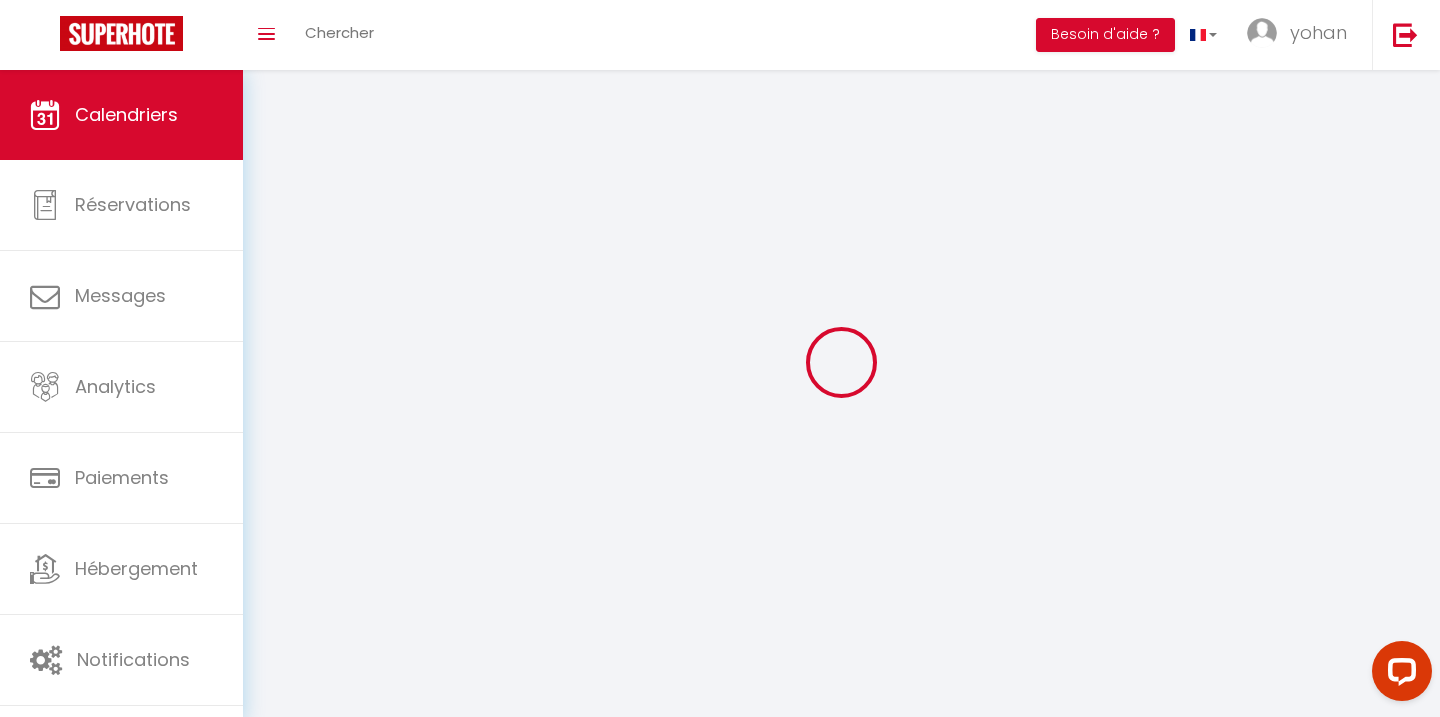 select 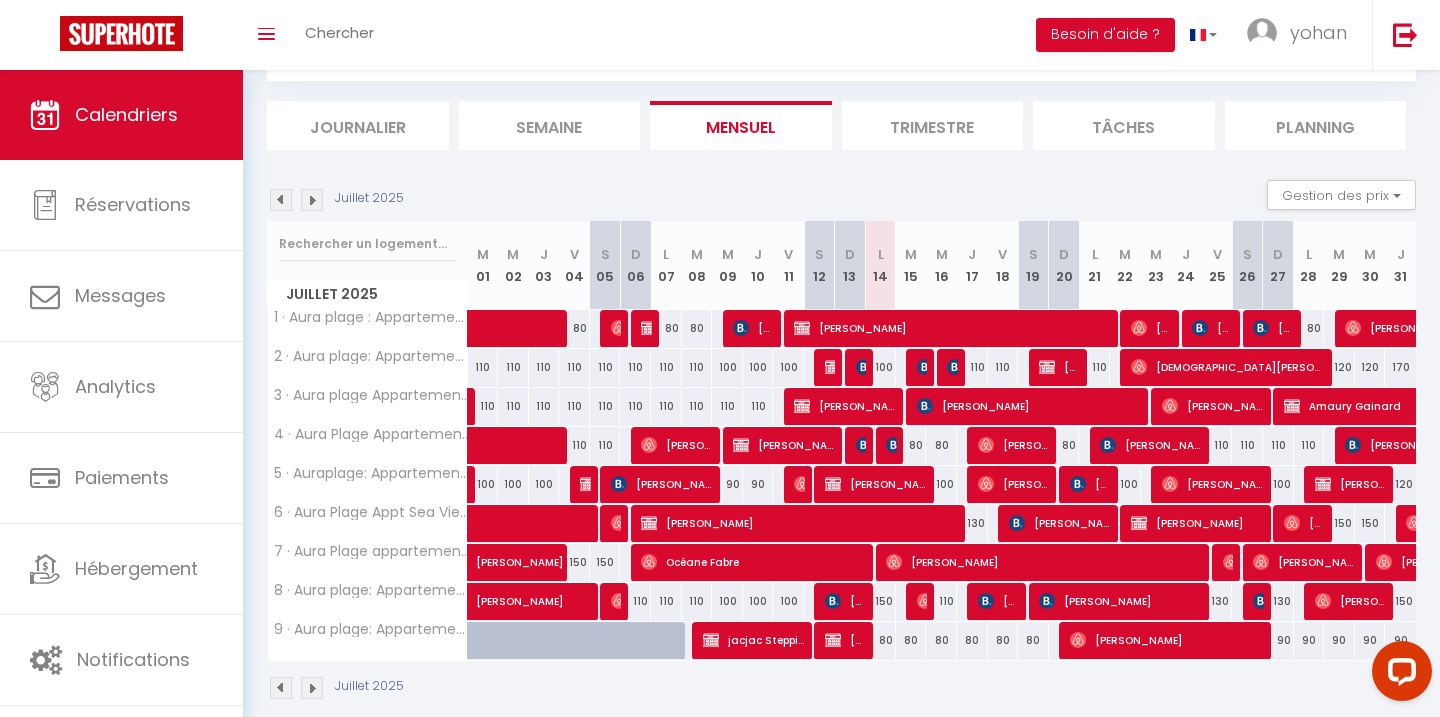 scroll, scrollTop: 133, scrollLeft: 0, axis: vertical 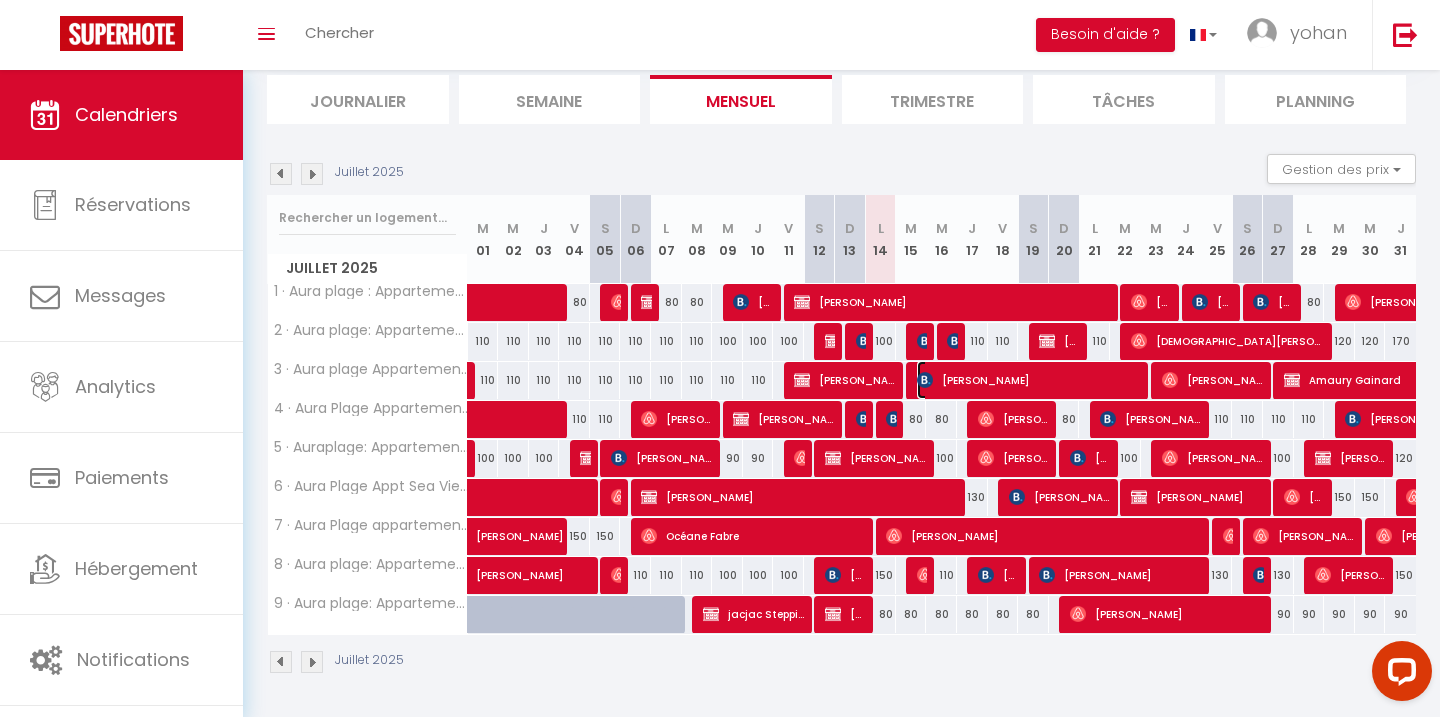 click on "valerie messia" at bounding box center (1030, 380) 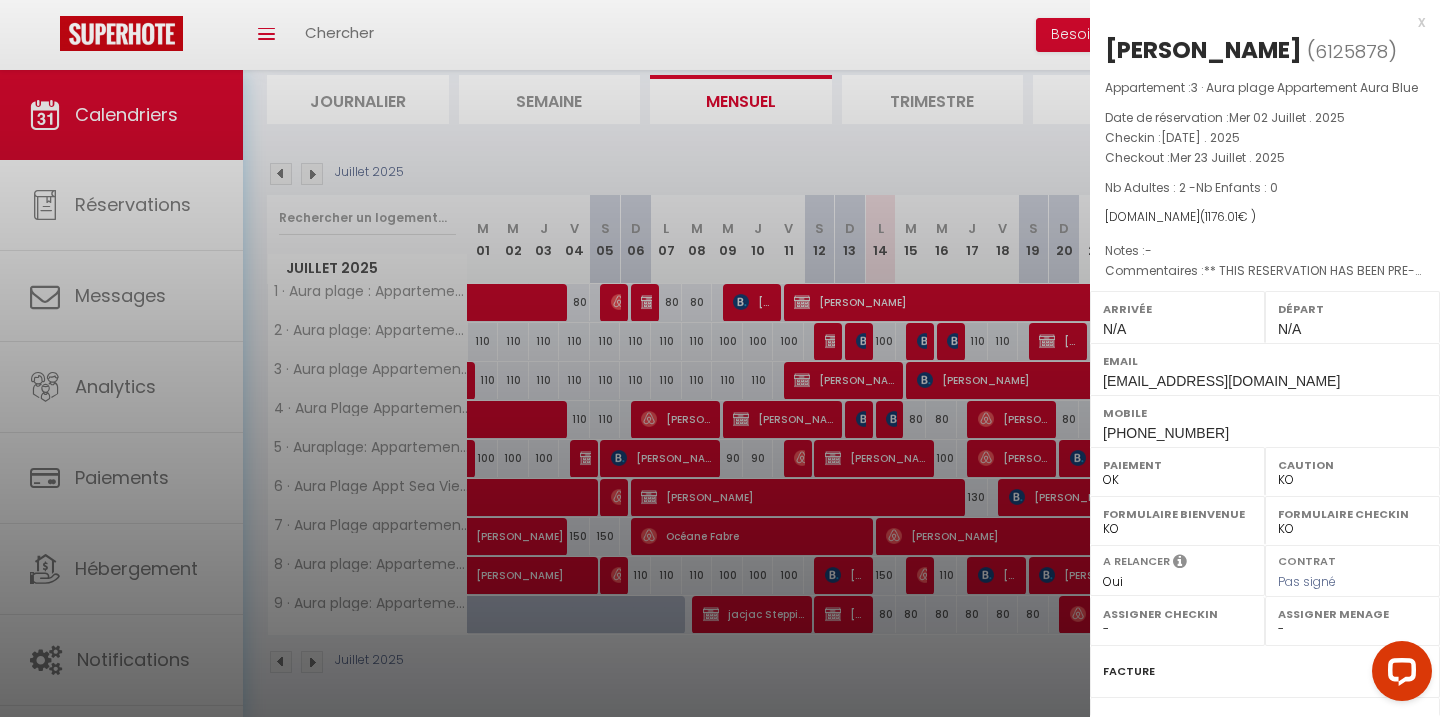 click on "valerie messia
( 6125878 )" at bounding box center (1265, 51) 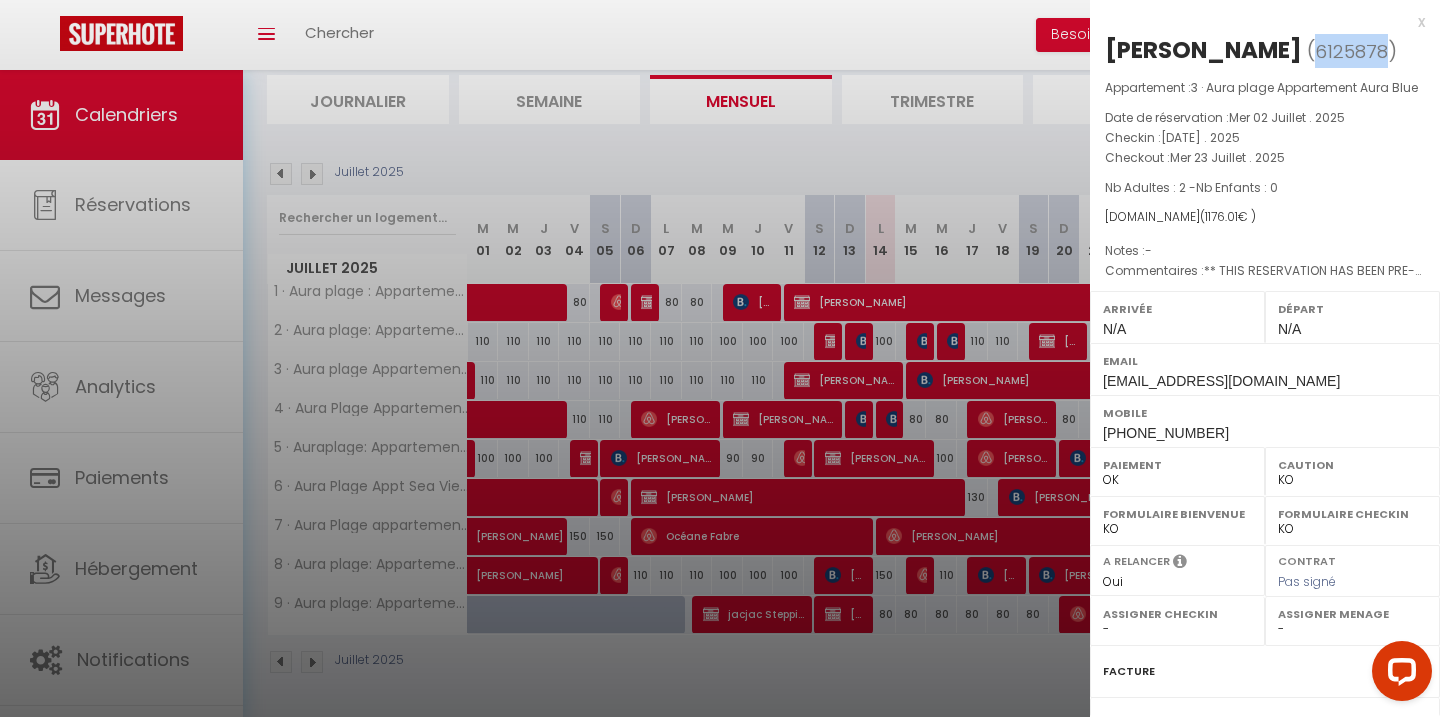 click on "6125878" at bounding box center (1351, 51) 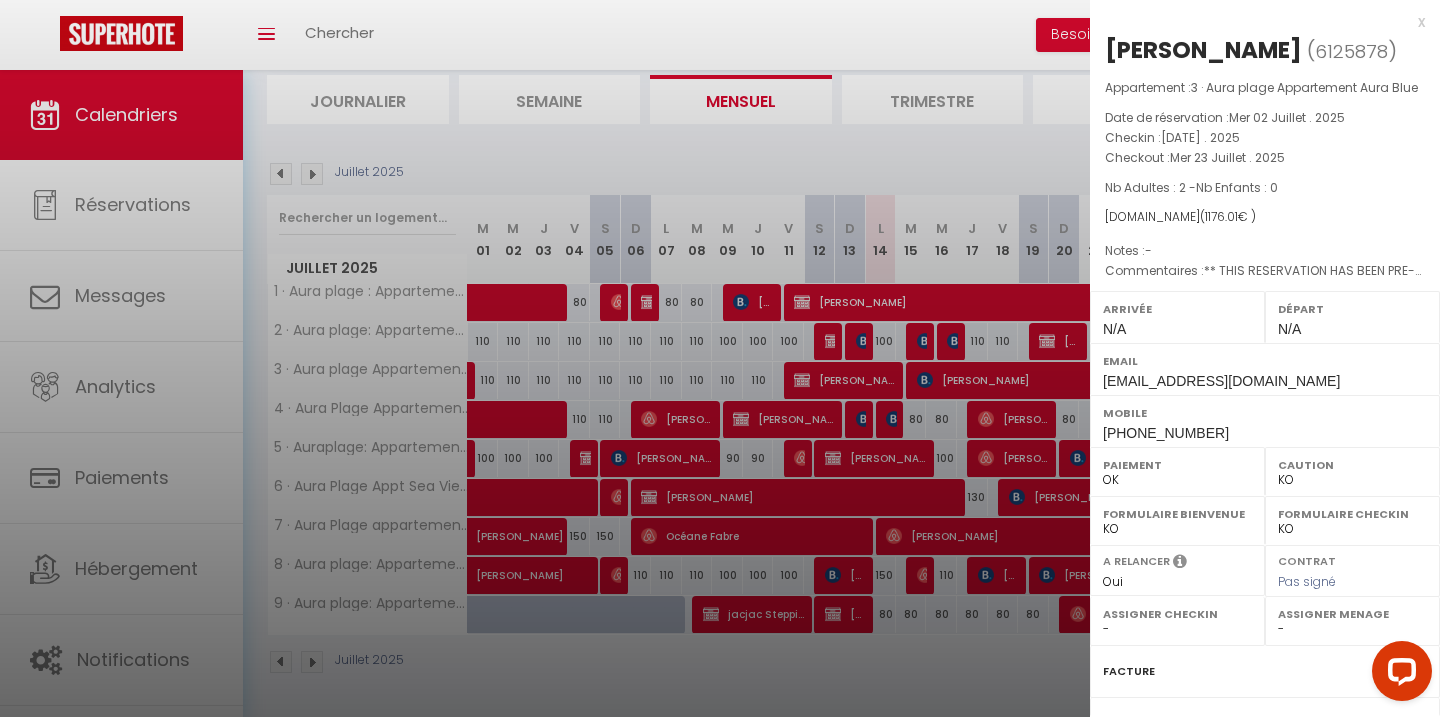 click at bounding box center [720, 358] 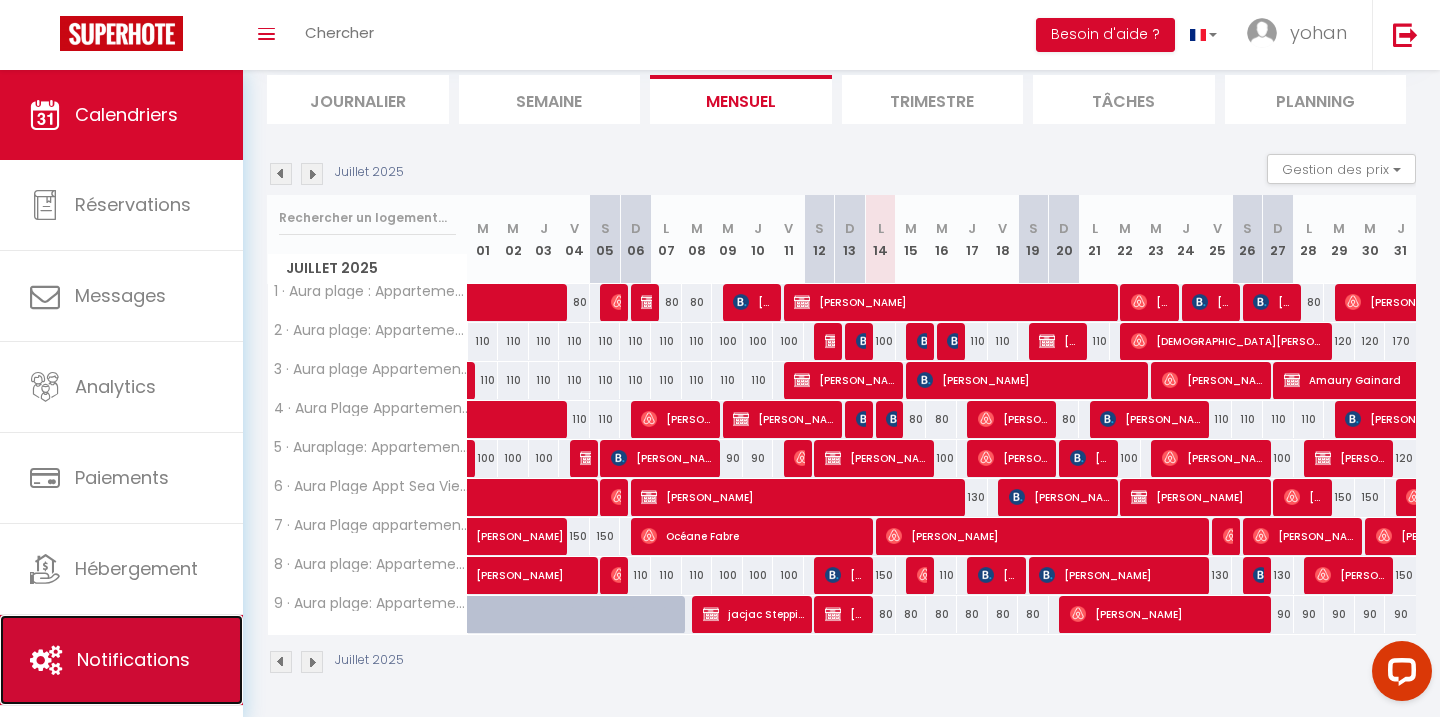 click on "Notifications" at bounding box center (133, 659) 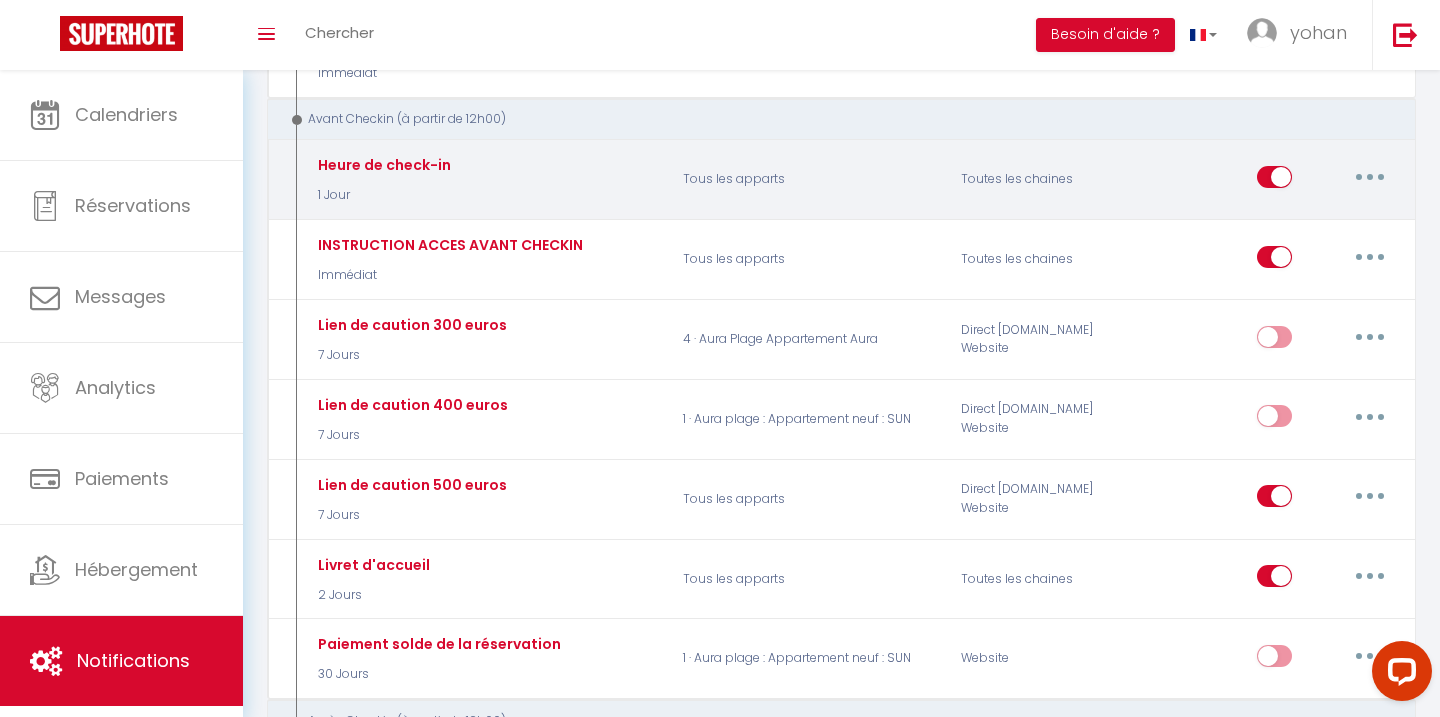 scroll, scrollTop: 367, scrollLeft: 0, axis: vertical 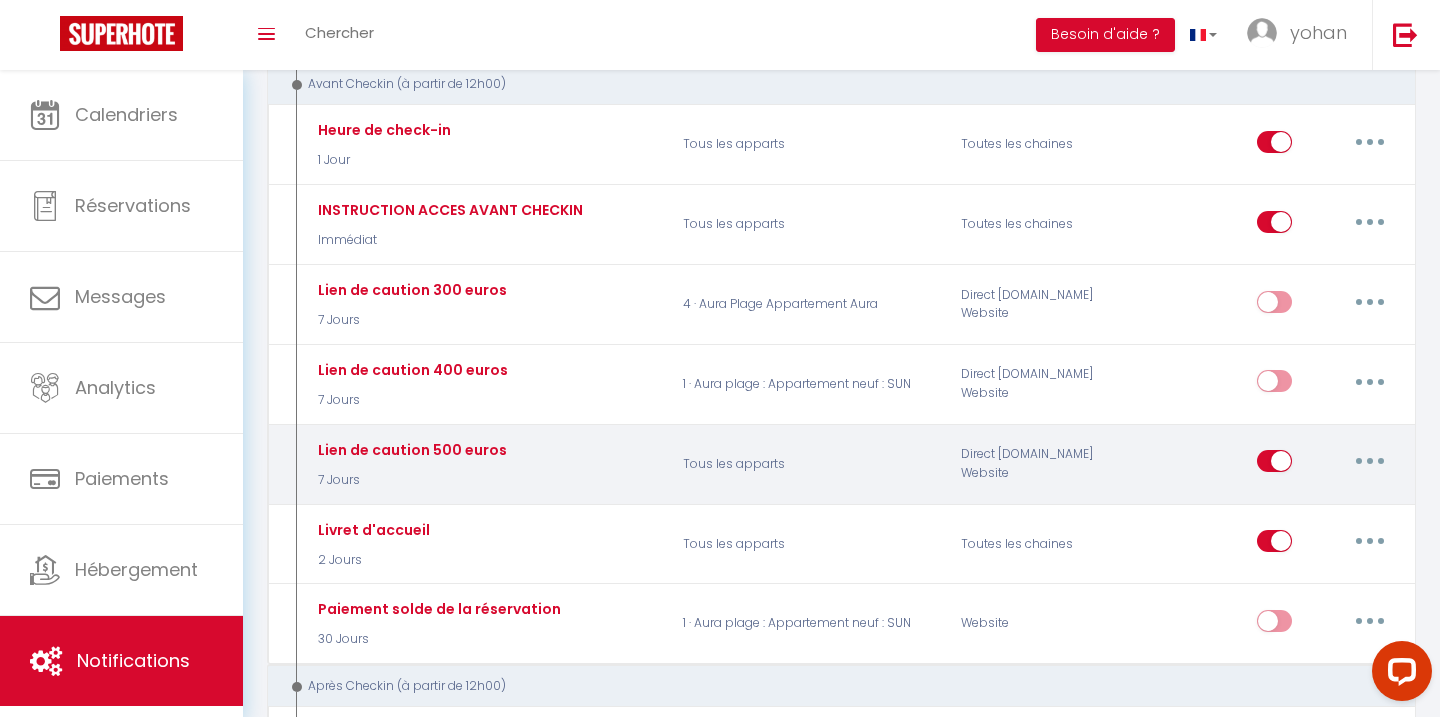 click at bounding box center [1370, 461] 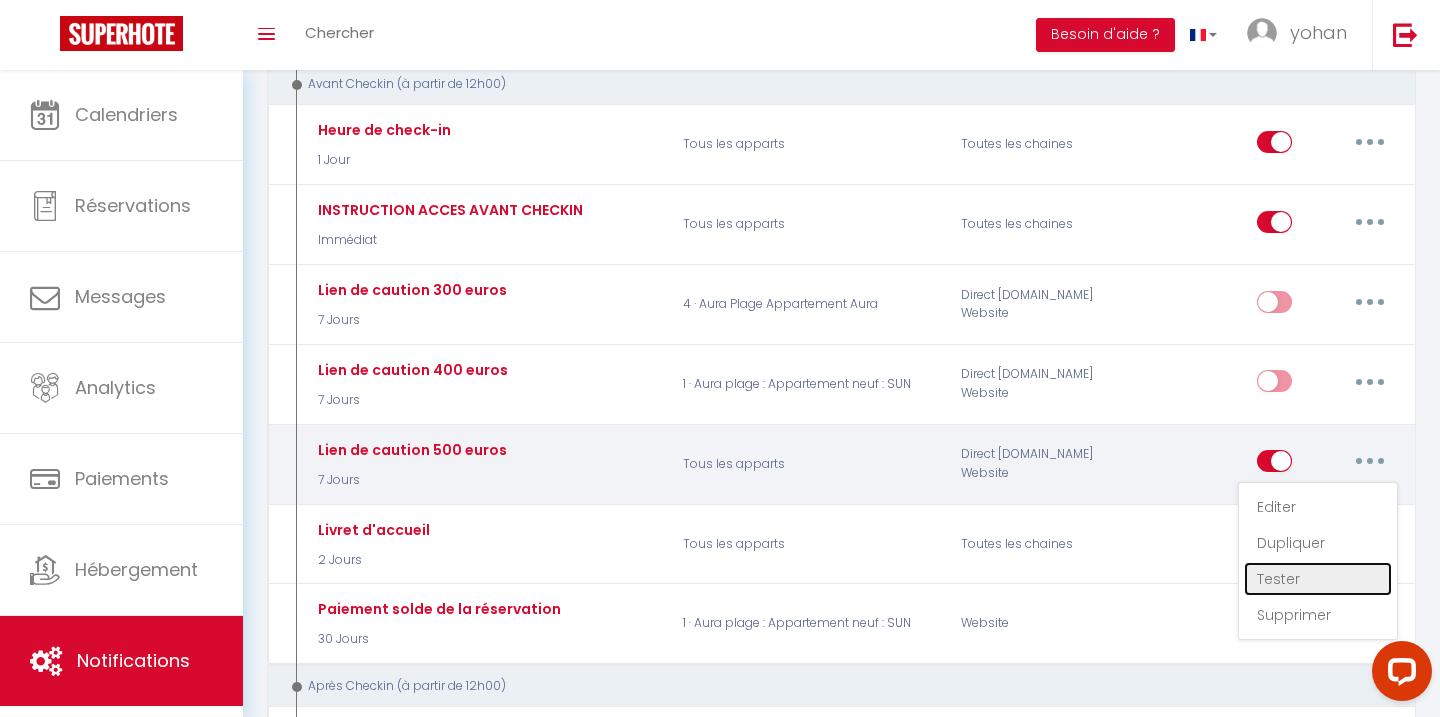 click on "Tester" at bounding box center (1318, 579) 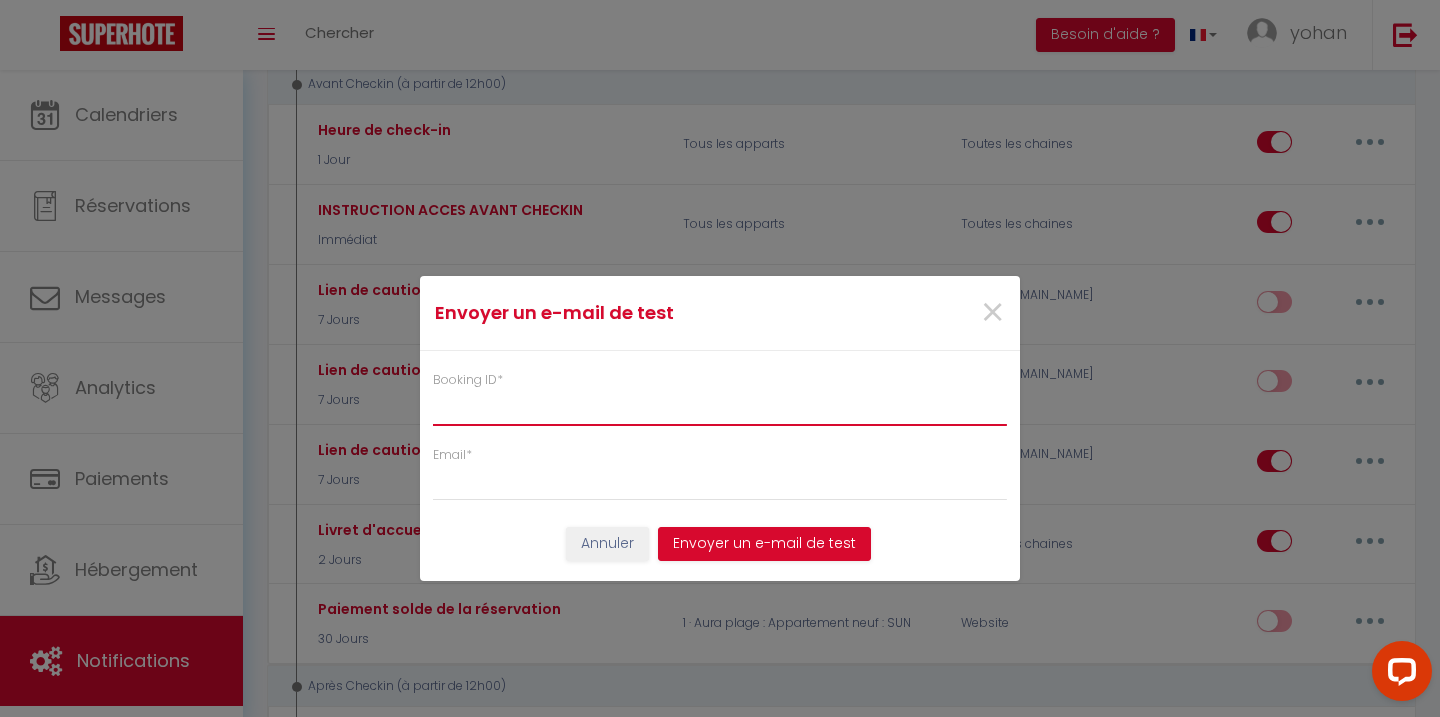 click on "Booking ID
*" at bounding box center [720, 408] 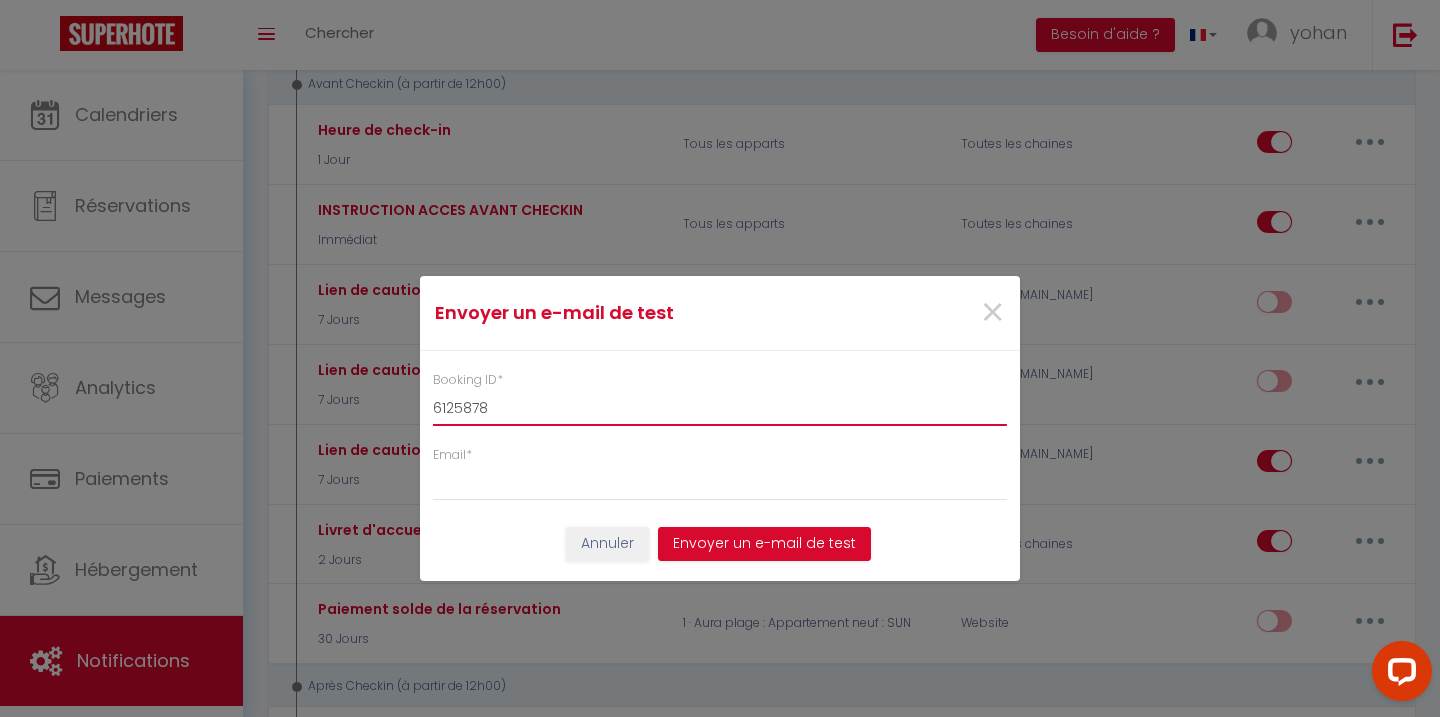 type on "6125878" 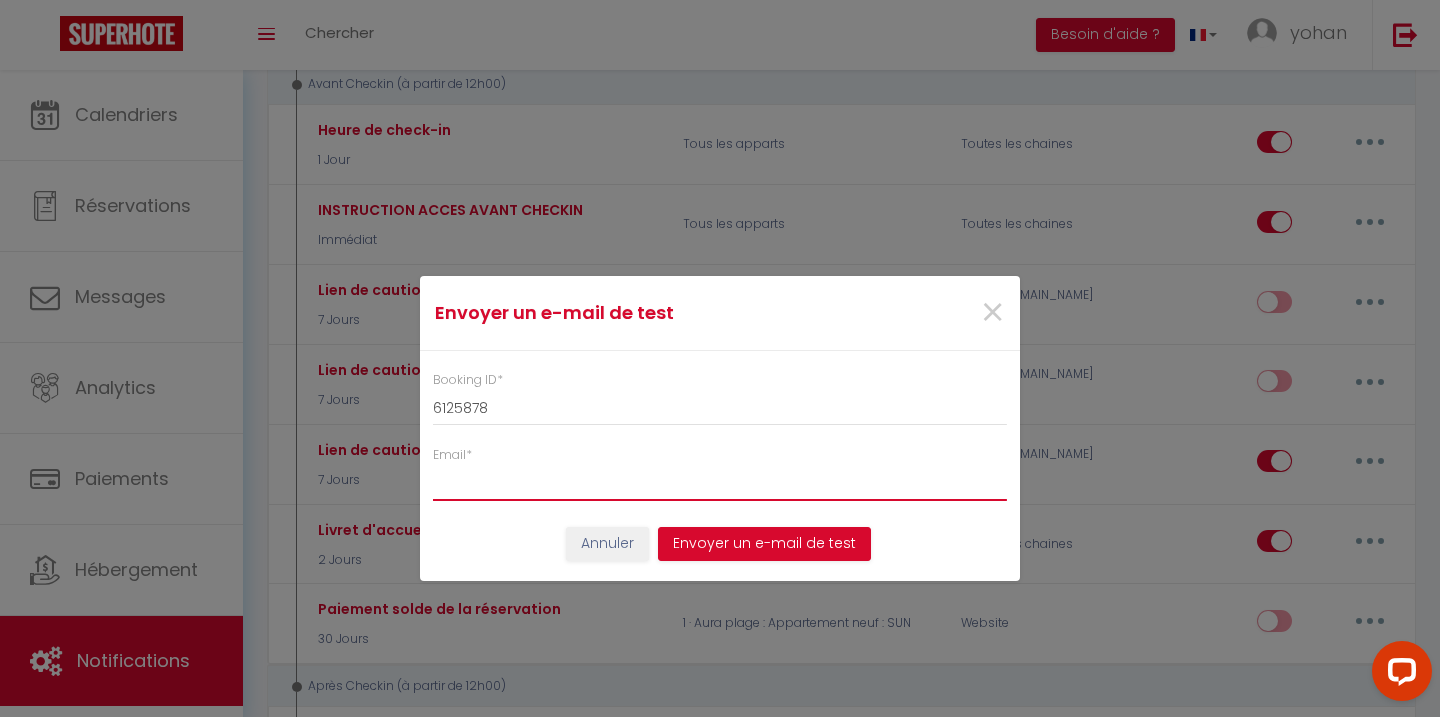 click on "Email
*" at bounding box center (720, 483) 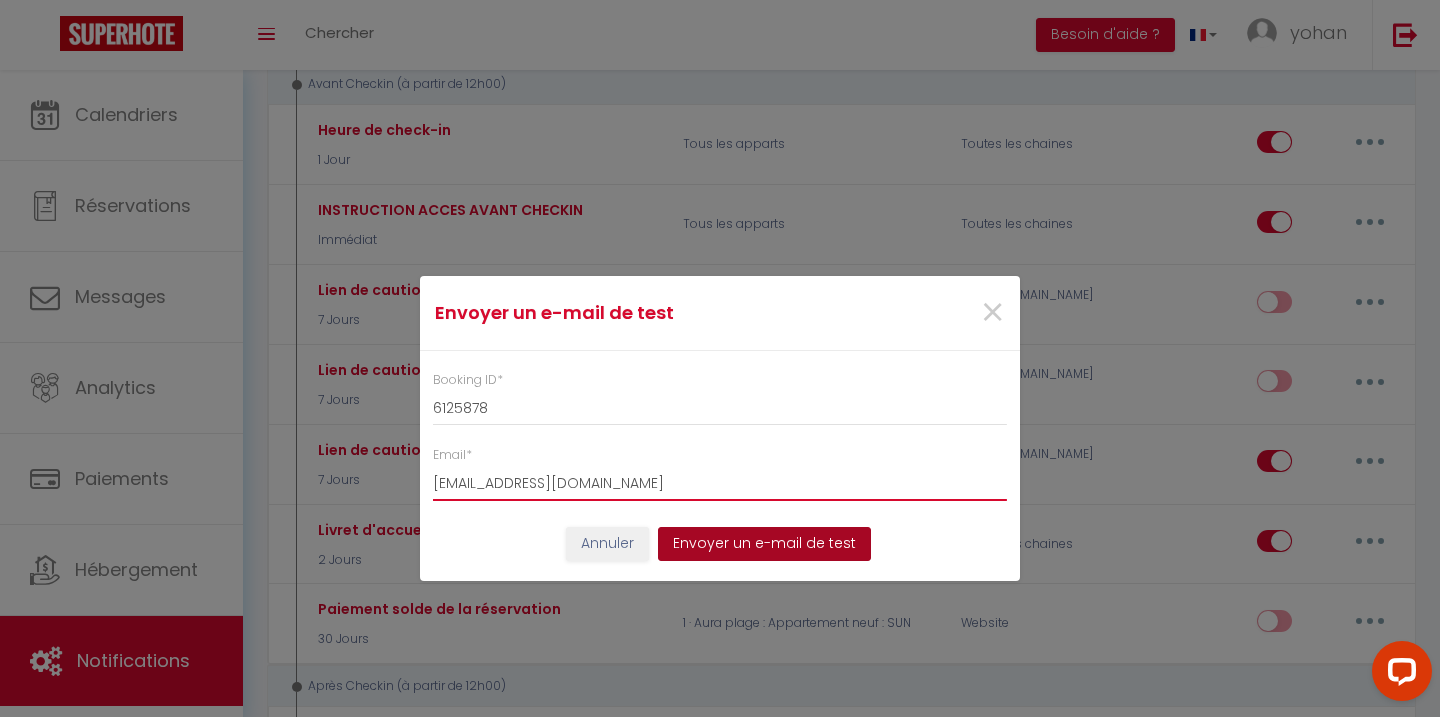 type on "elah23@icloud.com" 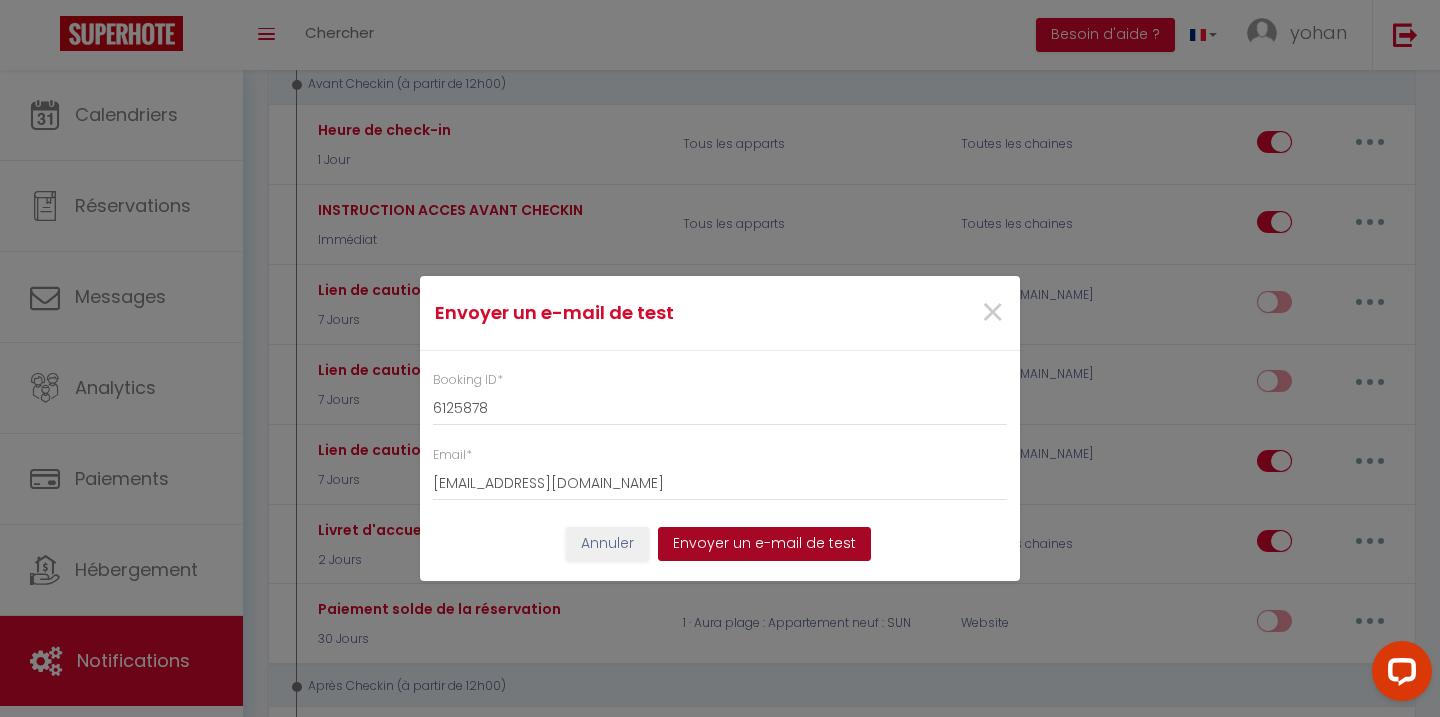 click on "Envoyer un e-mail de test" at bounding box center (764, 544) 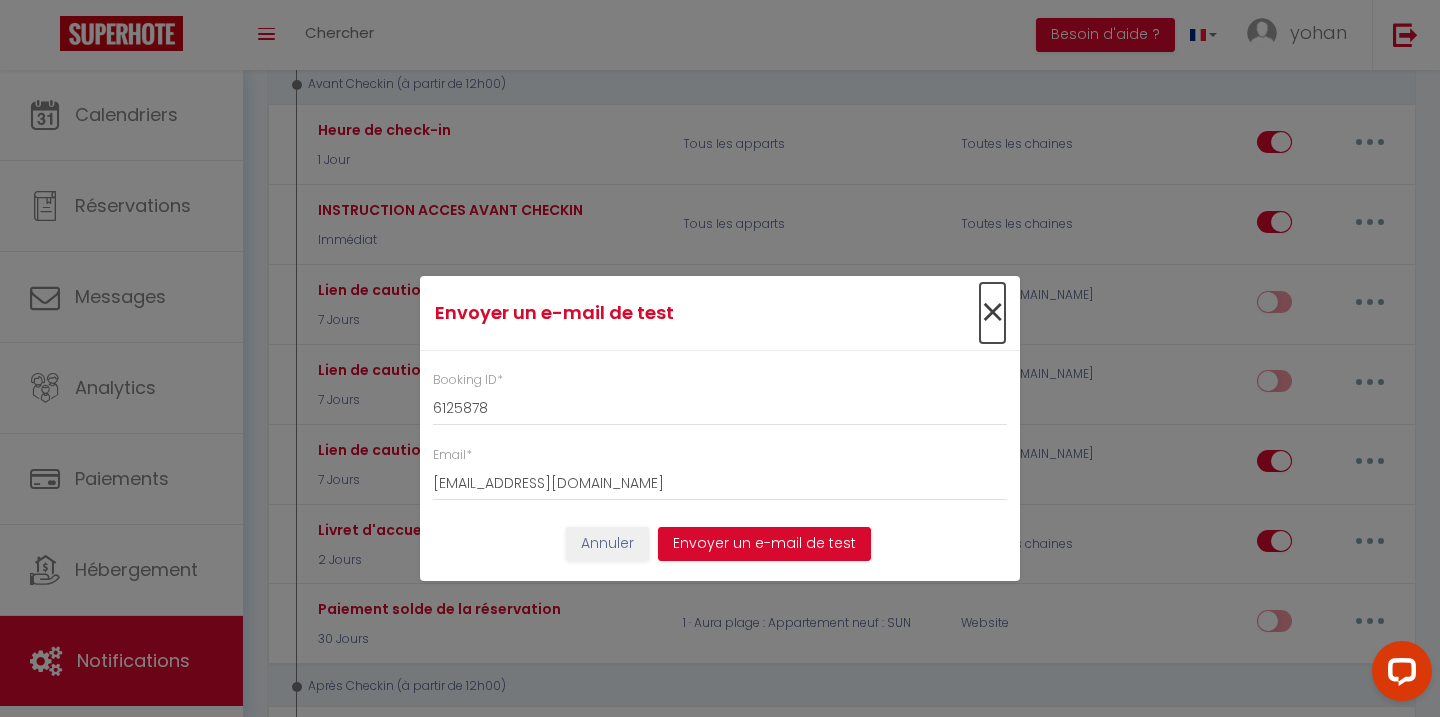 click on "×" at bounding box center (992, 313) 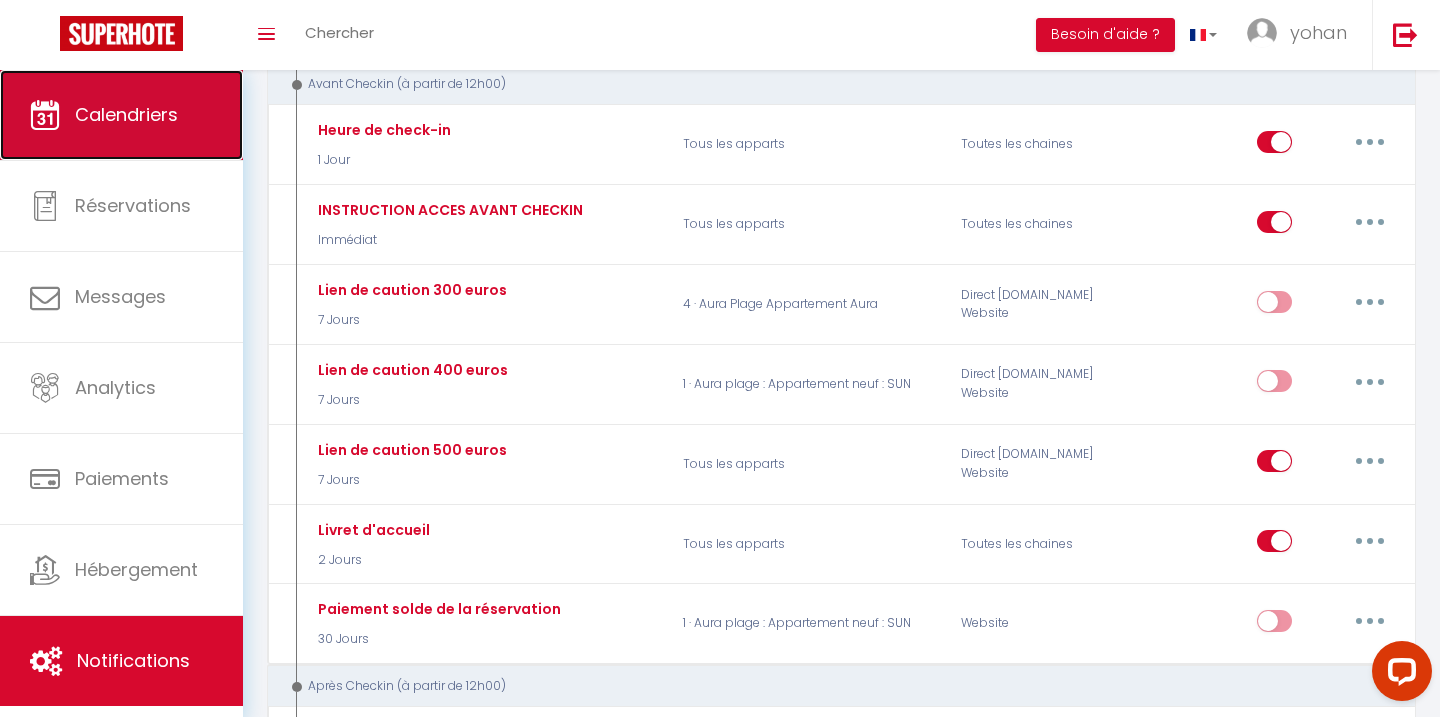 click on "Calendriers" at bounding box center (121, 115) 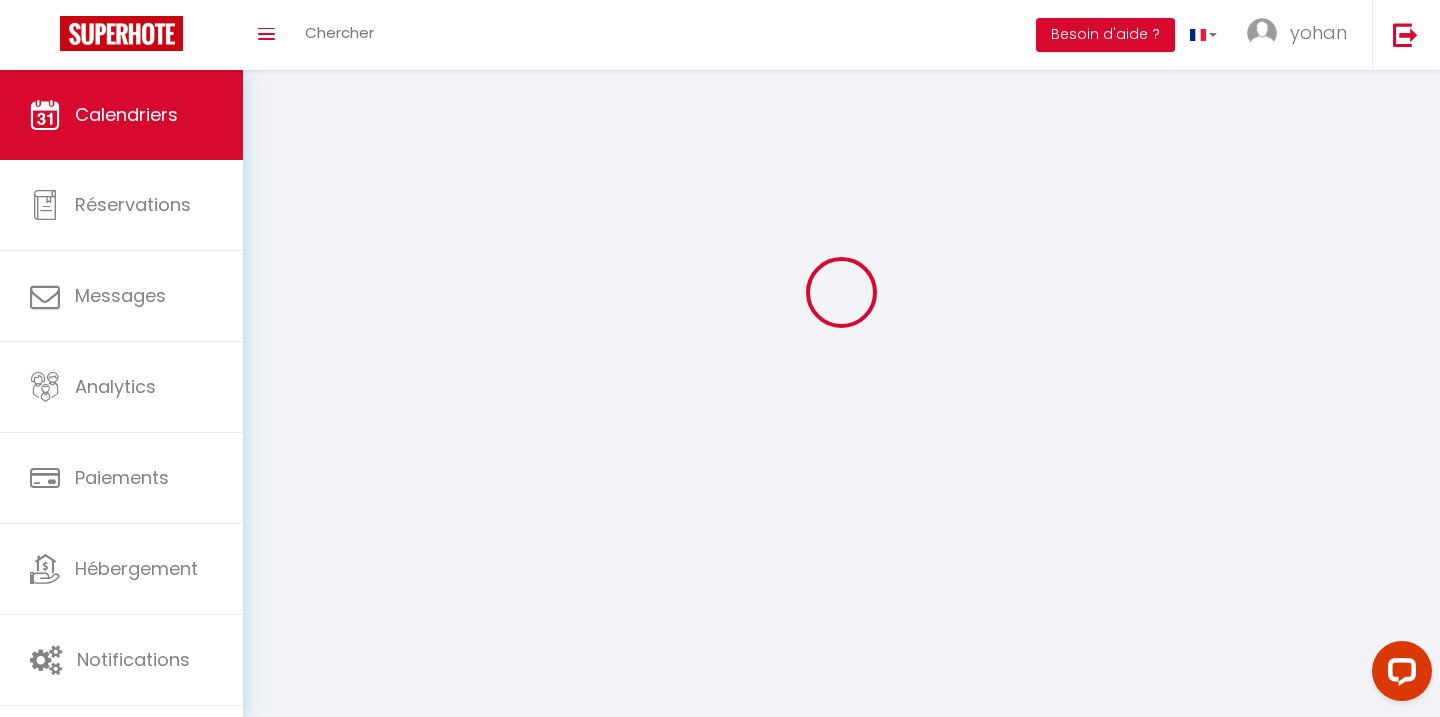 scroll, scrollTop: 0, scrollLeft: 0, axis: both 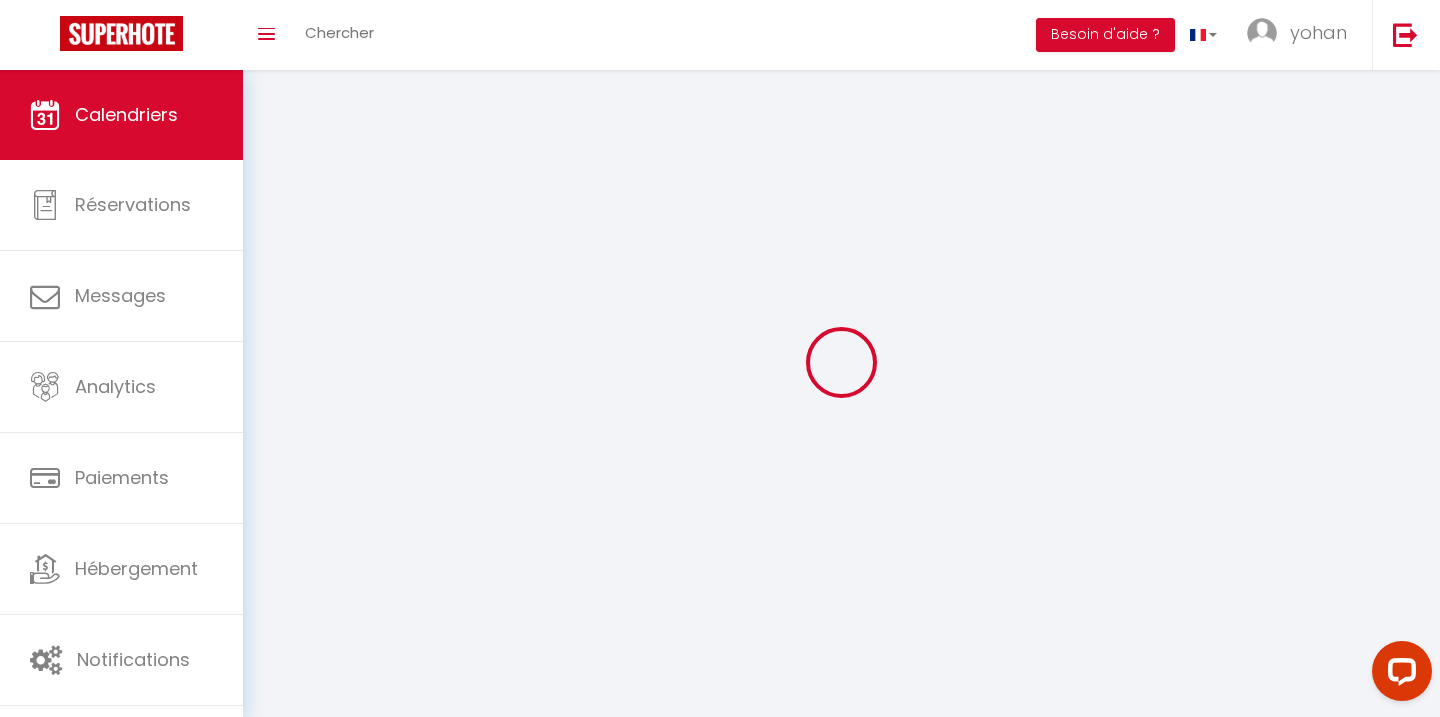 select 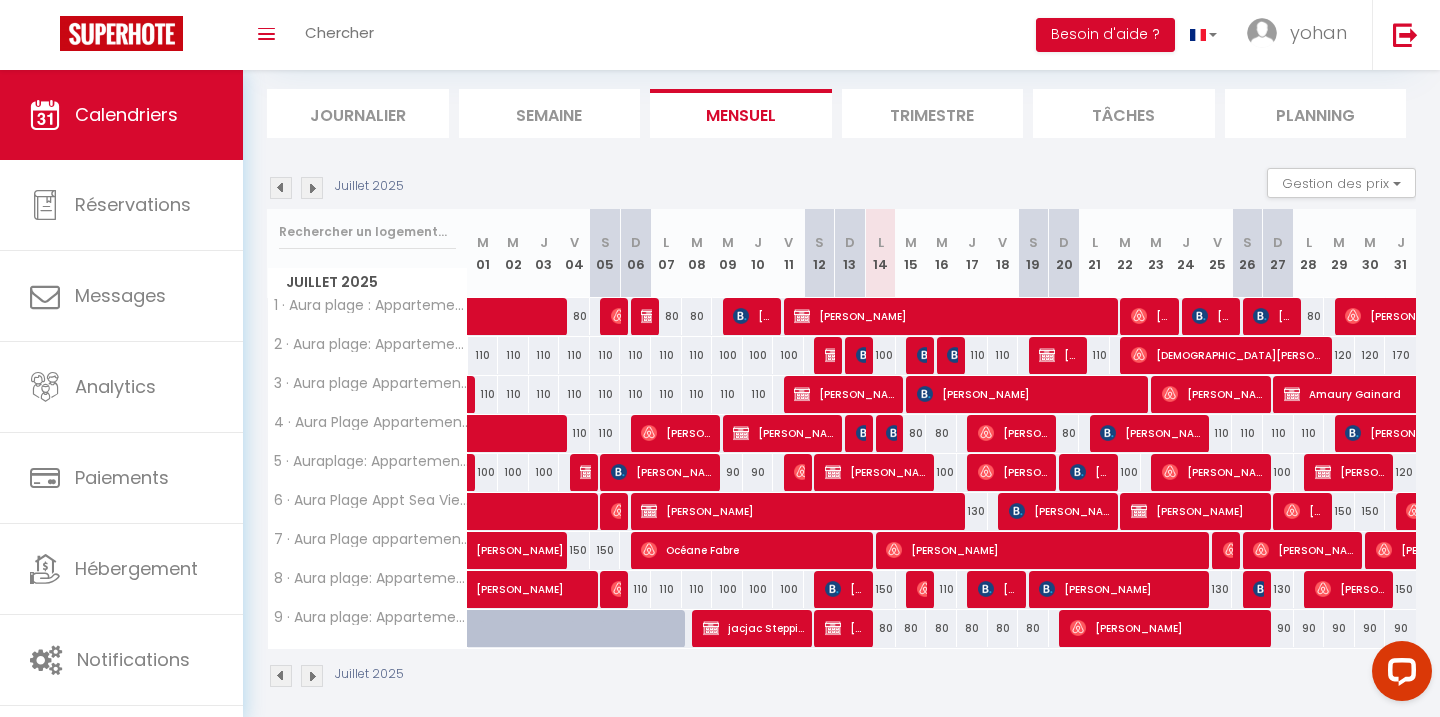 scroll, scrollTop: 122, scrollLeft: 0, axis: vertical 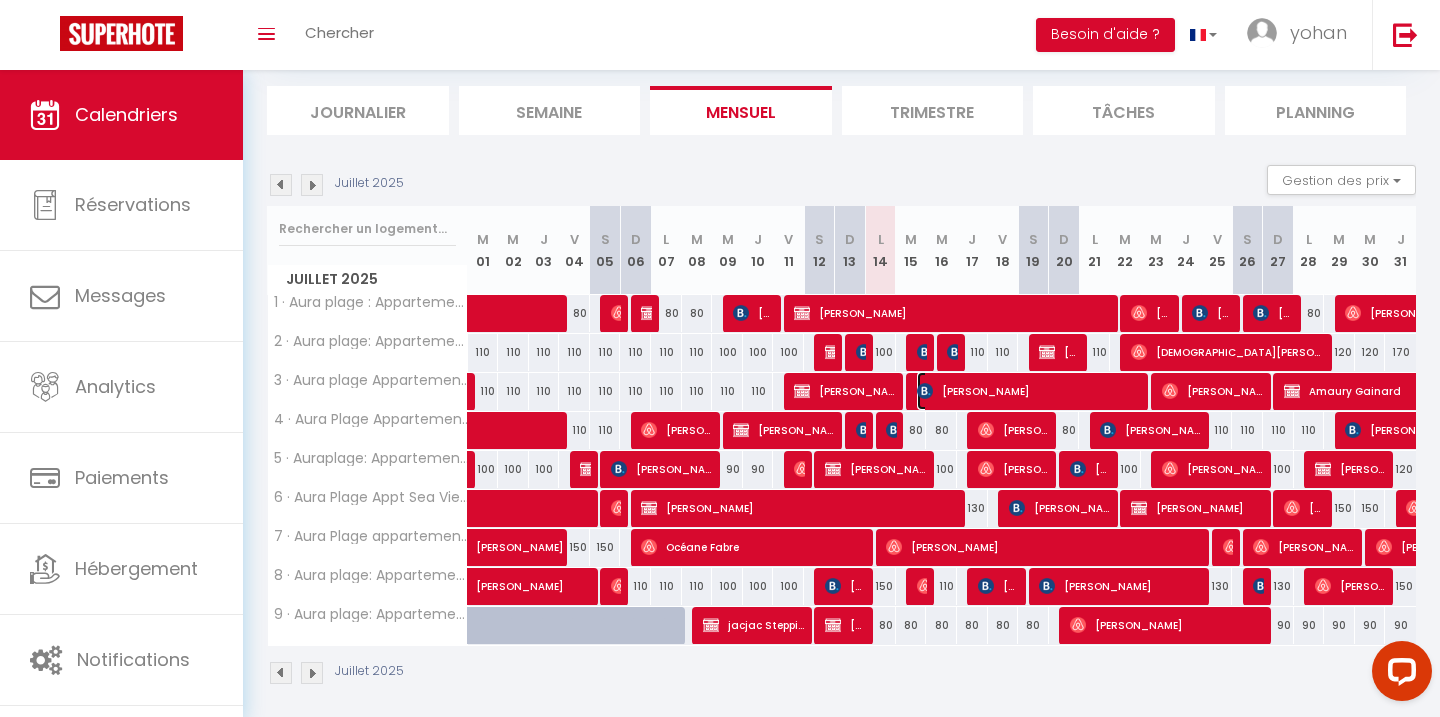 click on "valerie messia" at bounding box center [1030, 391] 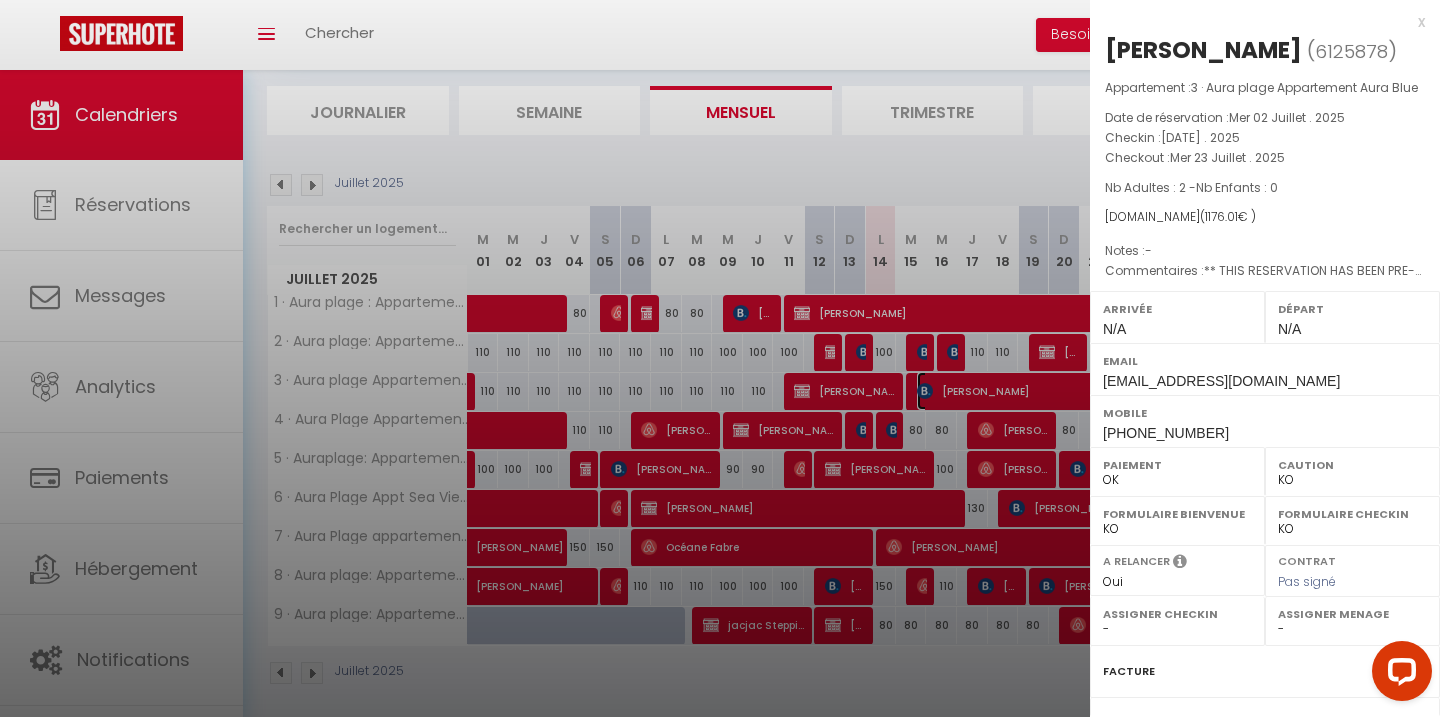 scroll, scrollTop: 215, scrollLeft: 0, axis: vertical 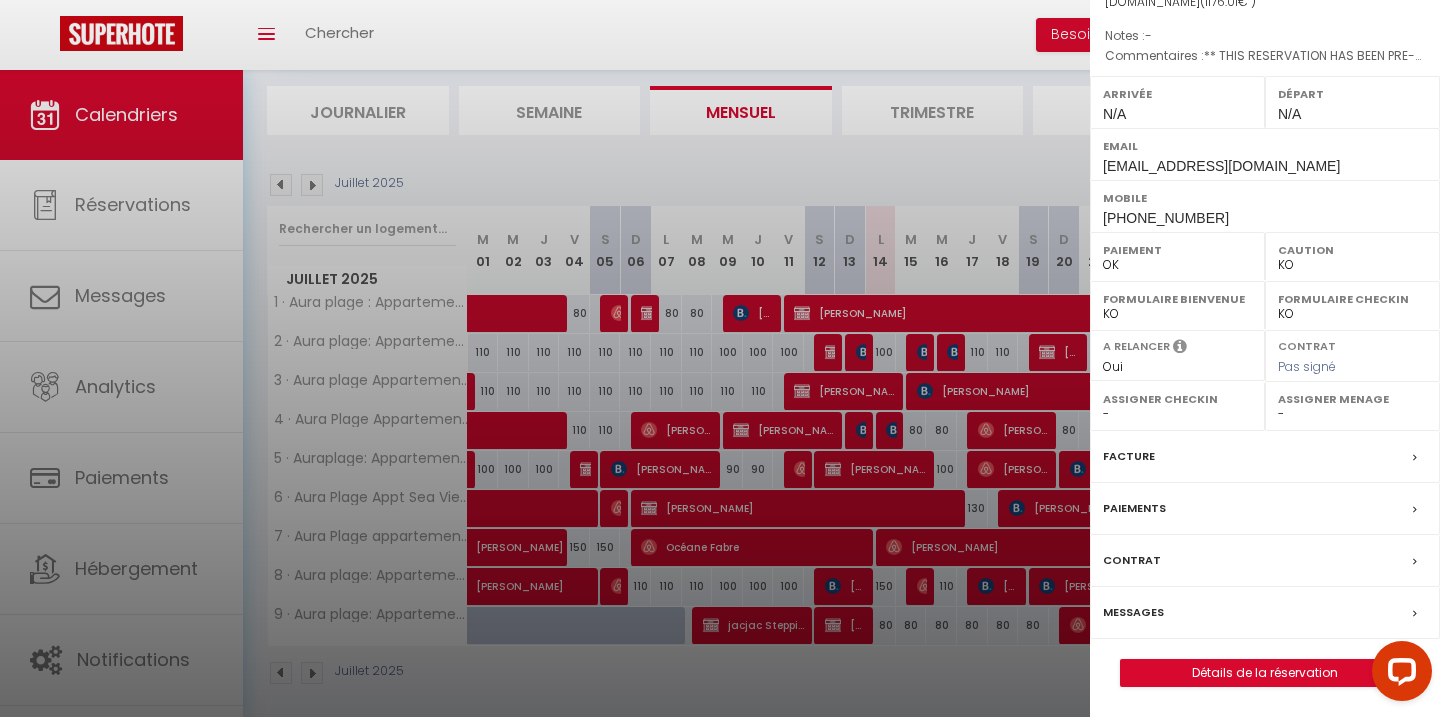 click on "Messages" at bounding box center [1133, 612] 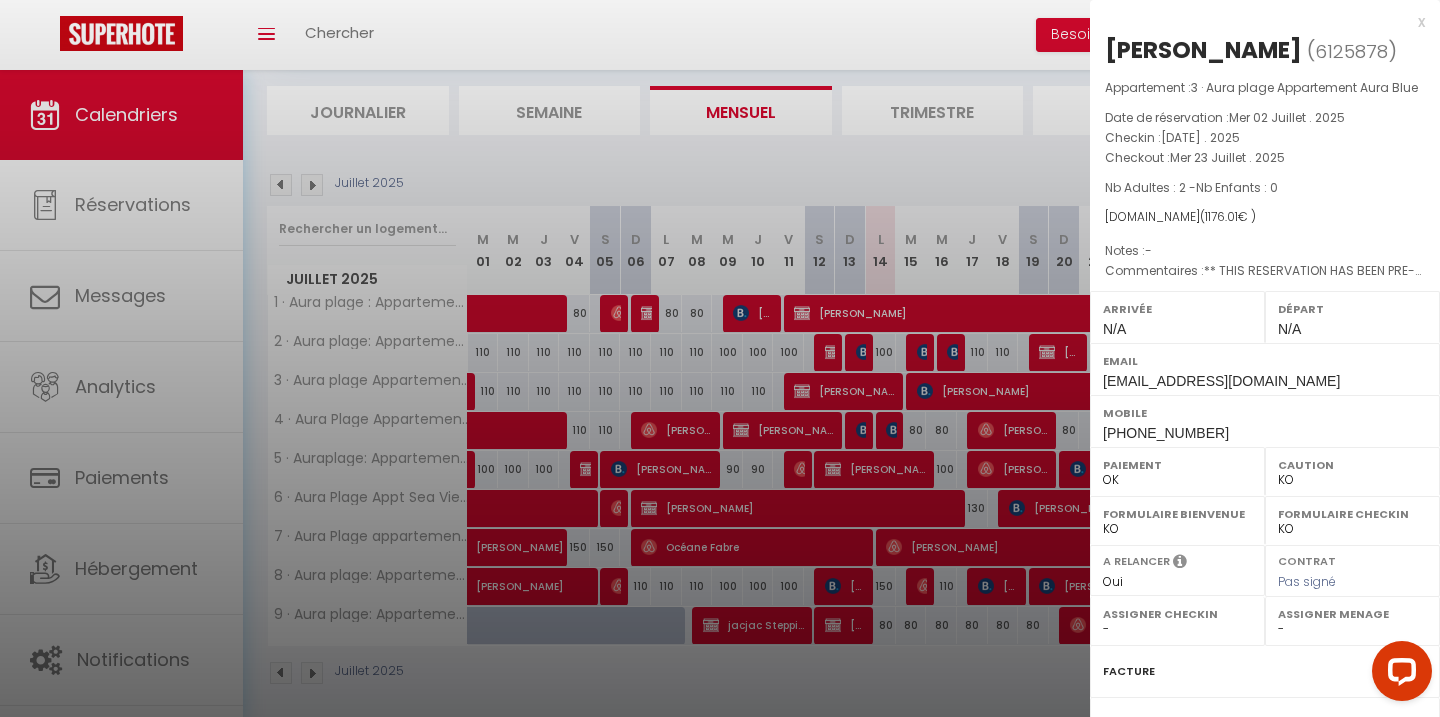 scroll, scrollTop: 0, scrollLeft: 0, axis: both 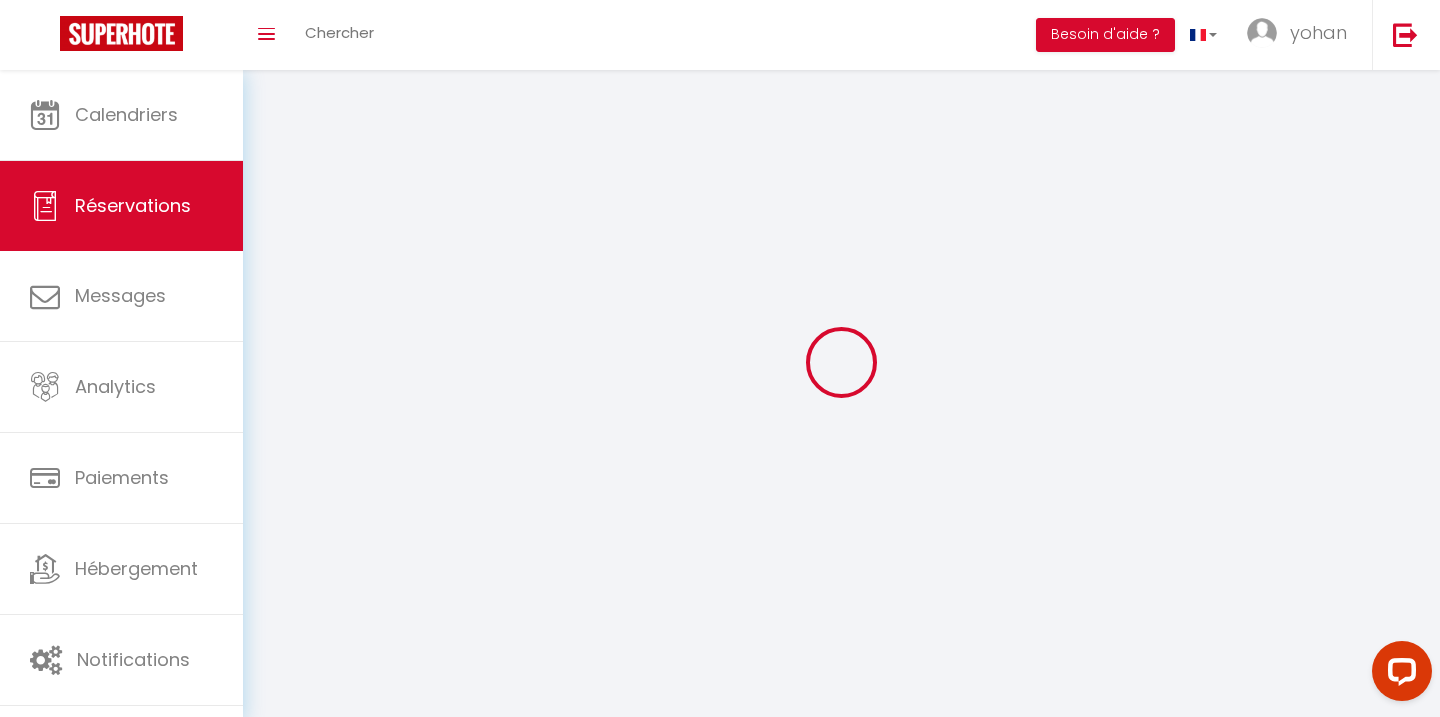 select 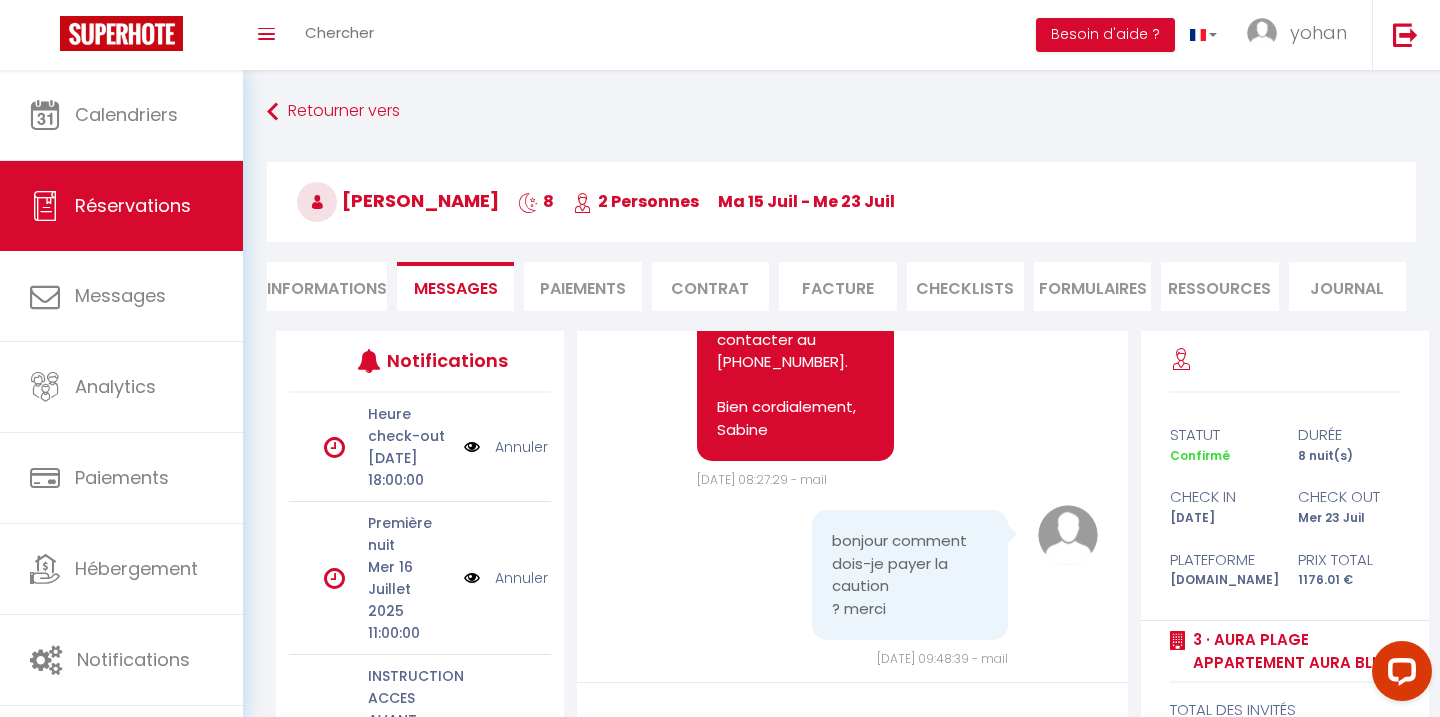 scroll, scrollTop: 4025, scrollLeft: 0, axis: vertical 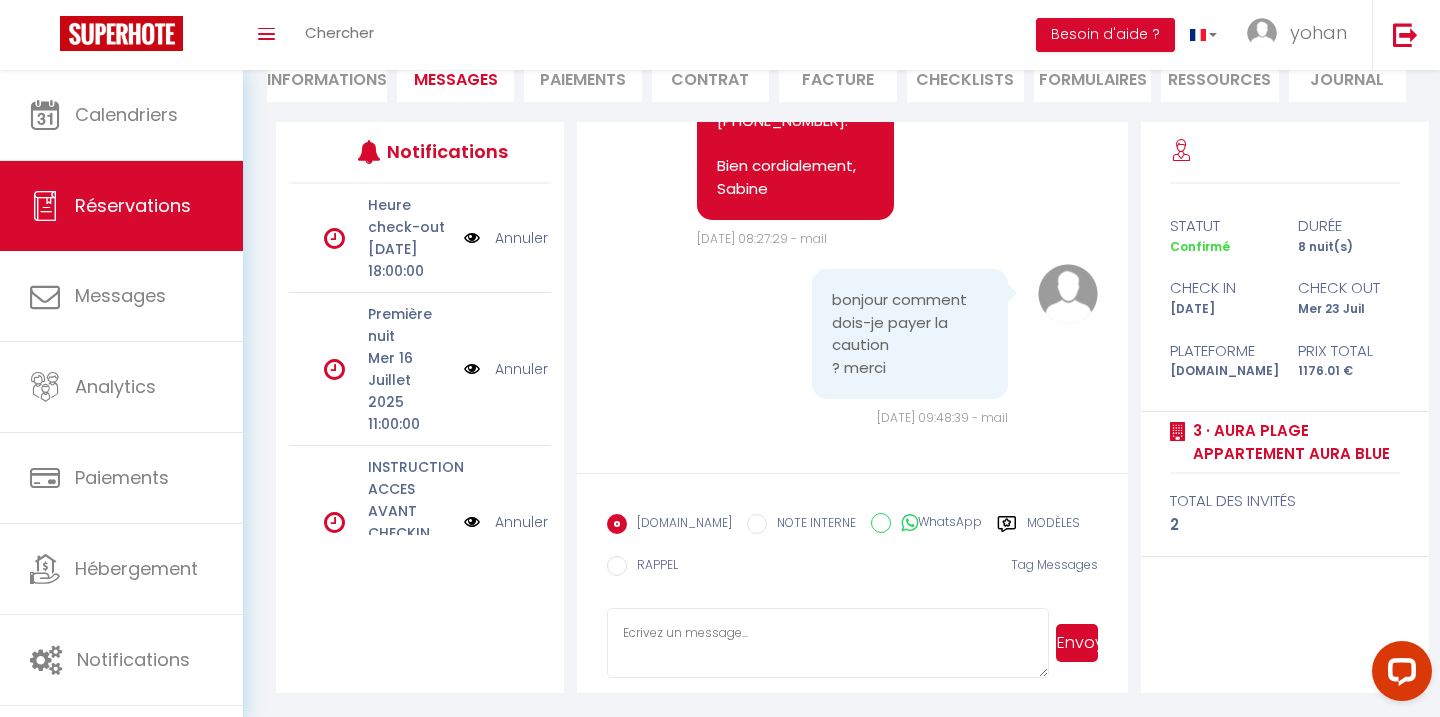 click at bounding box center (827, 643) 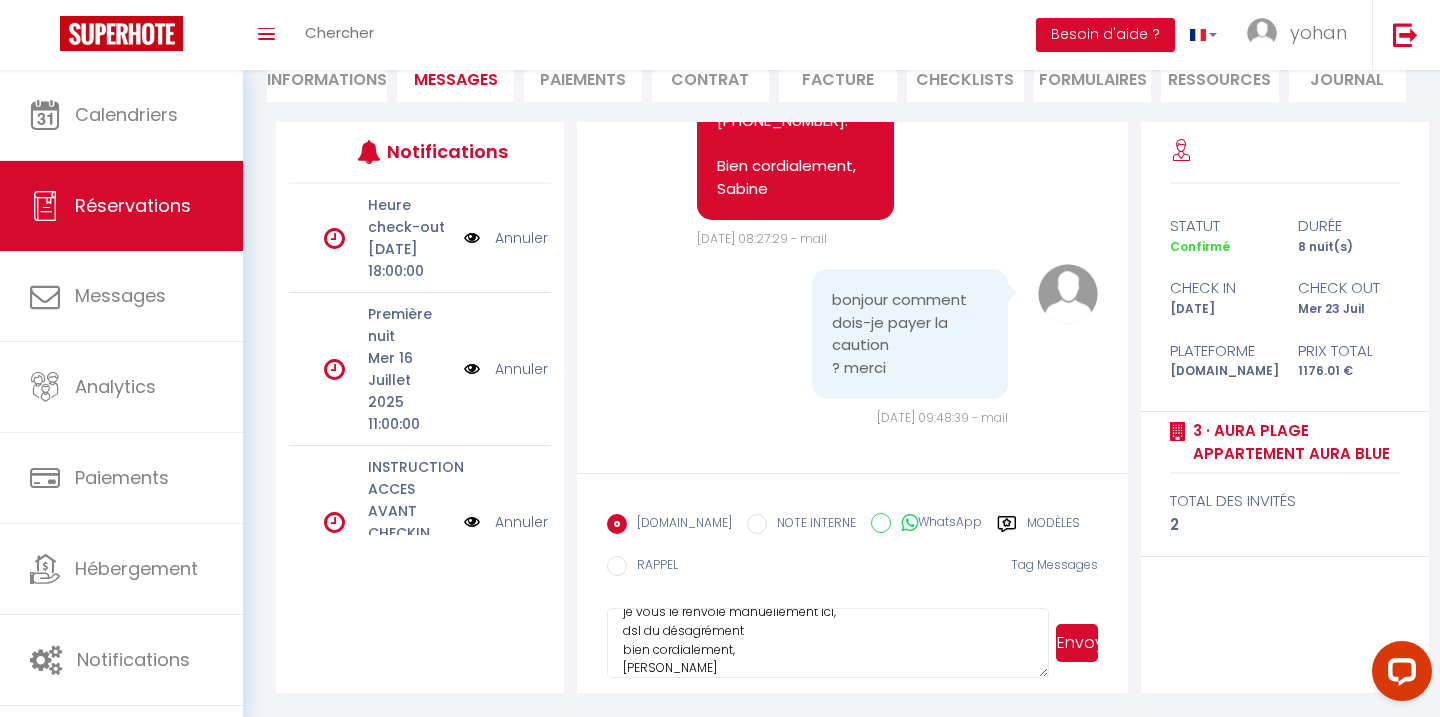 scroll, scrollTop: 0, scrollLeft: 0, axis: both 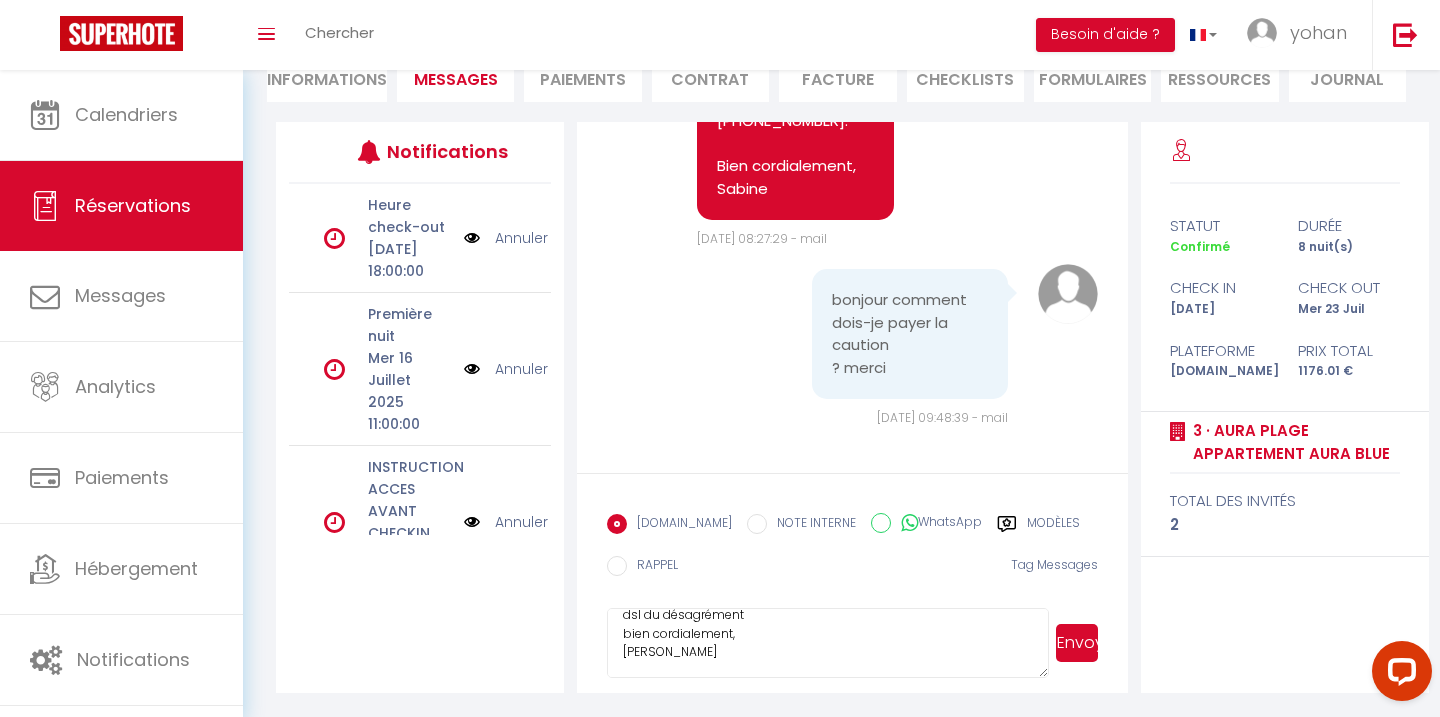 drag, startPoint x: 620, startPoint y: 634, endPoint x: 722, endPoint y: 699, distance: 120.9504 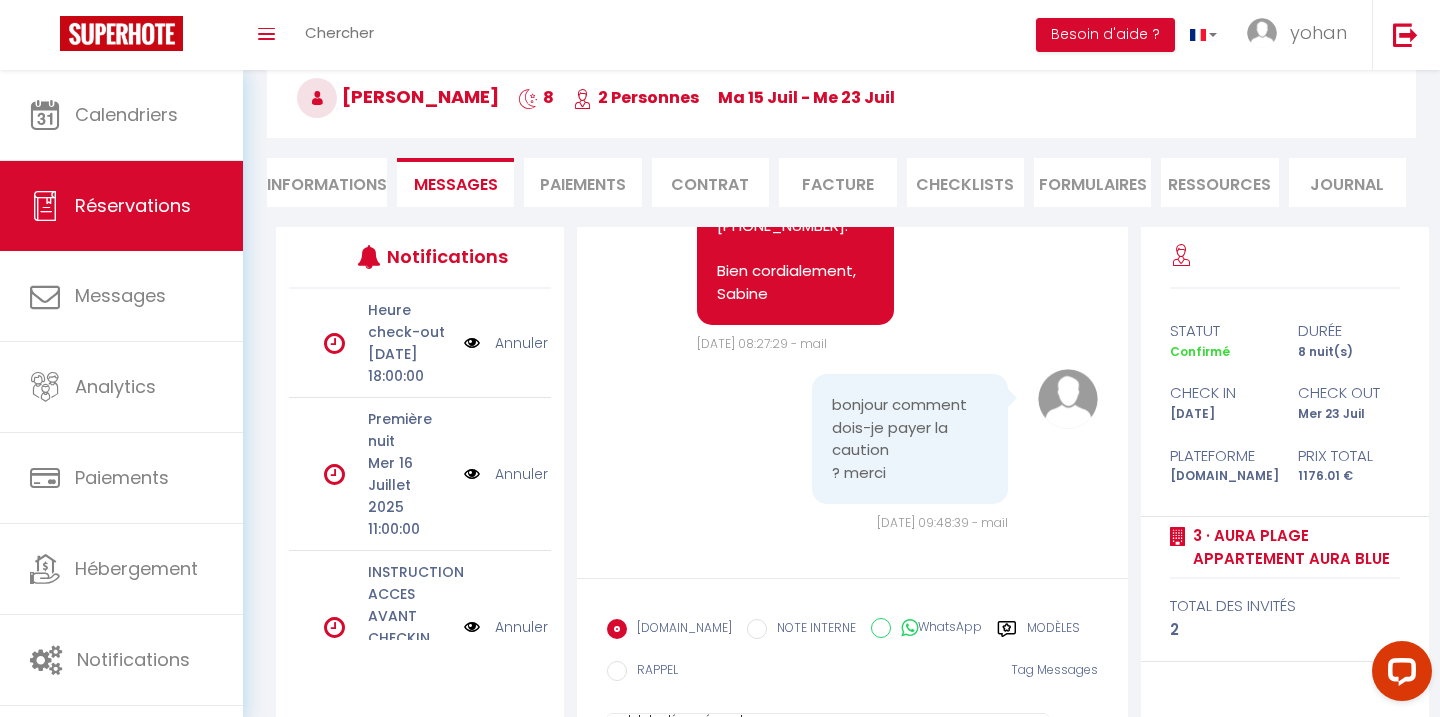 scroll, scrollTop: 209, scrollLeft: 0, axis: vertical 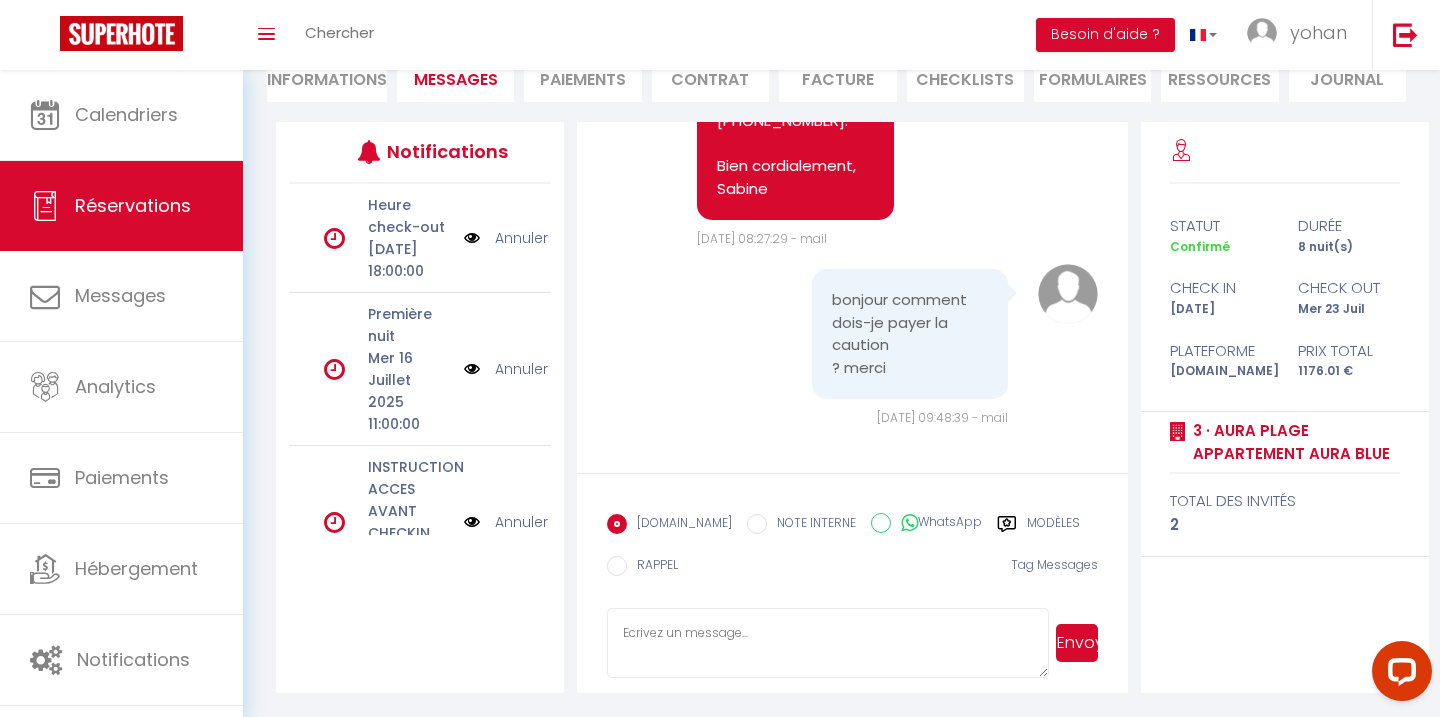 paste on "Bonjour,
Nous rencontrons actuellement un problème informatique concernant le lien de caution.
Je vous le transmets donc manuellement ci-dessous.
Veuillez nous excuser pour ce désagrément.
Bien cordialement,
Sabine" 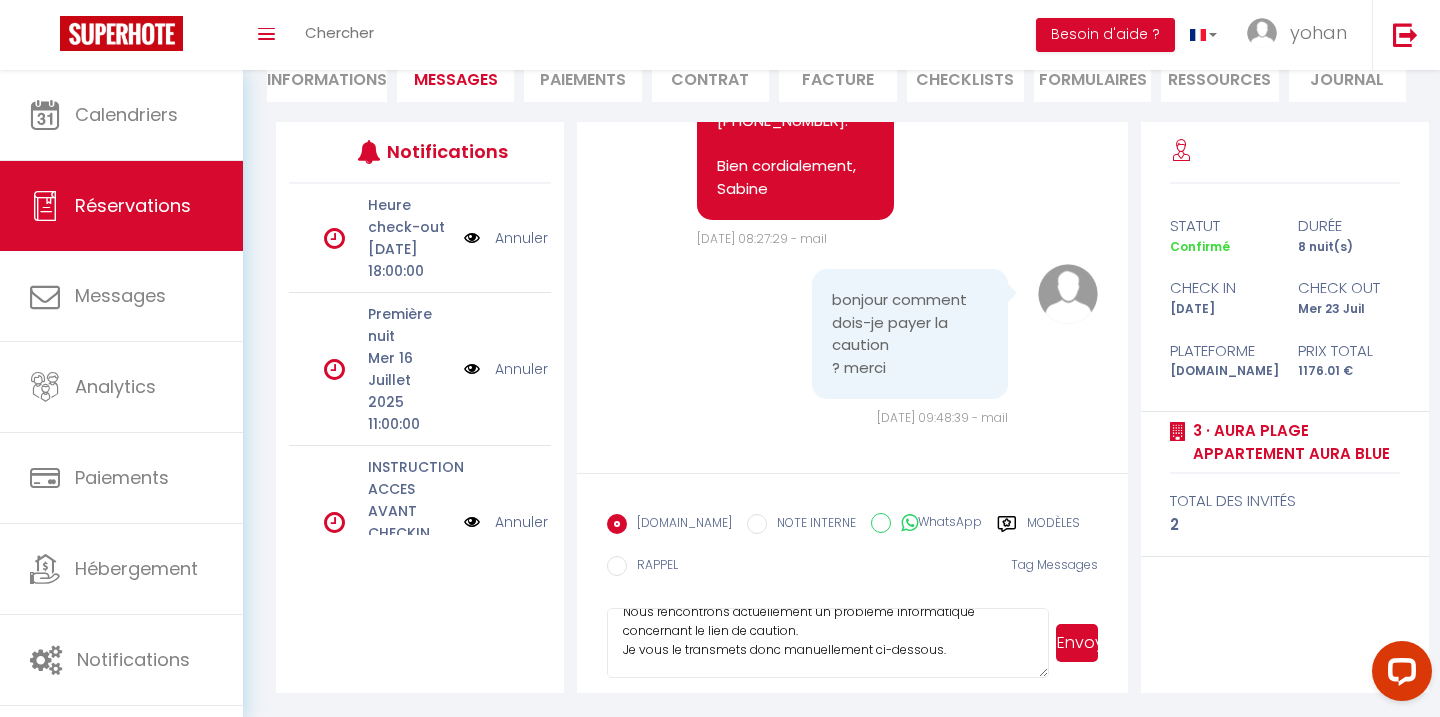 scroll, scrollTop: 60, scrollLeft: 0, axis: vertical 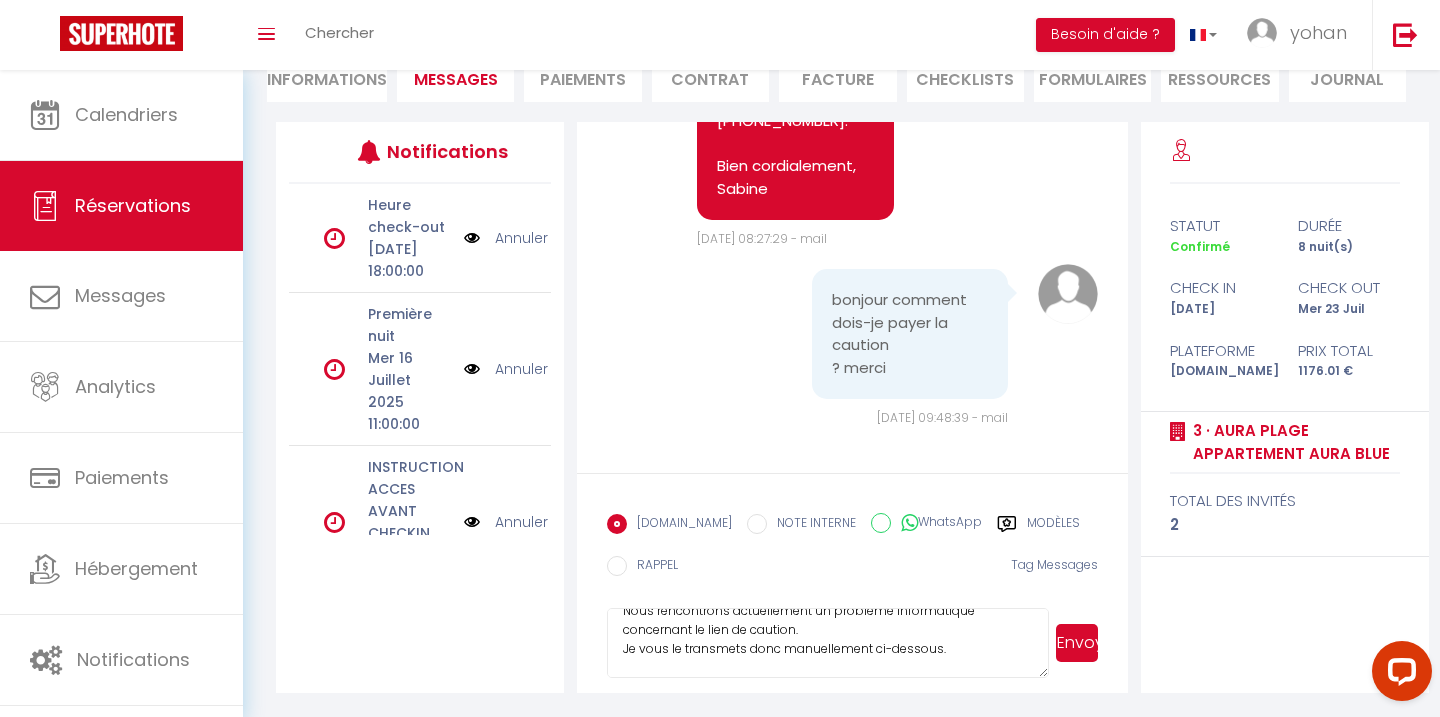 click on "Bonjour,
Nous rencontrons actuellement un problème informatique concernant le lien de caution.
Je vous le transmets donc manuellement ci-dessous.
Veuillez nous excuser pour ce désagrément.
Bien cordialement,
Sabine" at bounding box center (827, 643) 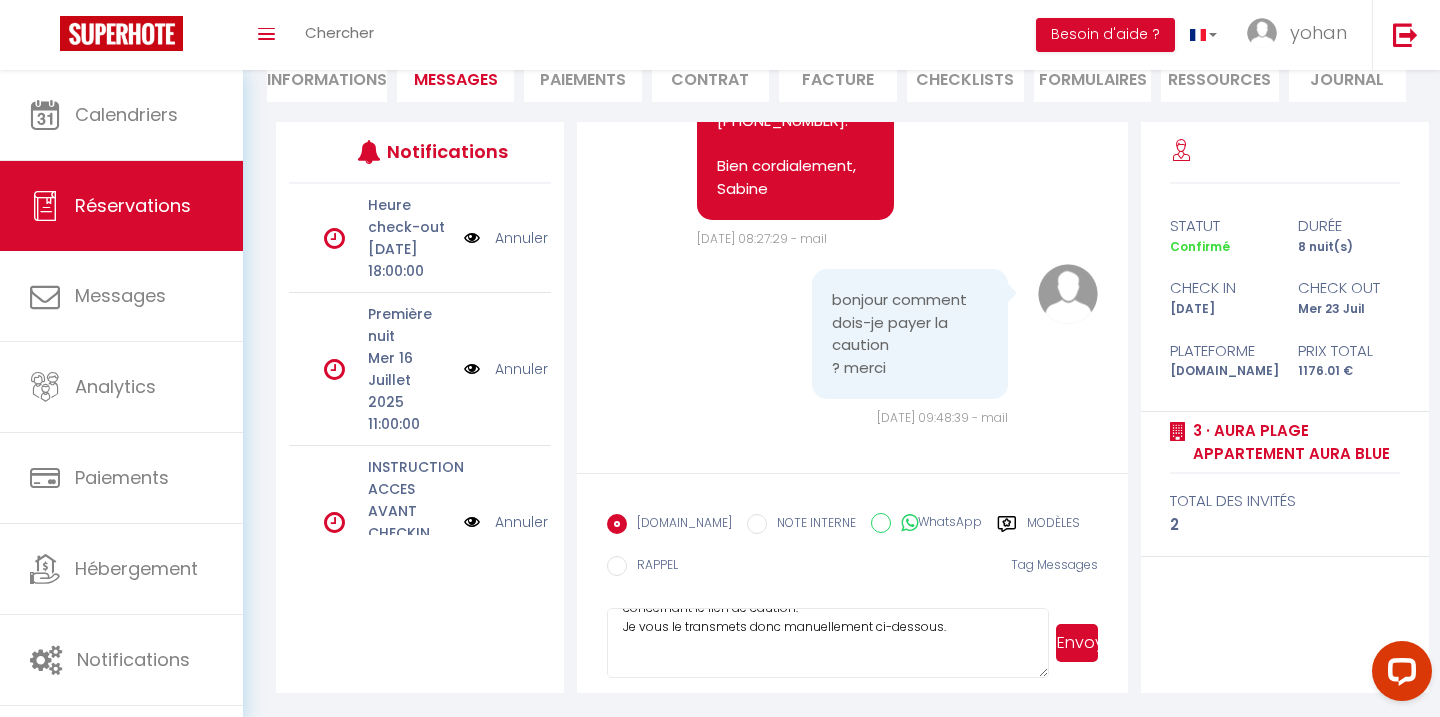 scroll, scrollTop: 83, scrollLeft: 0, axis: vertical 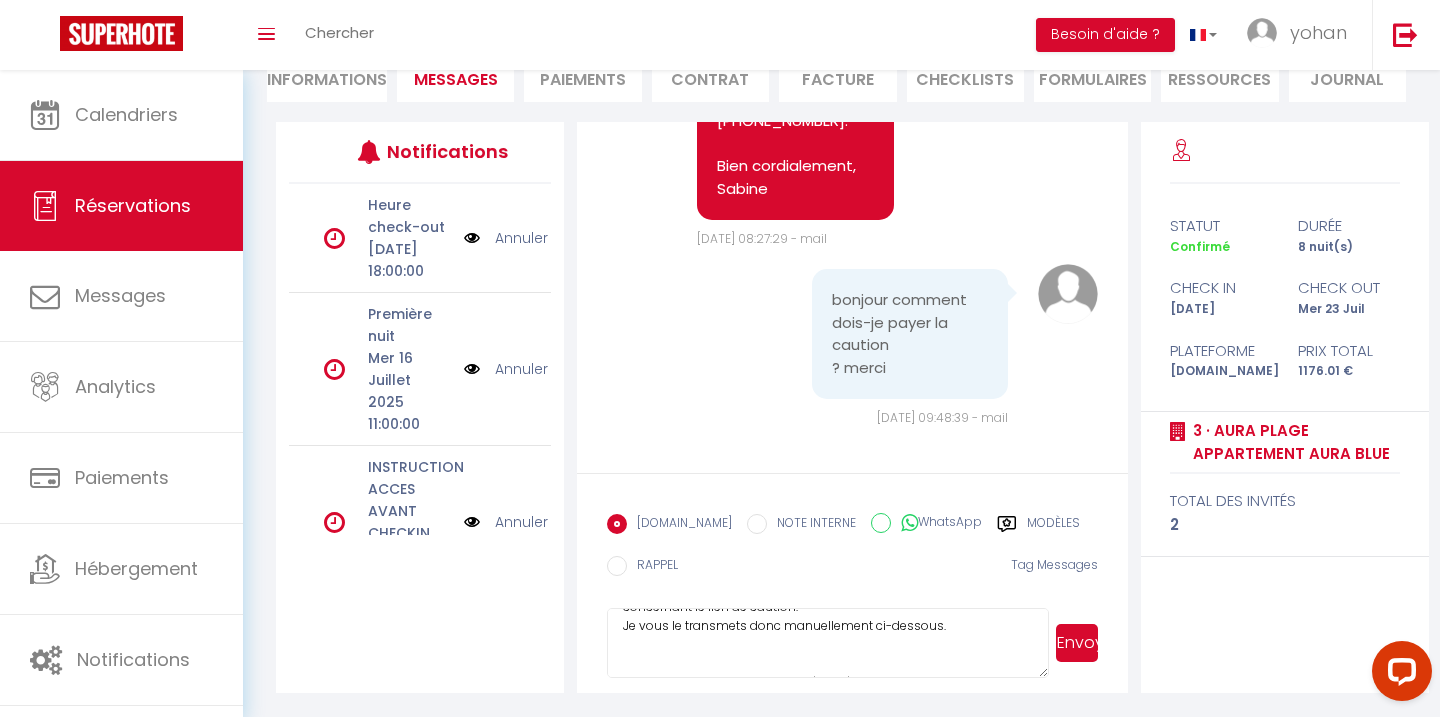 paste on "https://app.superhote.com/#/p/PgGIMImU" 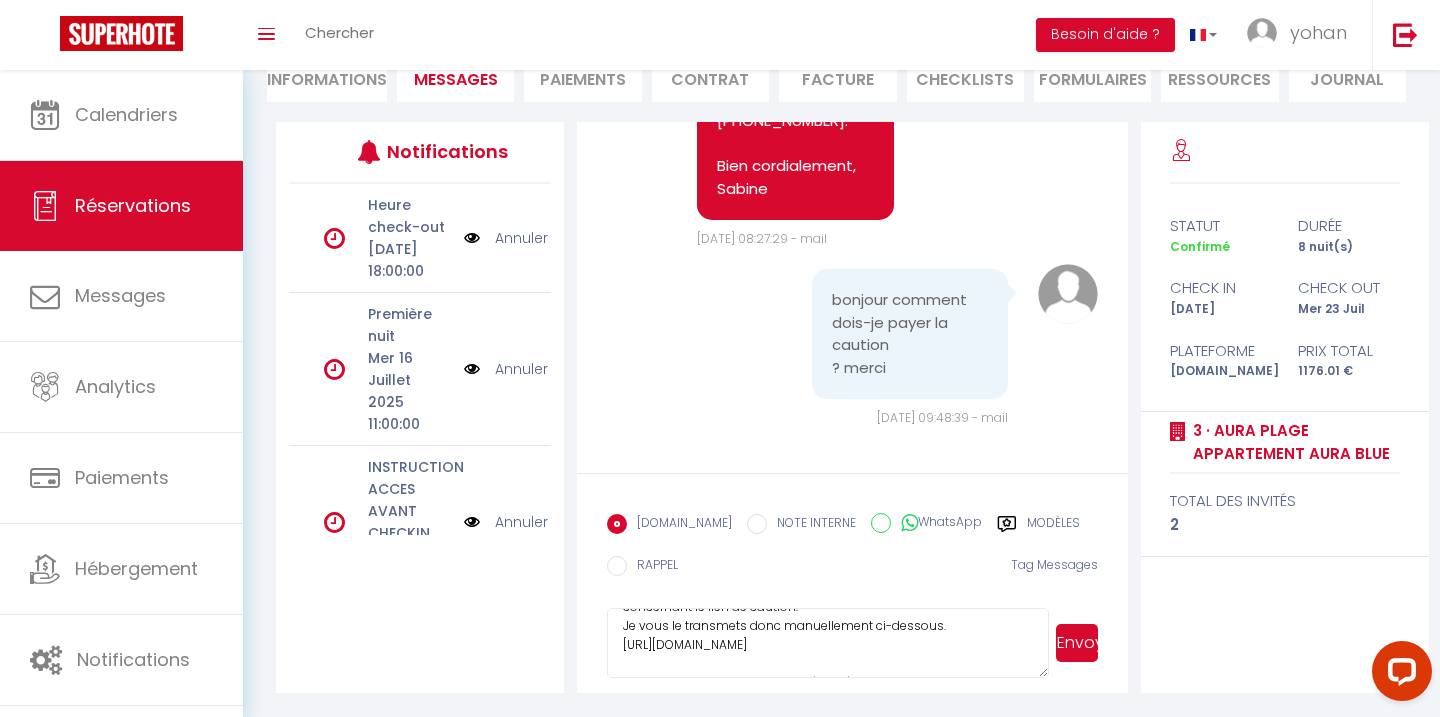 click on "Bonjour,
Nous rencontrons actuellement un problème informatique concernant le lien de caution.
Je vous le transmets donc manuellement ci-dessous.
https://app.superhote.com/#/p/PgGIMImU
Veuillez nous excuser pour ce désagrément.
Bien cordialement,
Sabine" at bounding box center (827, 643) 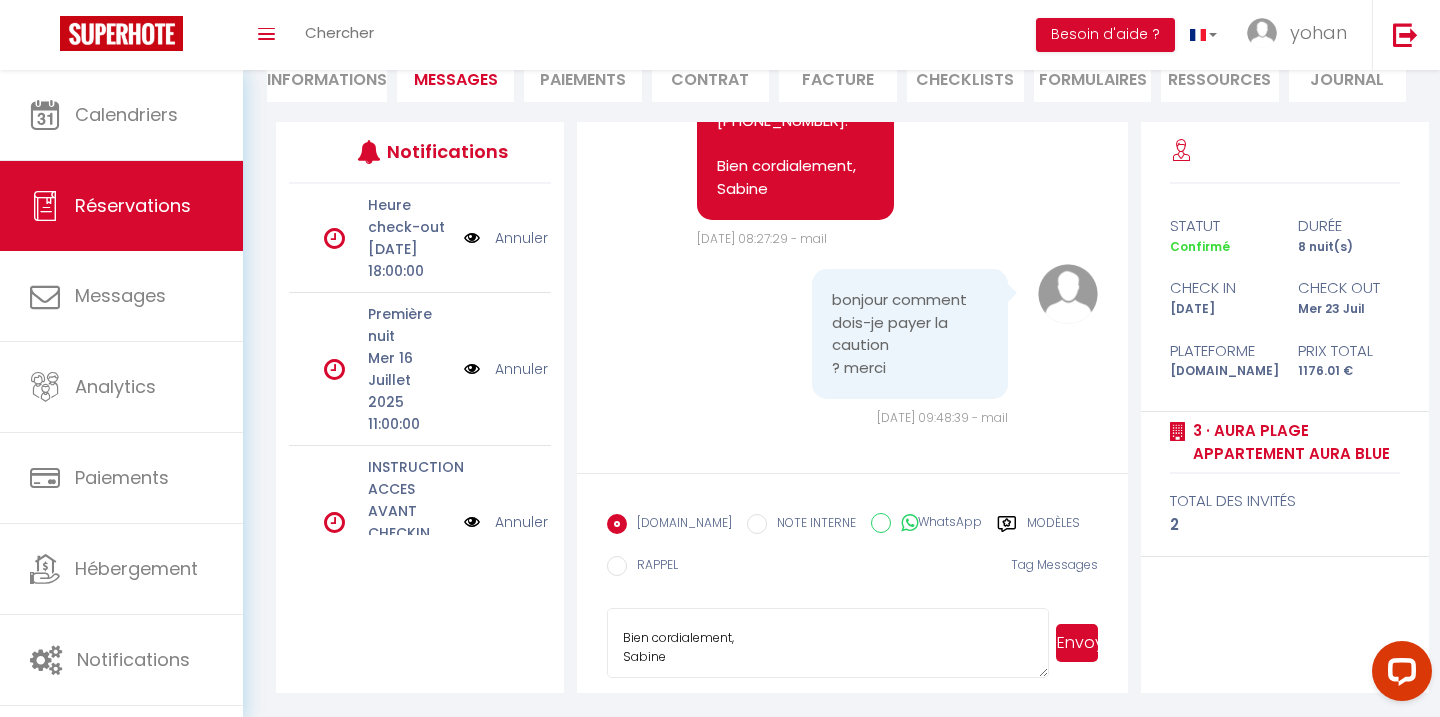 scroll, scrollTop: 188, scrollLeft: 0, axis: vertical 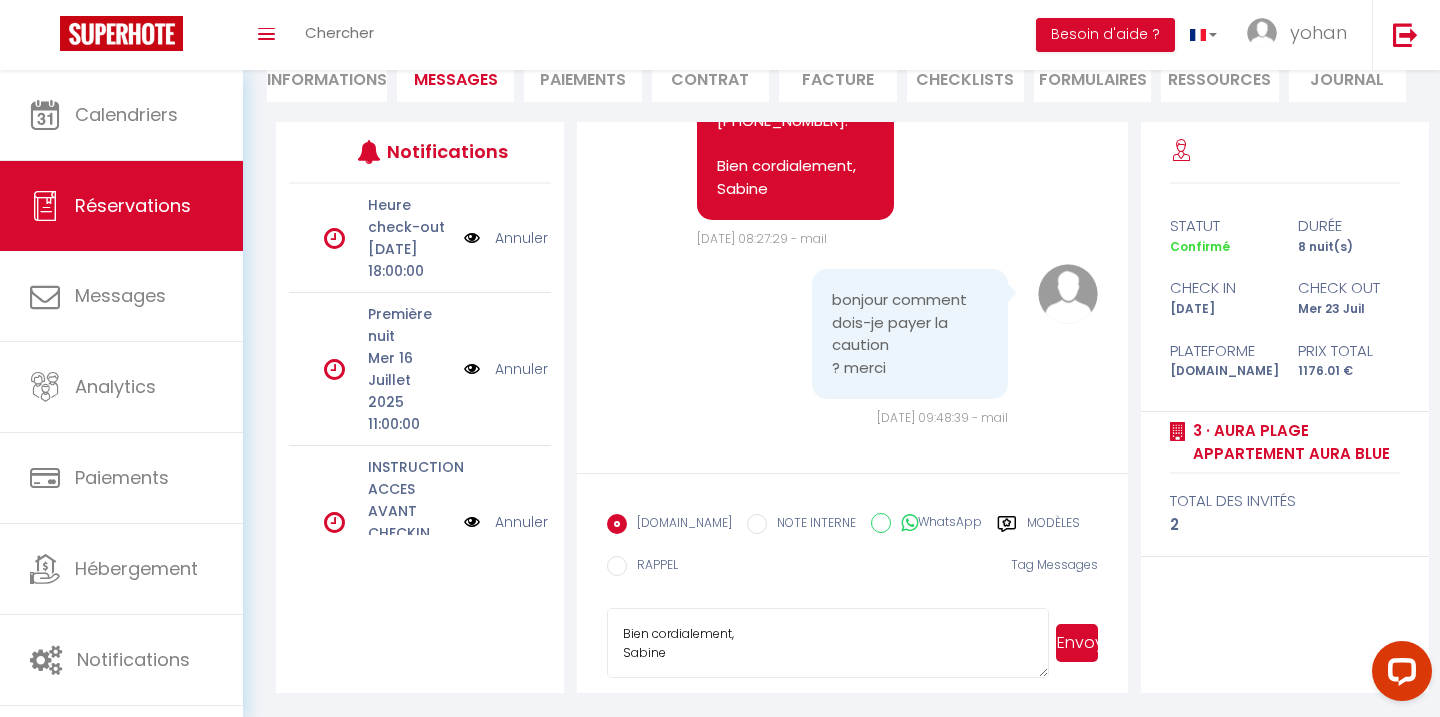 type on "Bonjour,
Nous rencontrons actuellement un problème informatique concernant le lien de caution.
Je vous le transmets donc manuellement ci-dessous.
https://app.superhote.com/#/p/PgGIMImU
Veuillez nous excuser pour ce désagrément.
Bien cordialement,
Sabine" 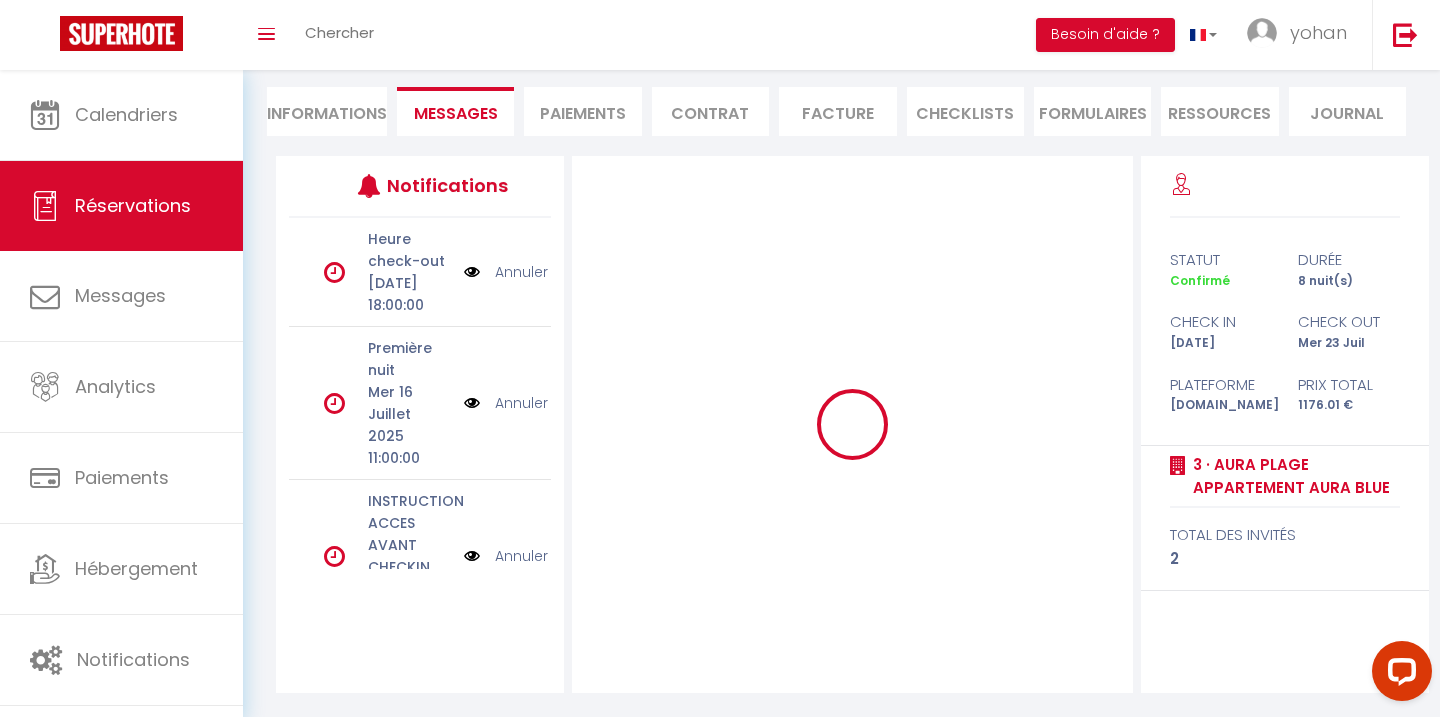 type 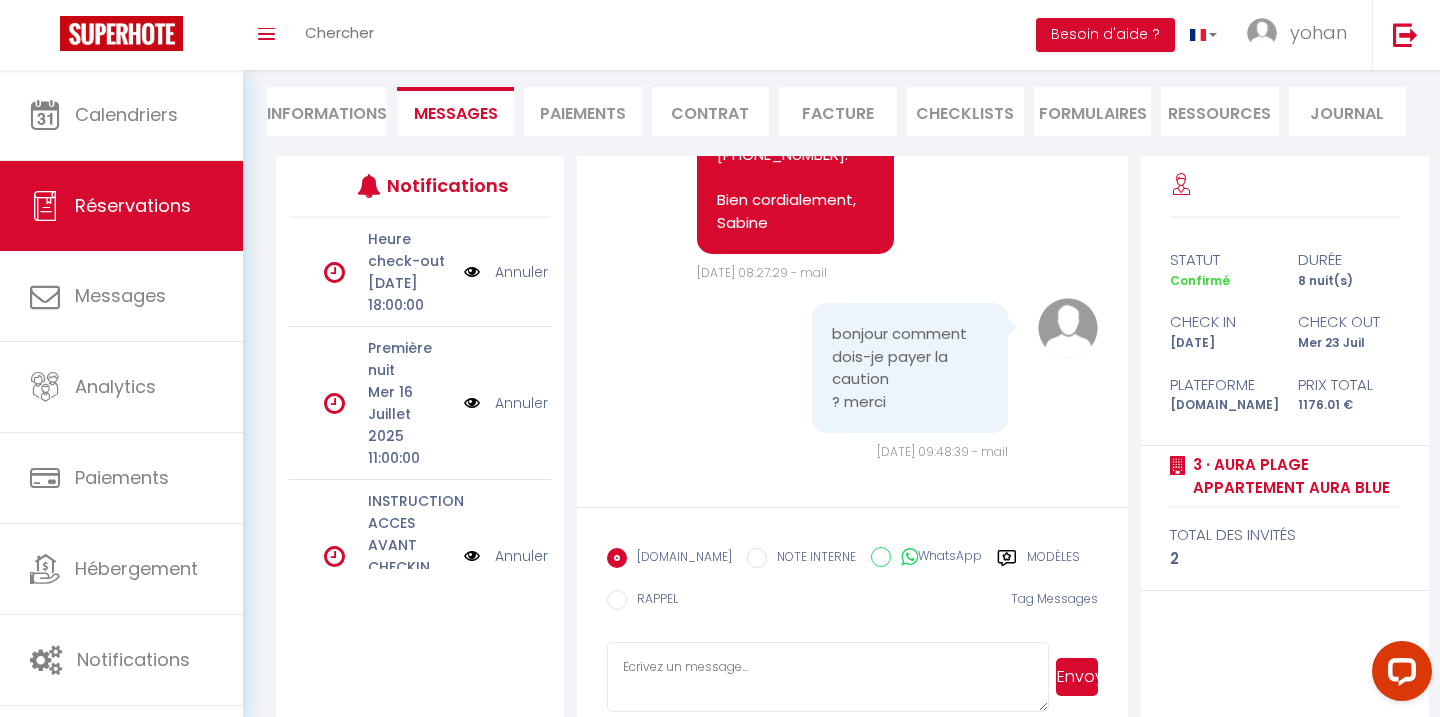 scroll, scrollTop: 0, scrollLeft: 0, axis: both 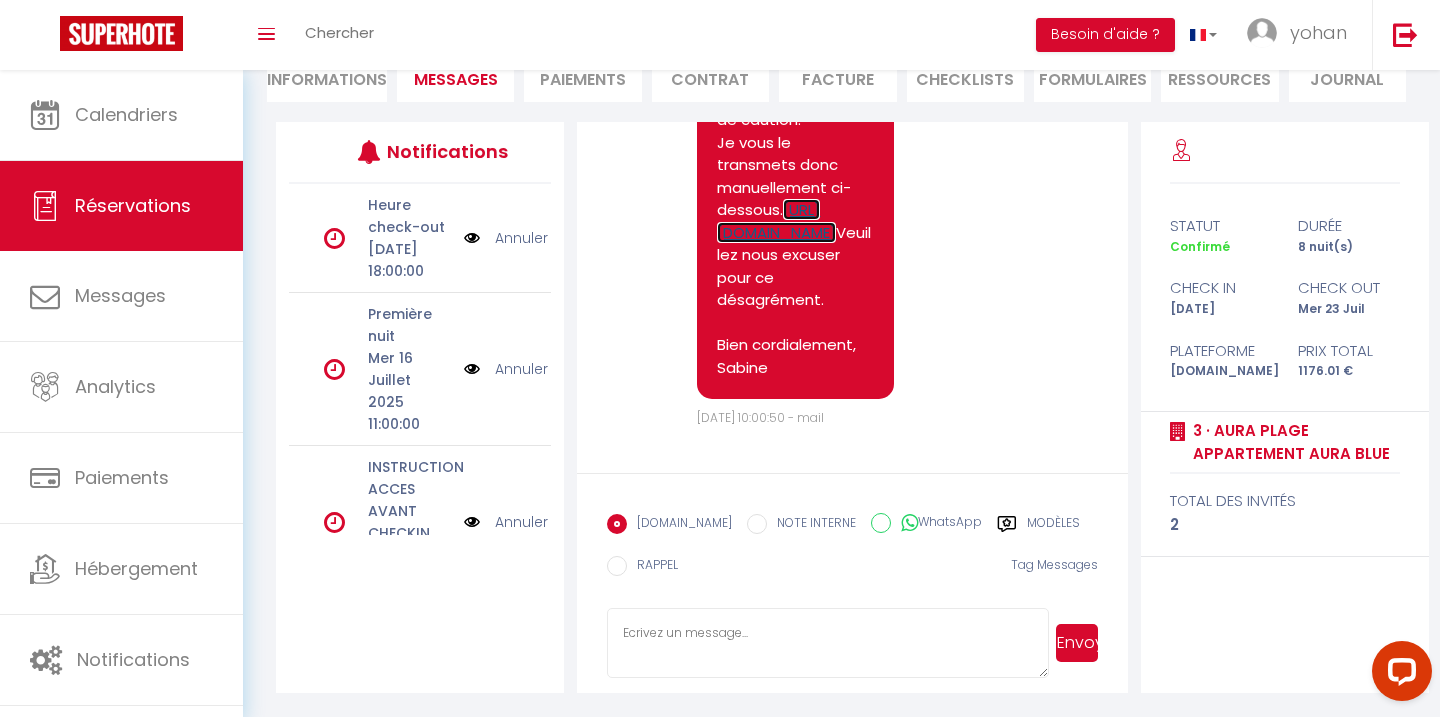 click on "https://app.superhote.com/#/p/PgGIMImU" at bounding box center [776, 221] 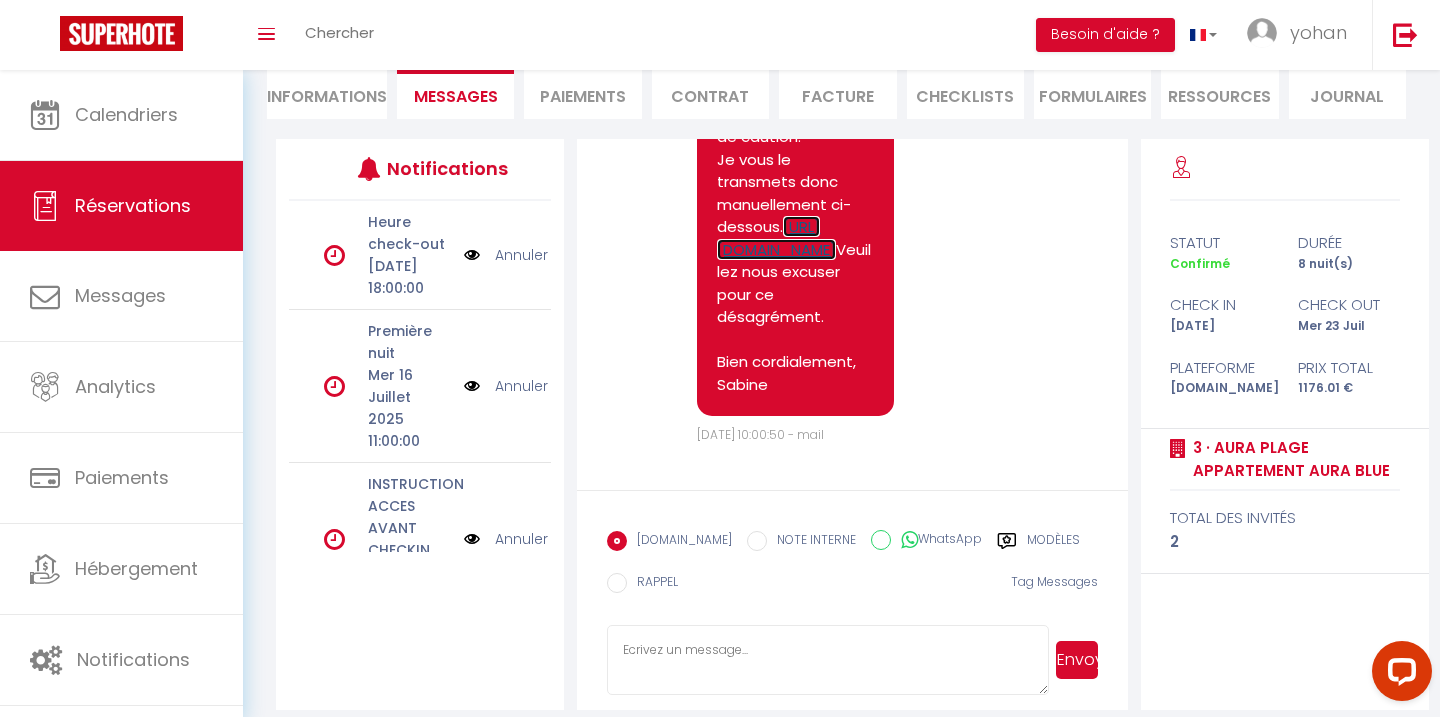 scroll, scrollTop: 181, scrollLeft: 0, axis: vertical 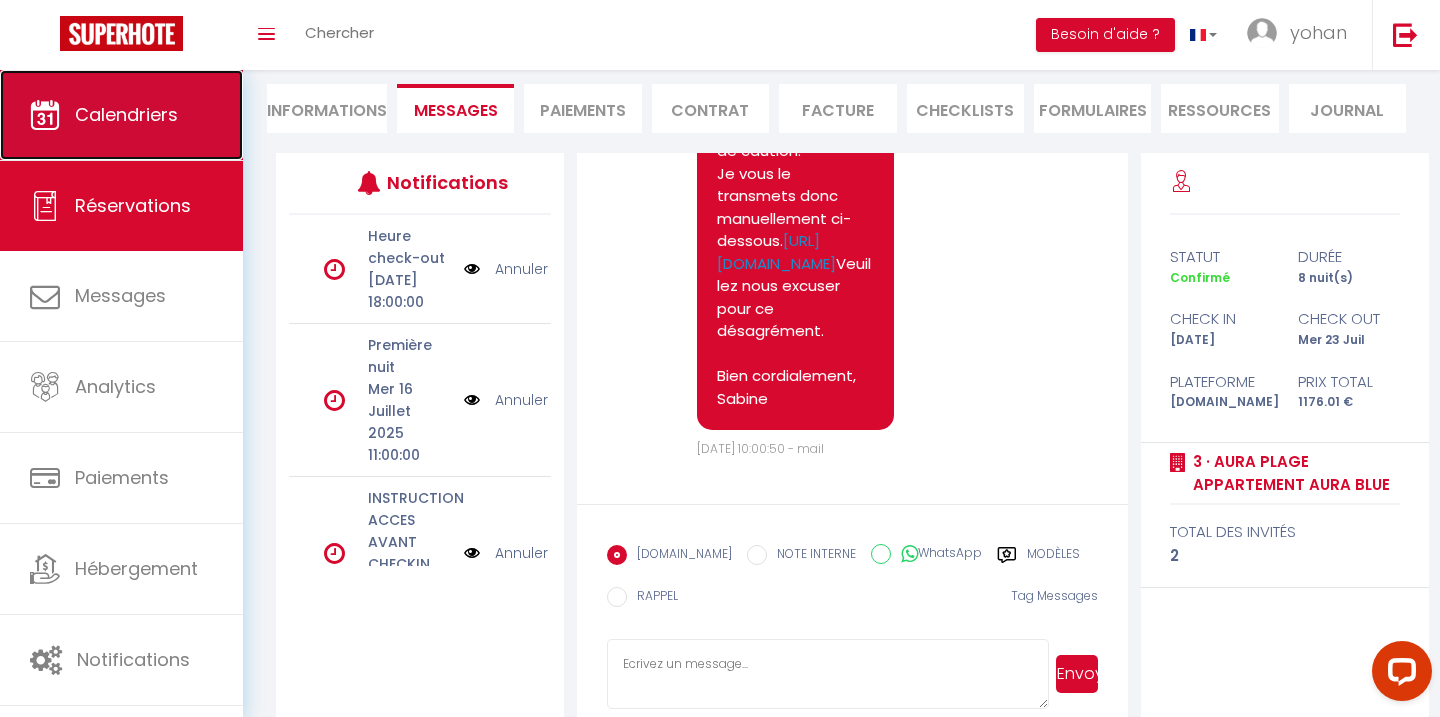 click on "Calendriers" at bounding box center [126, 114] 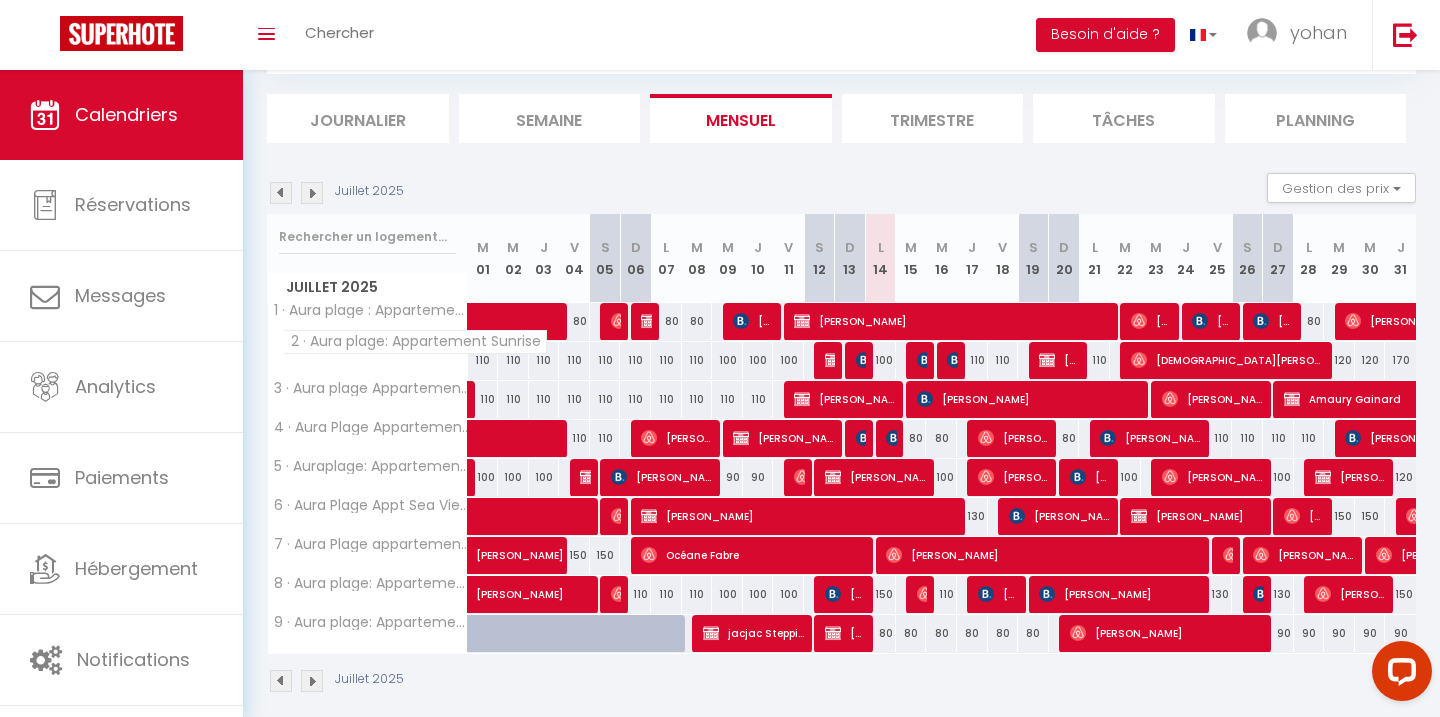 scroll, scrollTop: 133, scrollLeft: 0, axis: vertical 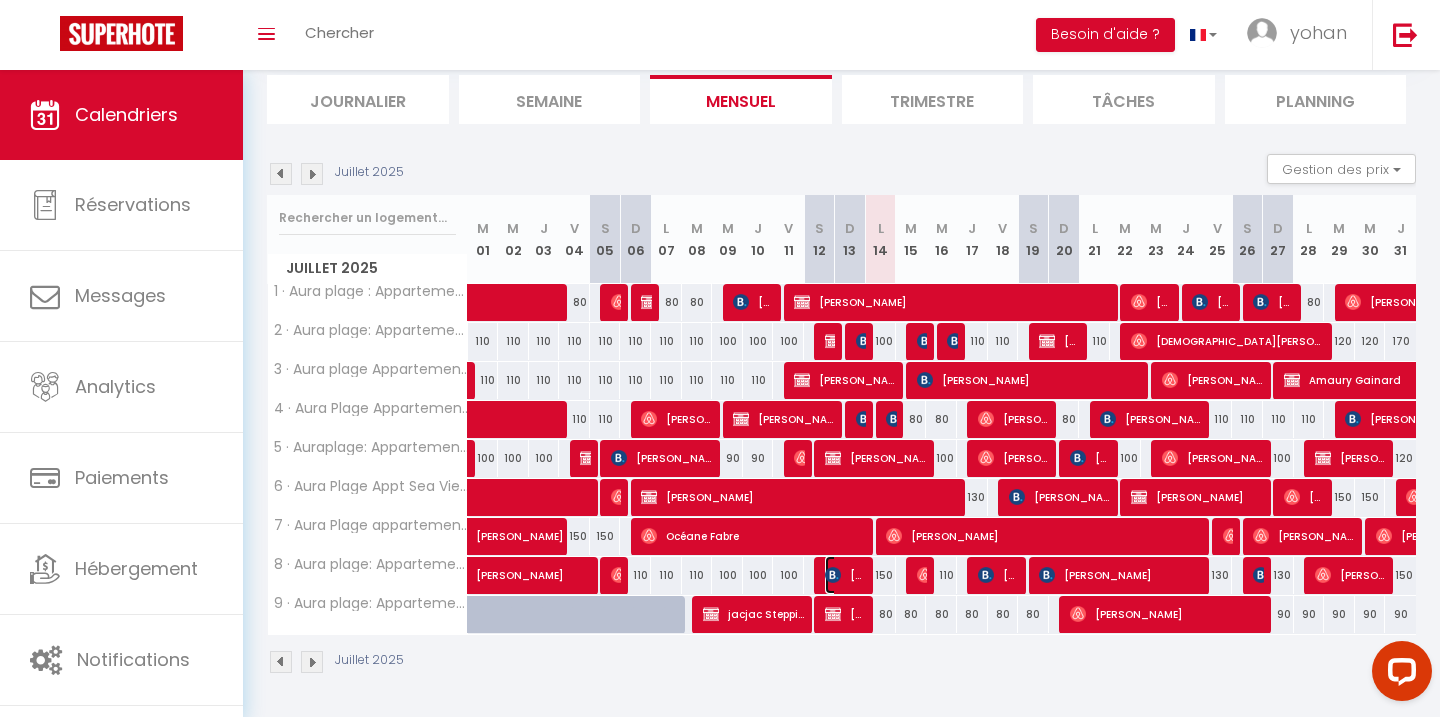 click on "VLADIMIR MISIAK" at bounding box center [845, 575] 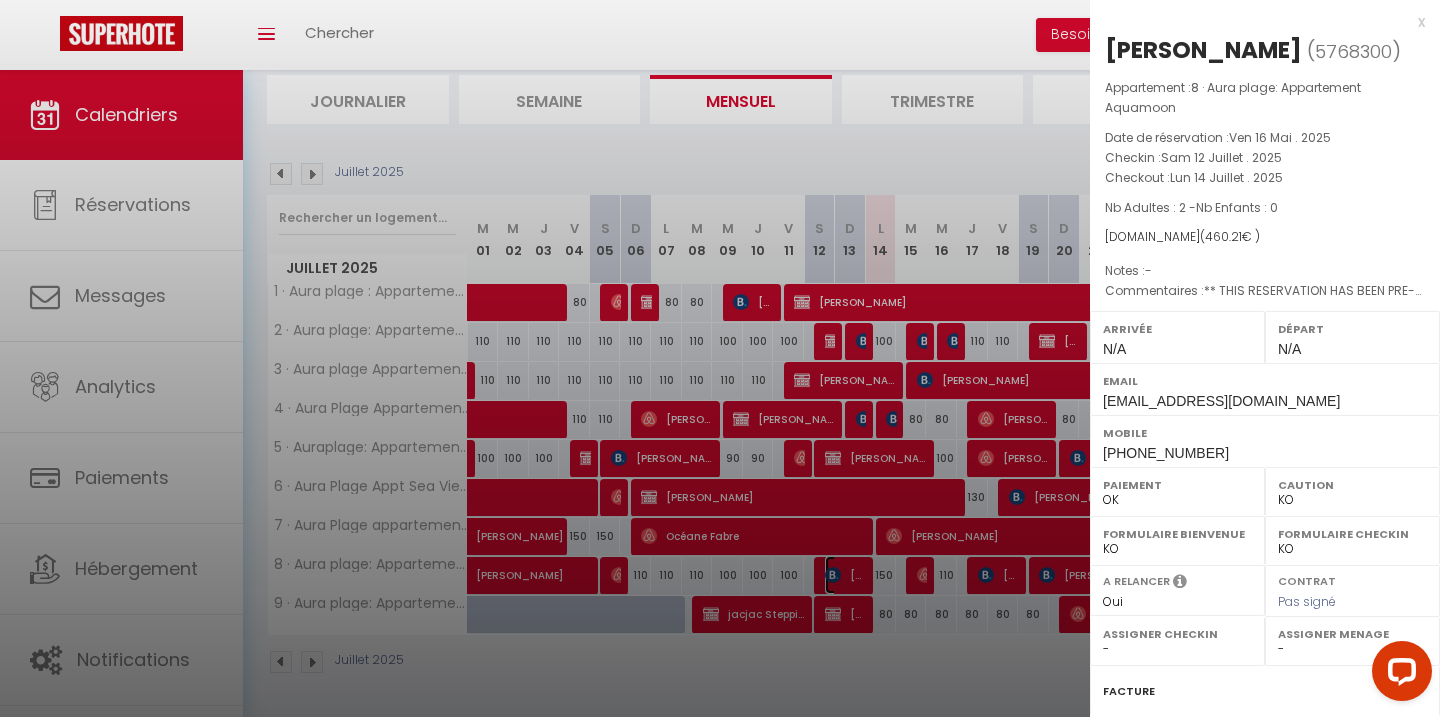 scroll, scrollTop: 235, scrollLeft: 0, axis: vertical 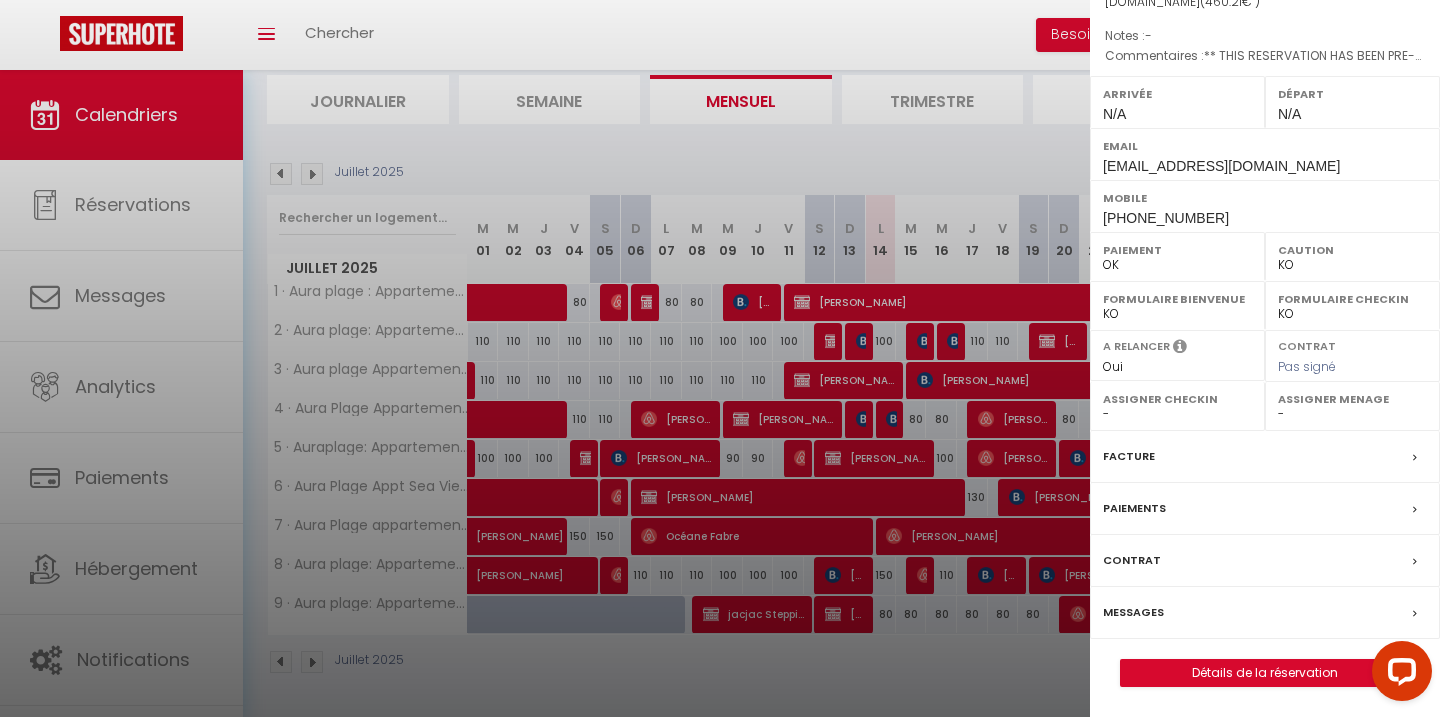 click on "Messages" at bounding box center [1133, 612] 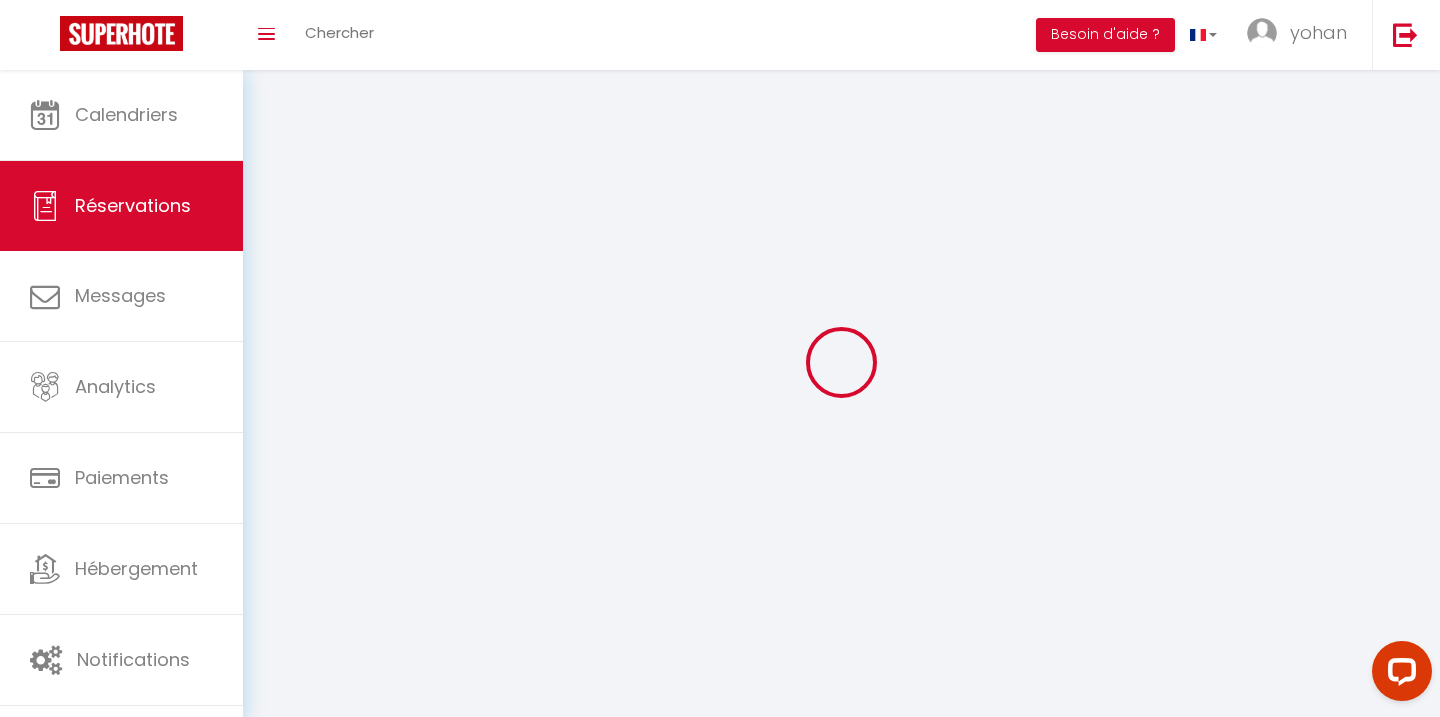 select 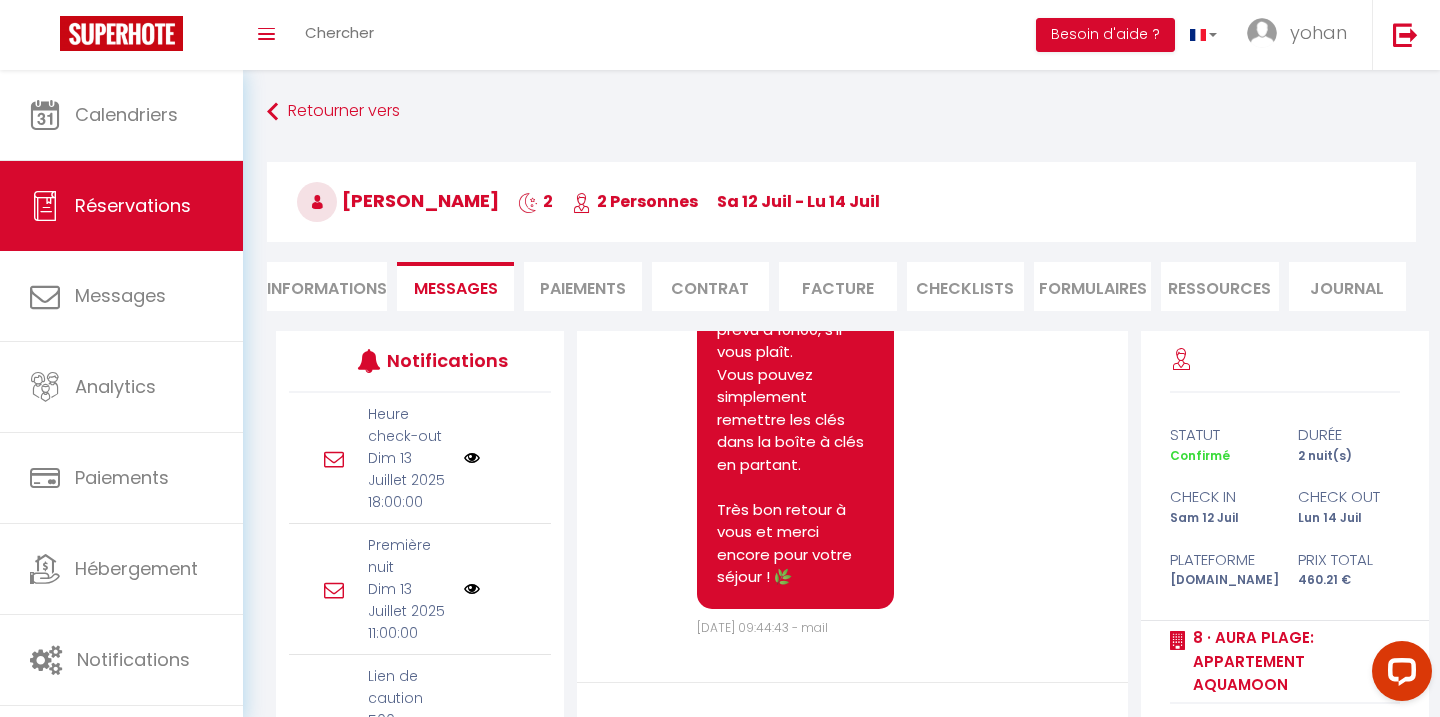 scroll, scrollTop: 7949, scrollLeft: 0, axis: vertical 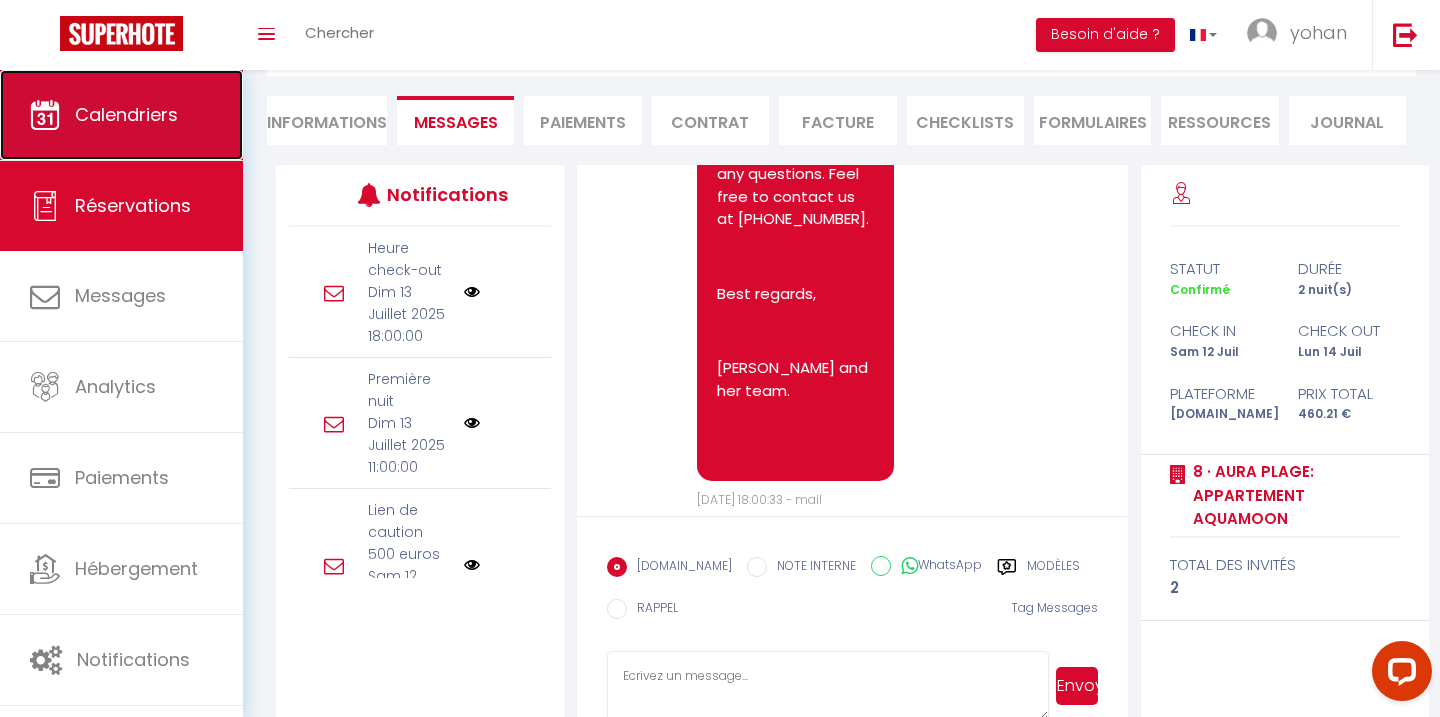 click at bounding box center [45, 115] 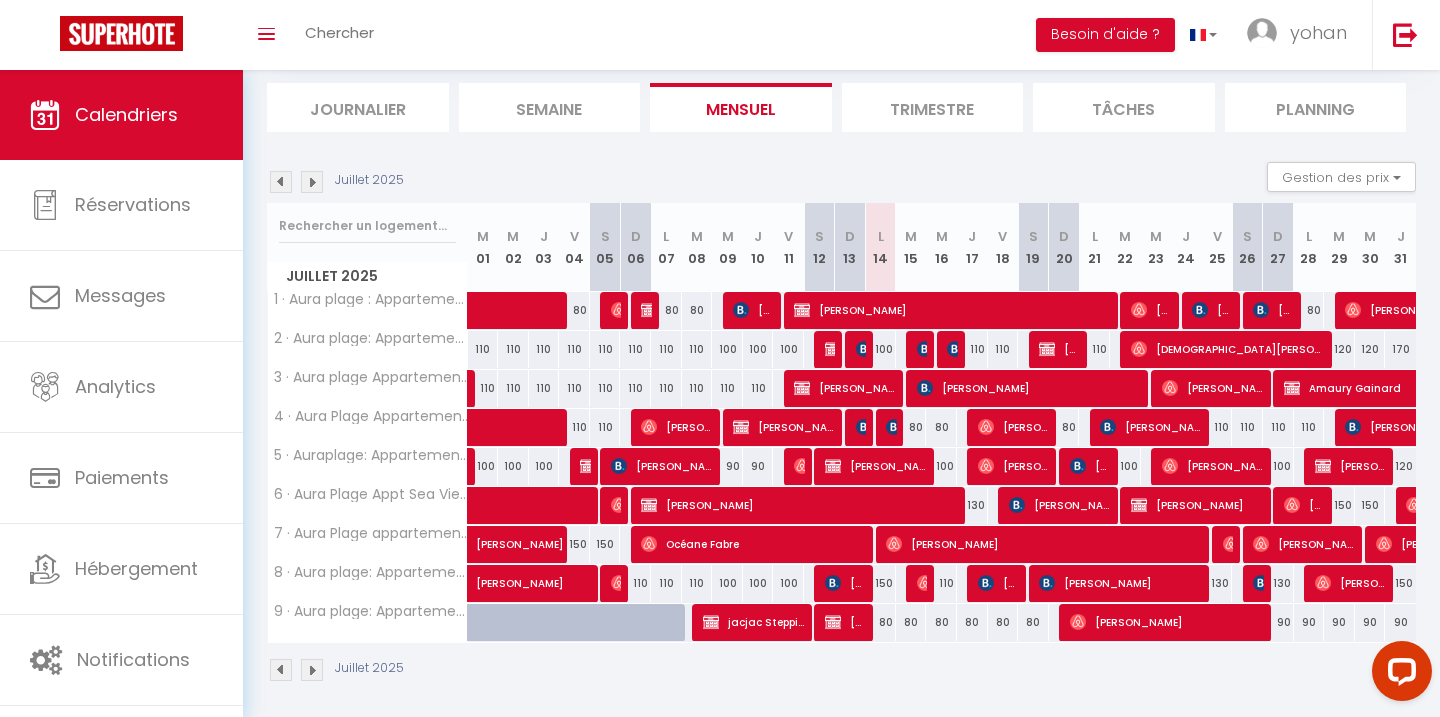 scroll, scrollTop: 133, scrollLeft: 0, axis: vertical 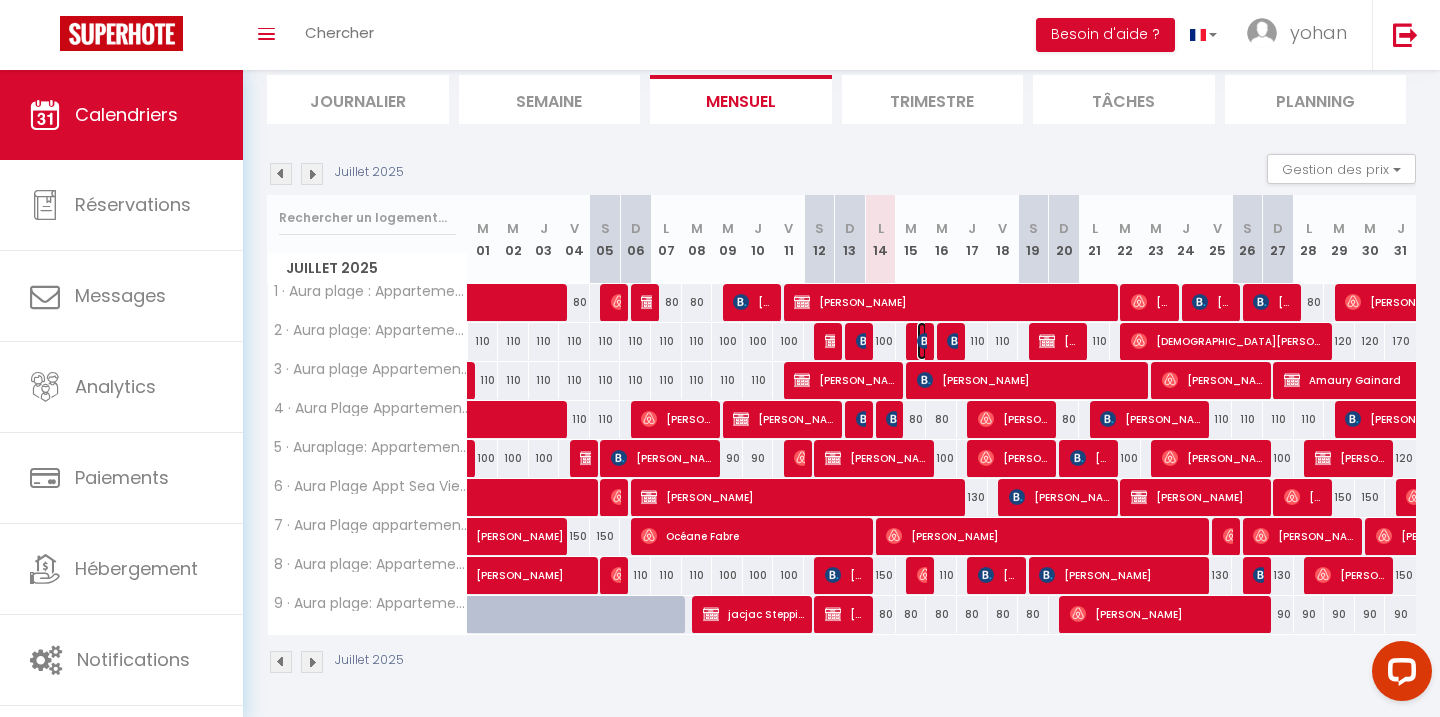 click at bounding box center [925, 341] 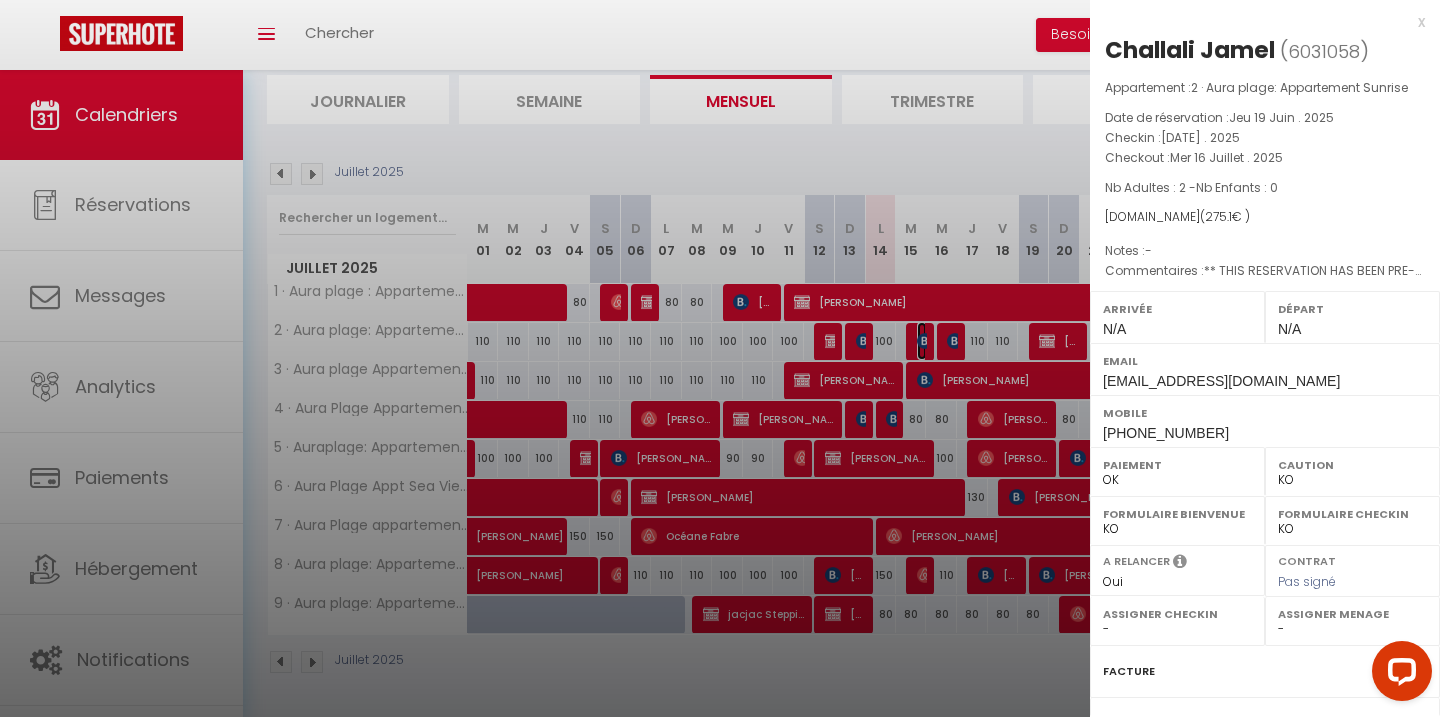 scroll, scrollTop: 215, scrollLeft: 0, axis: vertical 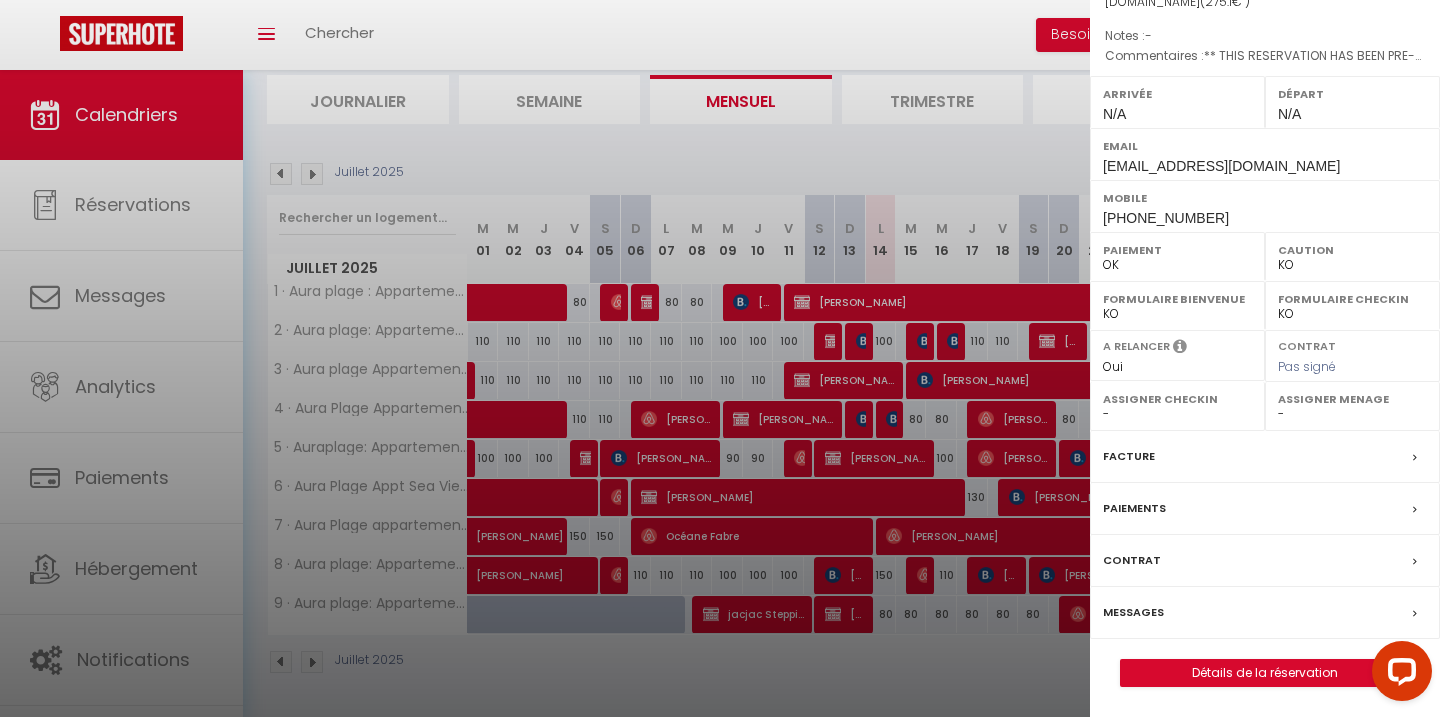 click on "Messages" at bounding box center [1133, 612] 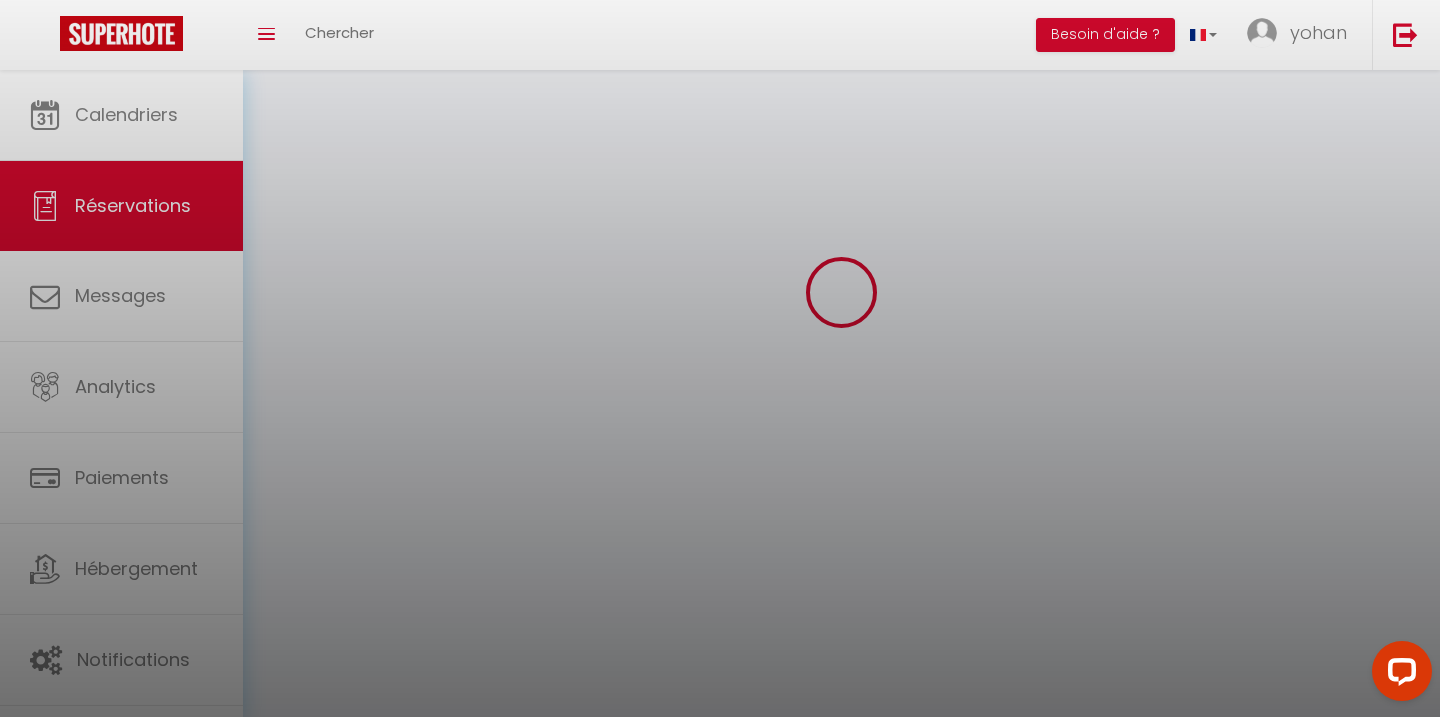 scroll, scrollTop: 0, scrollLeft: 0, axis: both 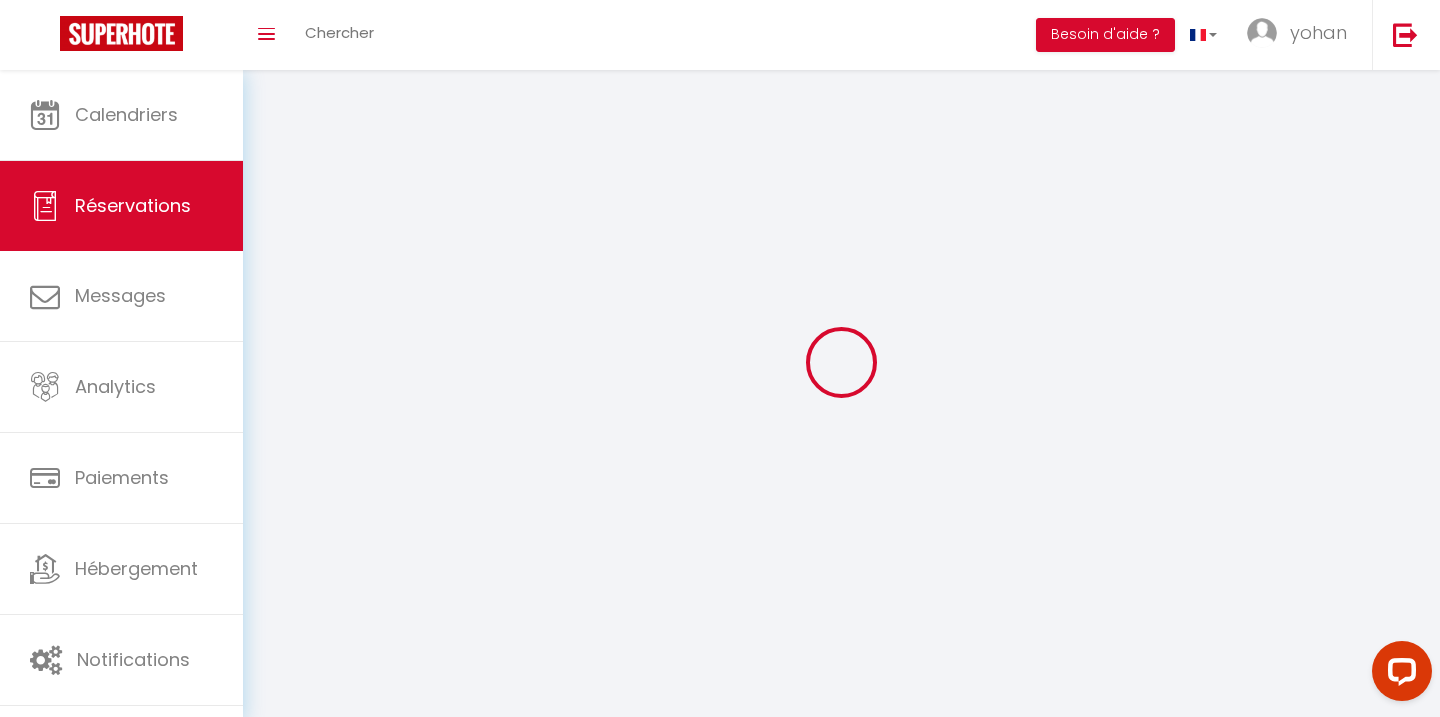 type on "Challali" 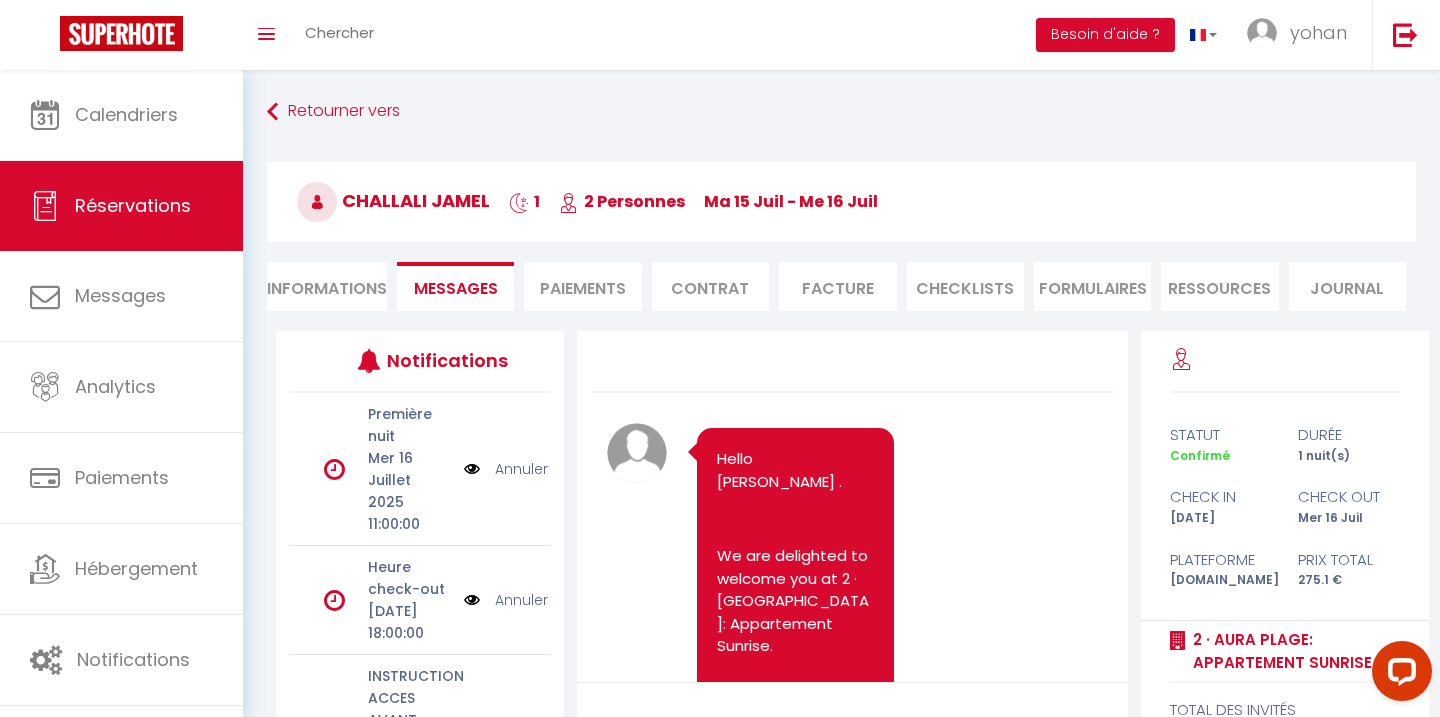 scroll, scrollTop: 22, scrollLeft: 0, axis: vertical 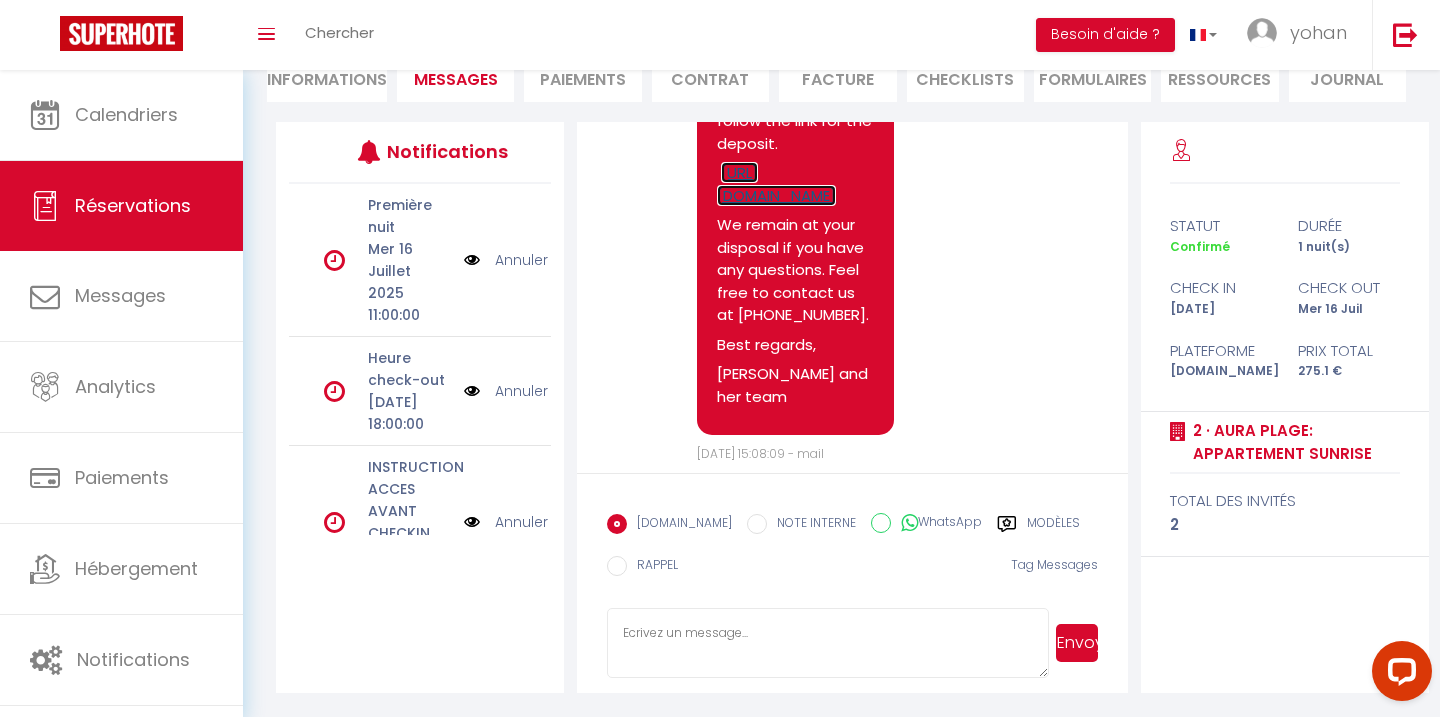click on "https://superhote.com/applink/p/b5XULadC" at bounding box center [776, 184] 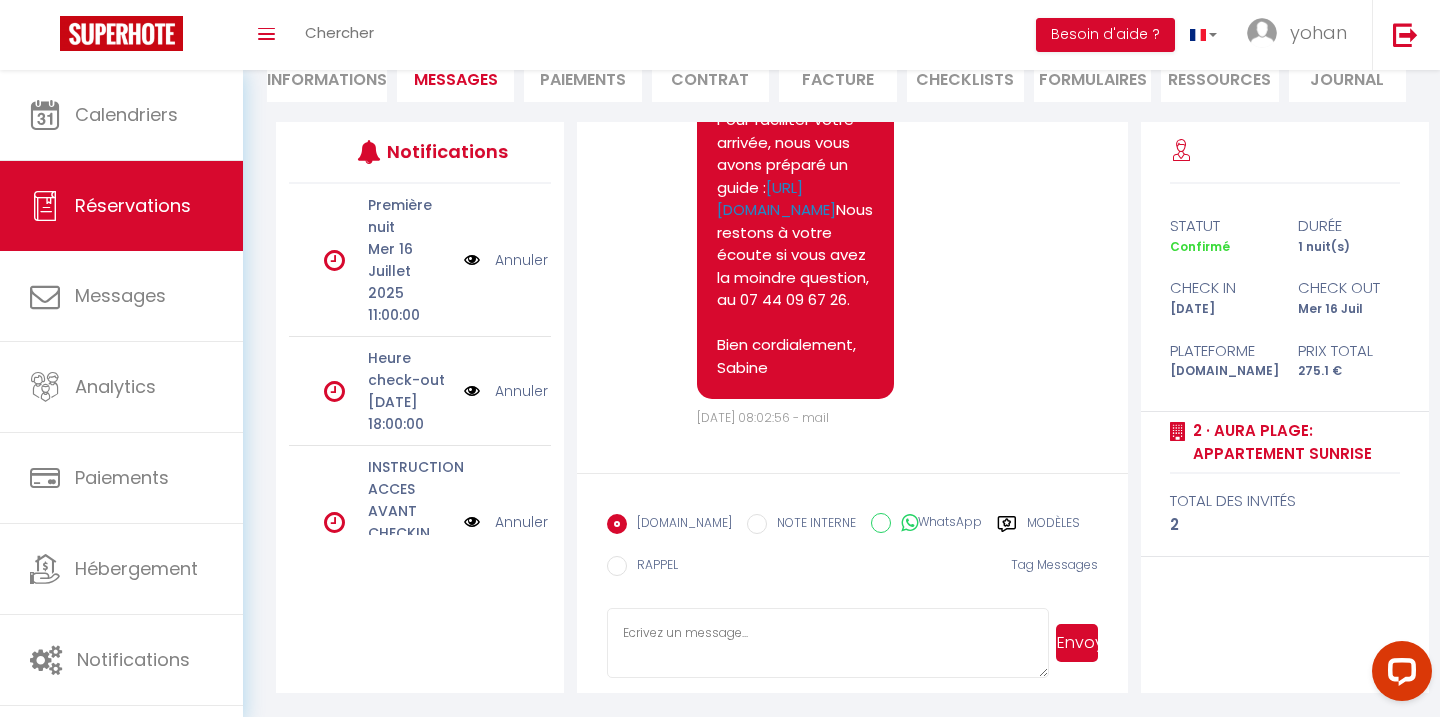 scroll, scrollTop: 3935, scrollLeft: 0, axis: vertical 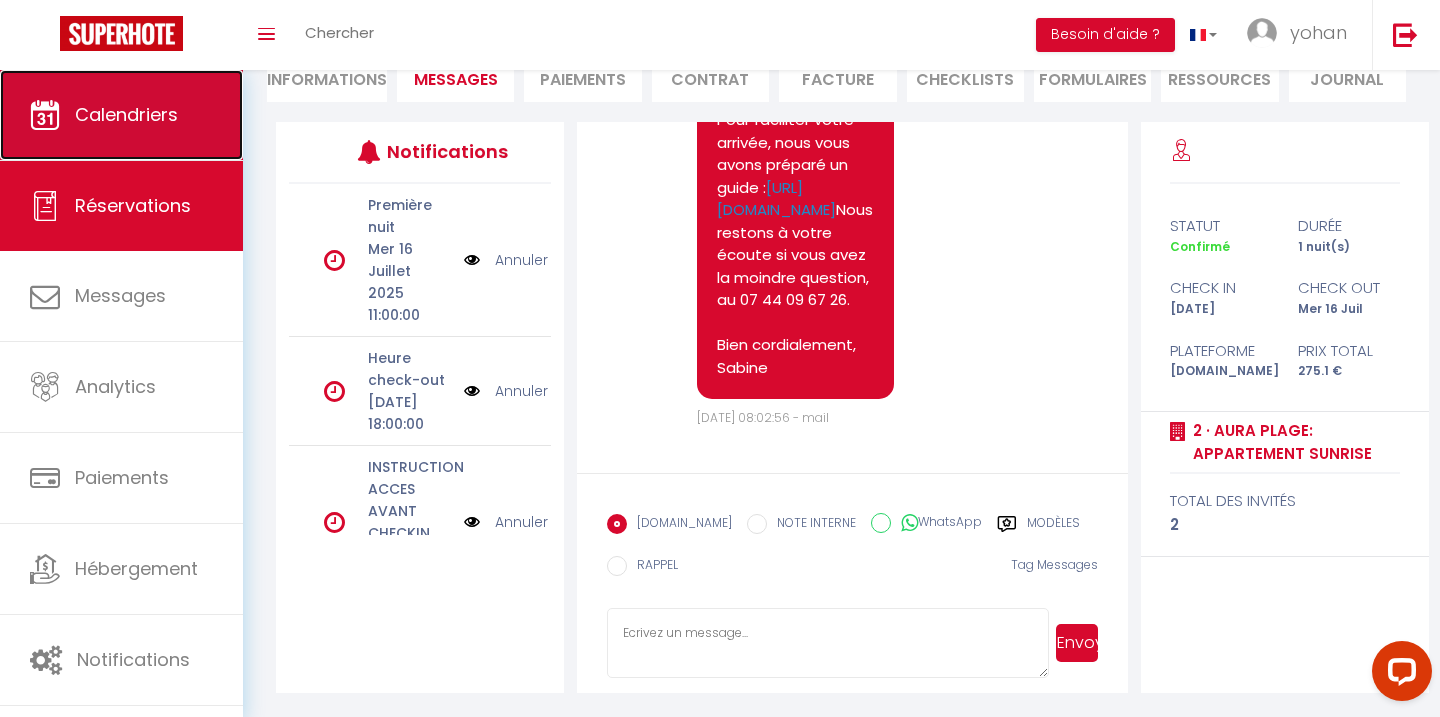 click on "Calendriers" at bounding box center [126, 114] 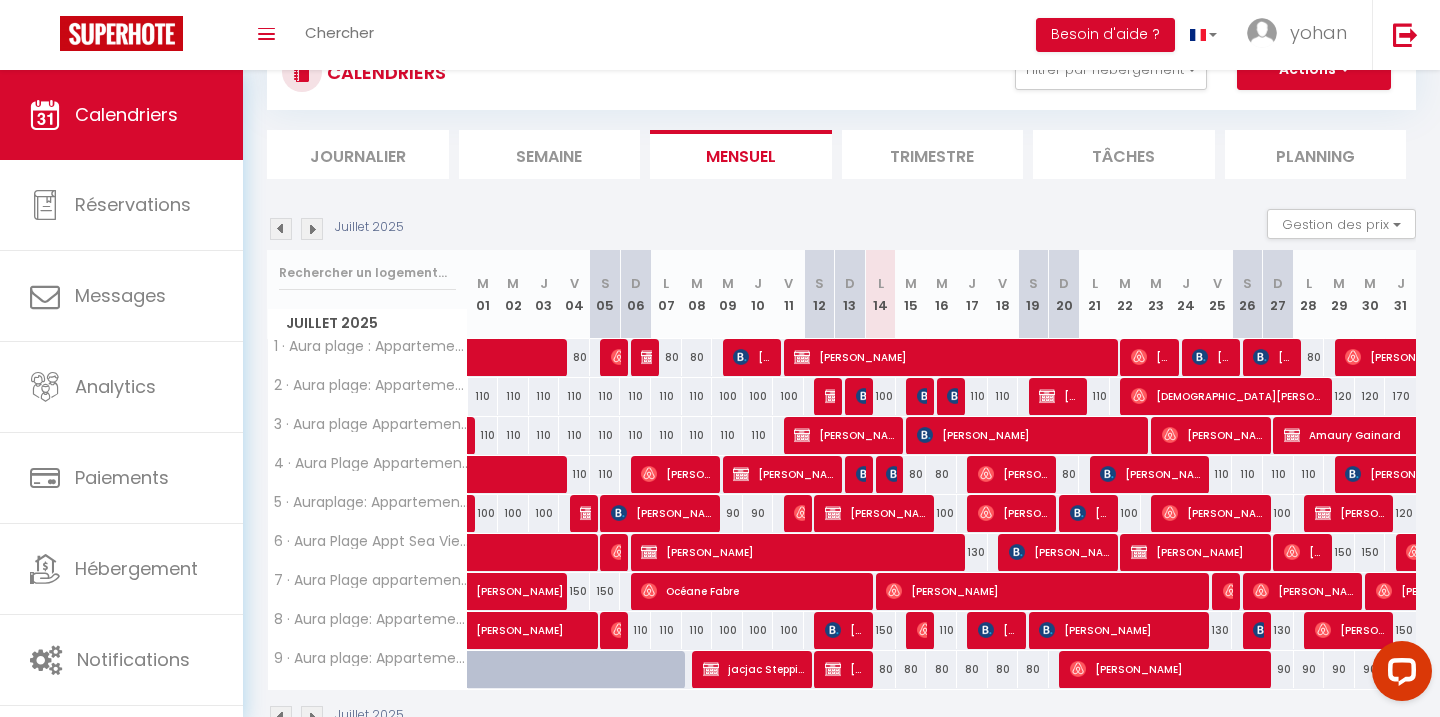 scroll, scrollTop: 86, scrollLeft: 0, axis: vertical 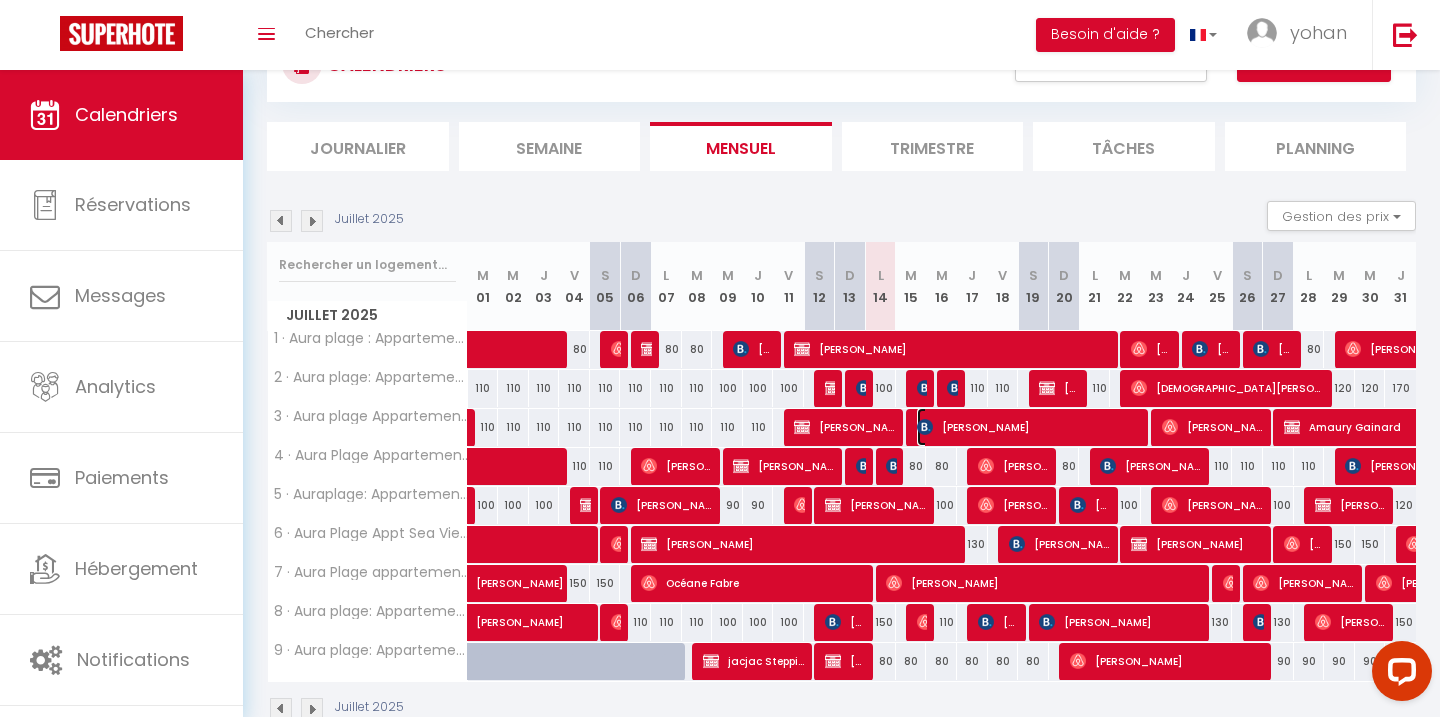 click on "valerie messia" at bounding box center [1030, 427] 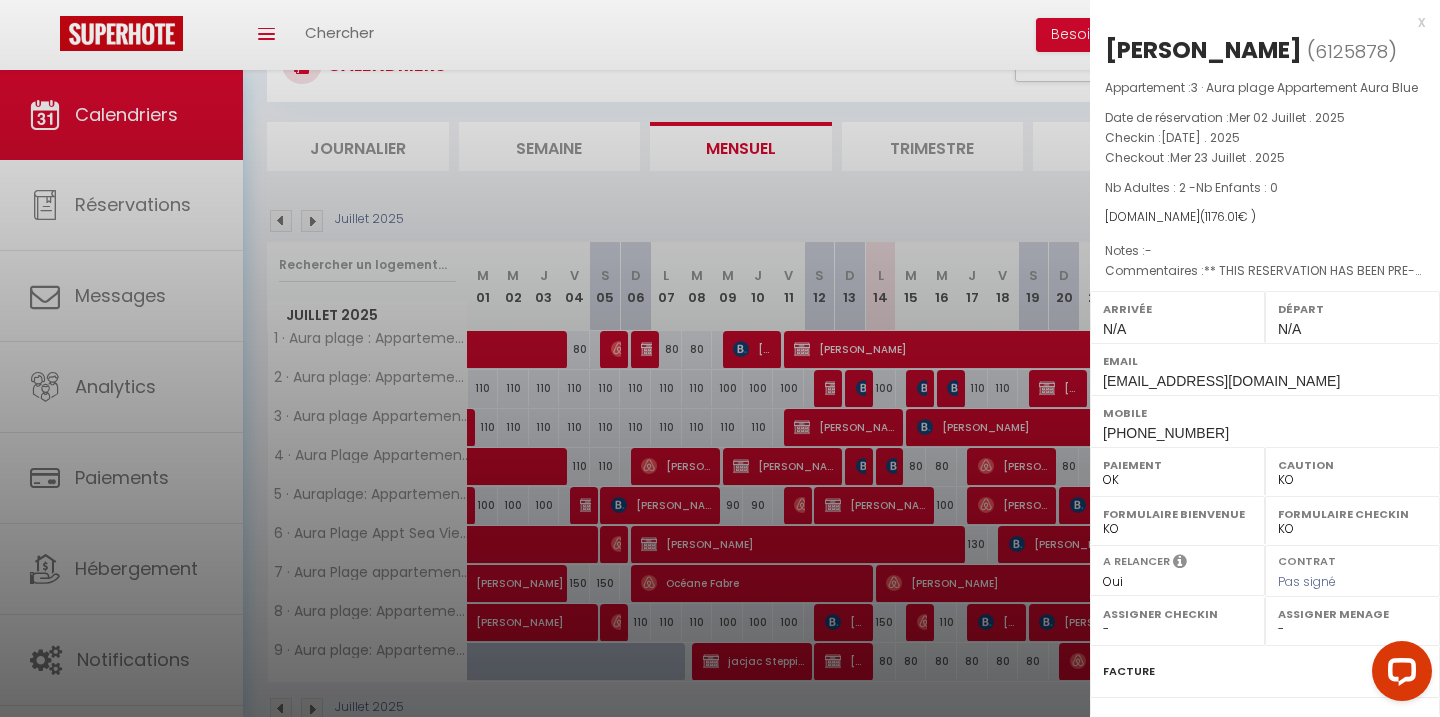 click on "Appartement :
3 · Aura plage Appartement Aura Blue" at bounding box center (1265, 88) 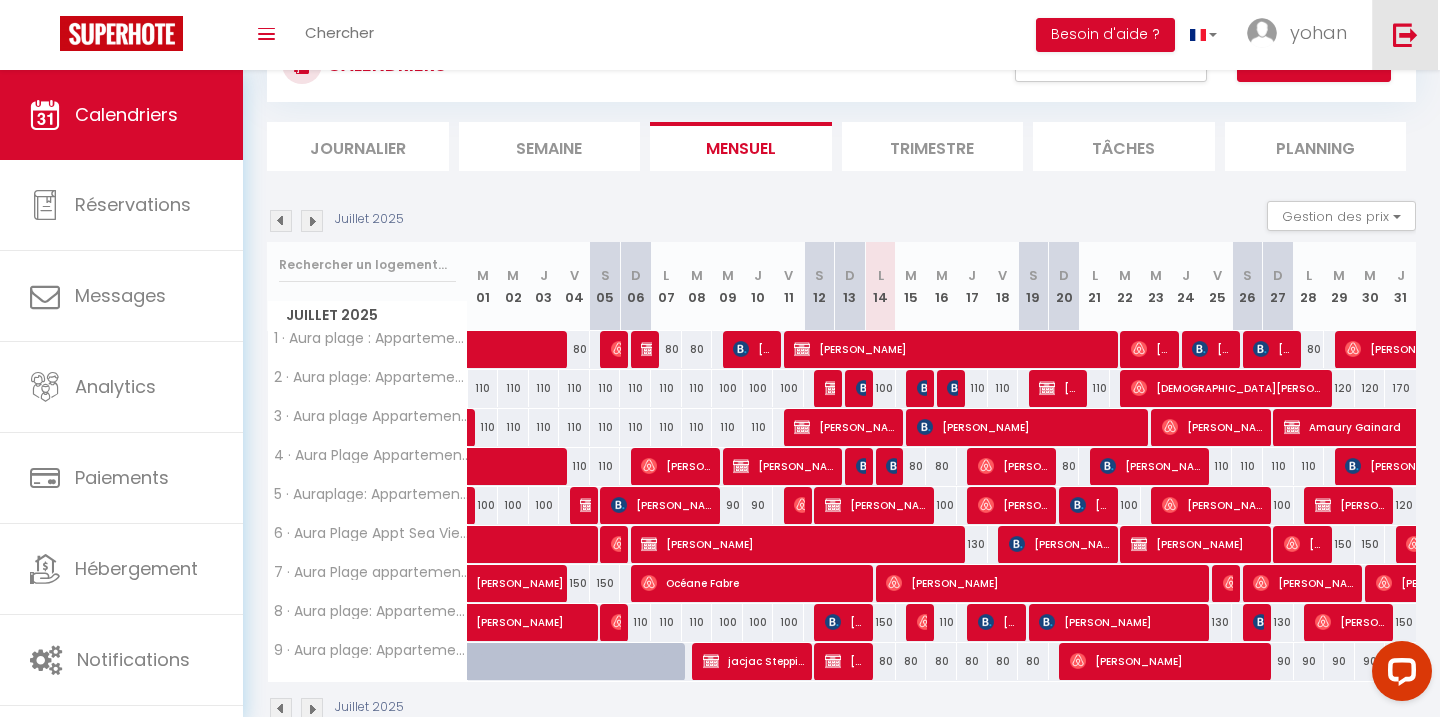 click at bounding box center [1405, 34] 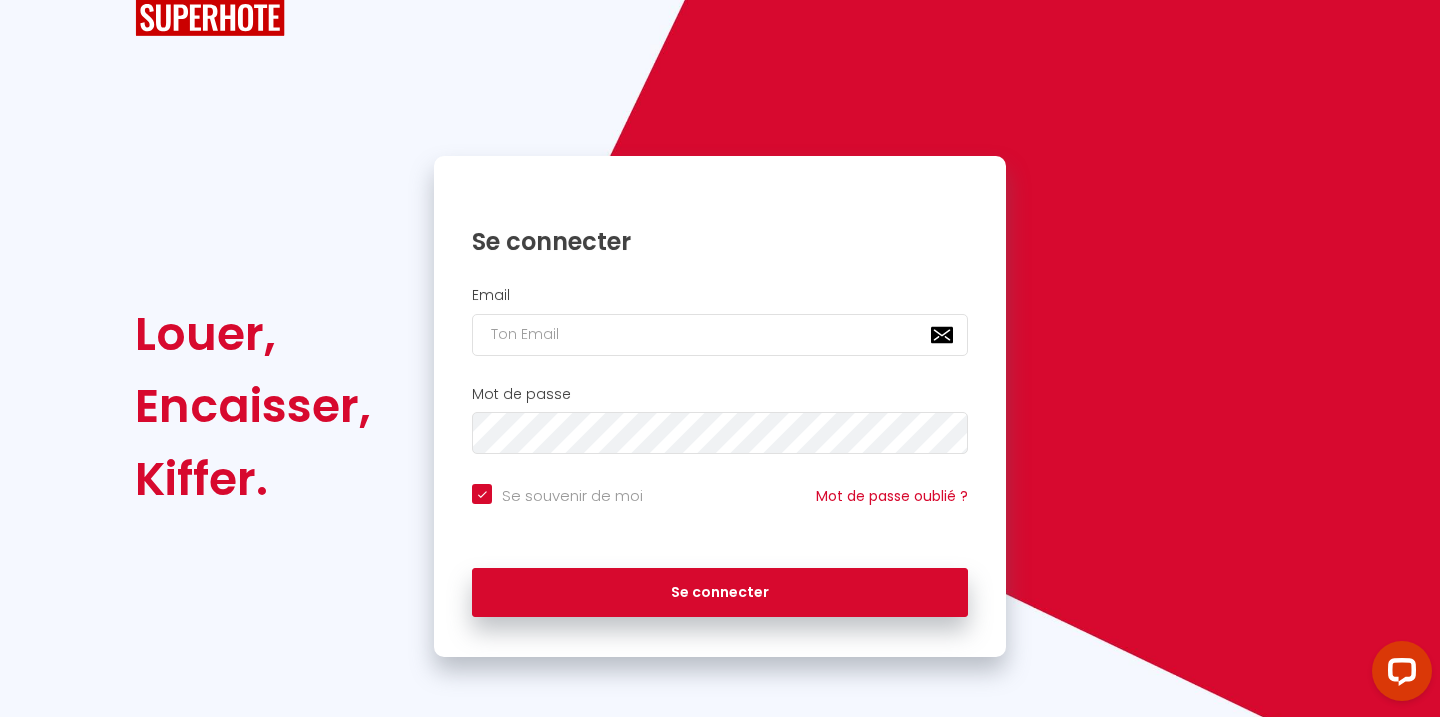 checkbox on "true" 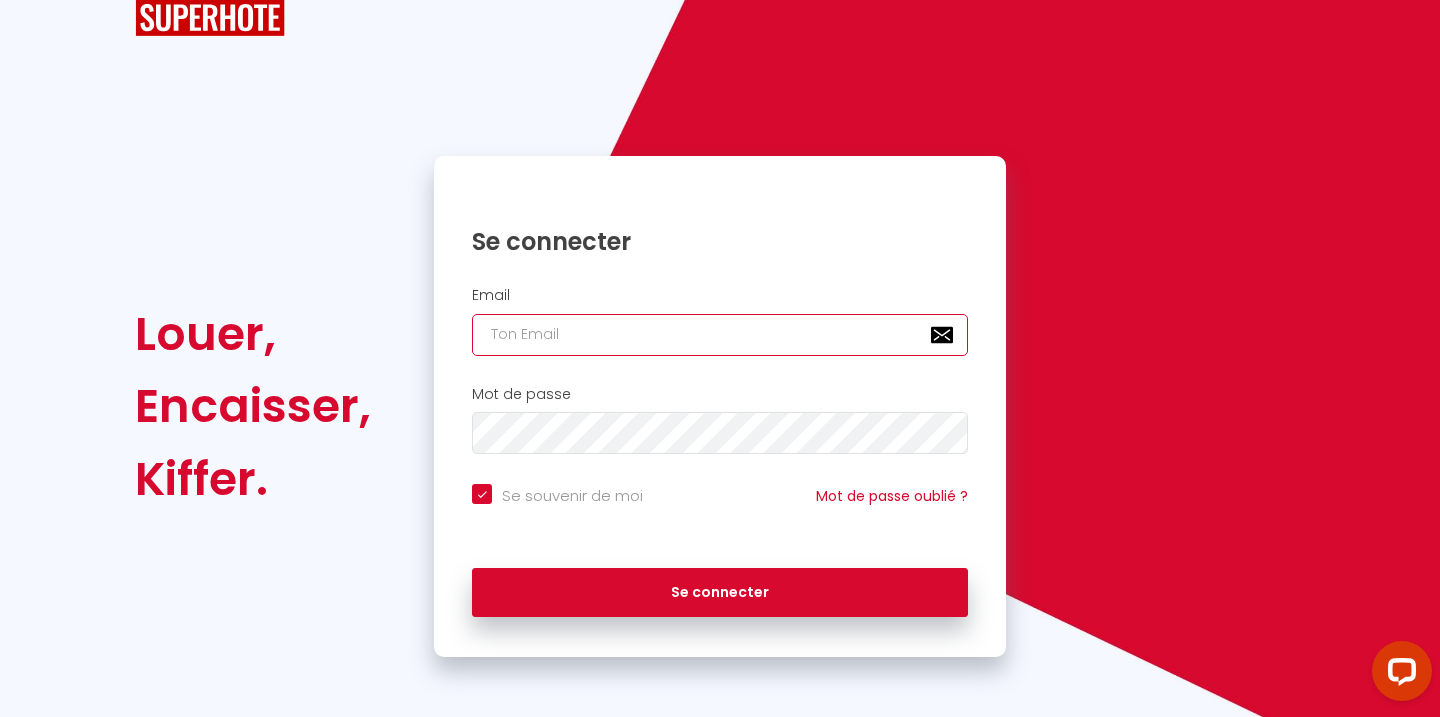 type on "richelme.associes@gmail.com" 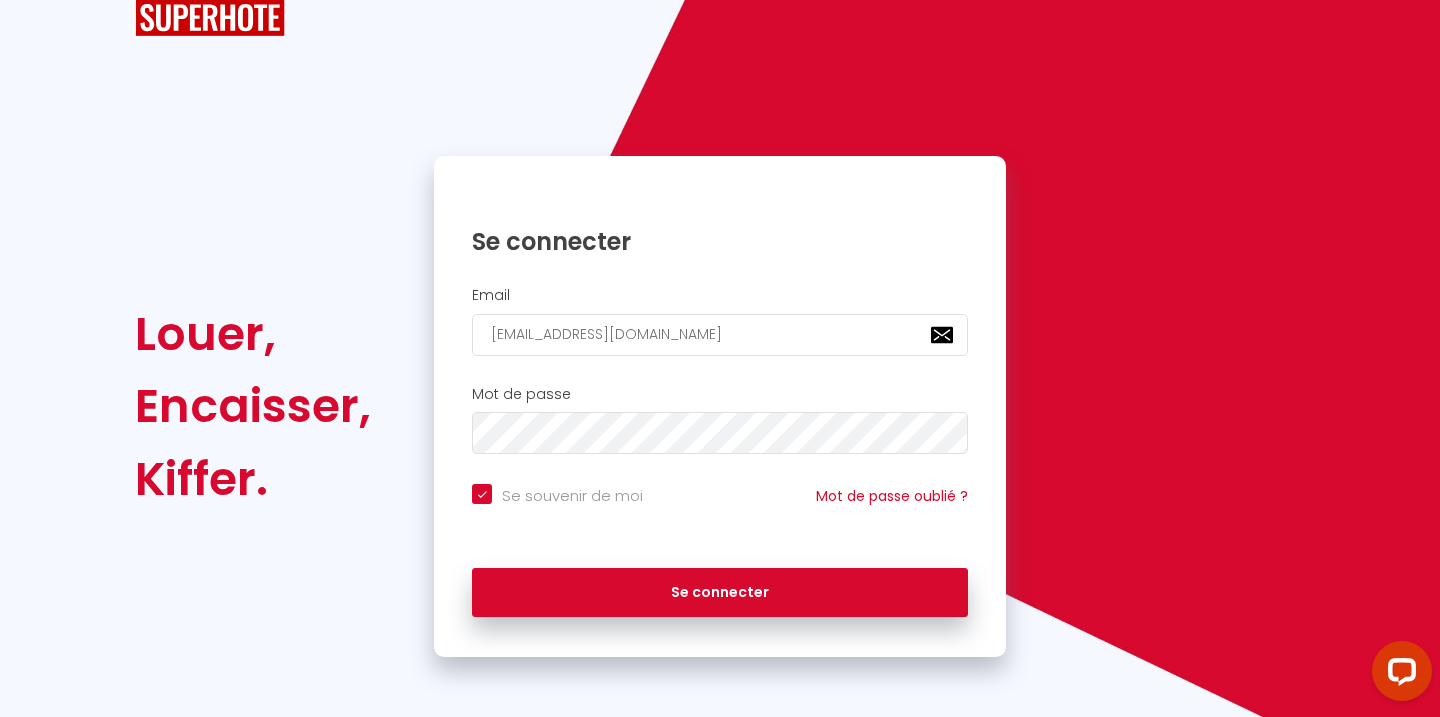 checkbox on "true" 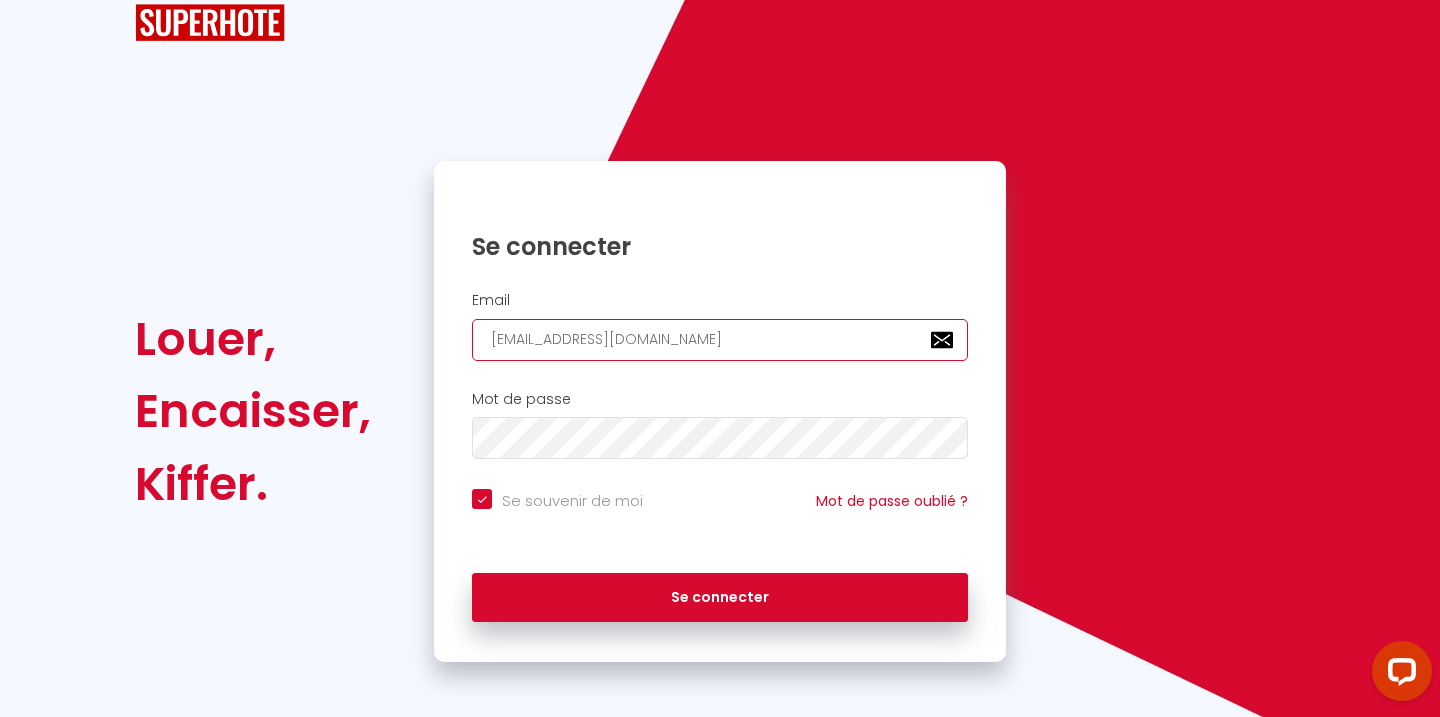 click on "richelme.associes@gmail.com" at bounding box center (720, 340) 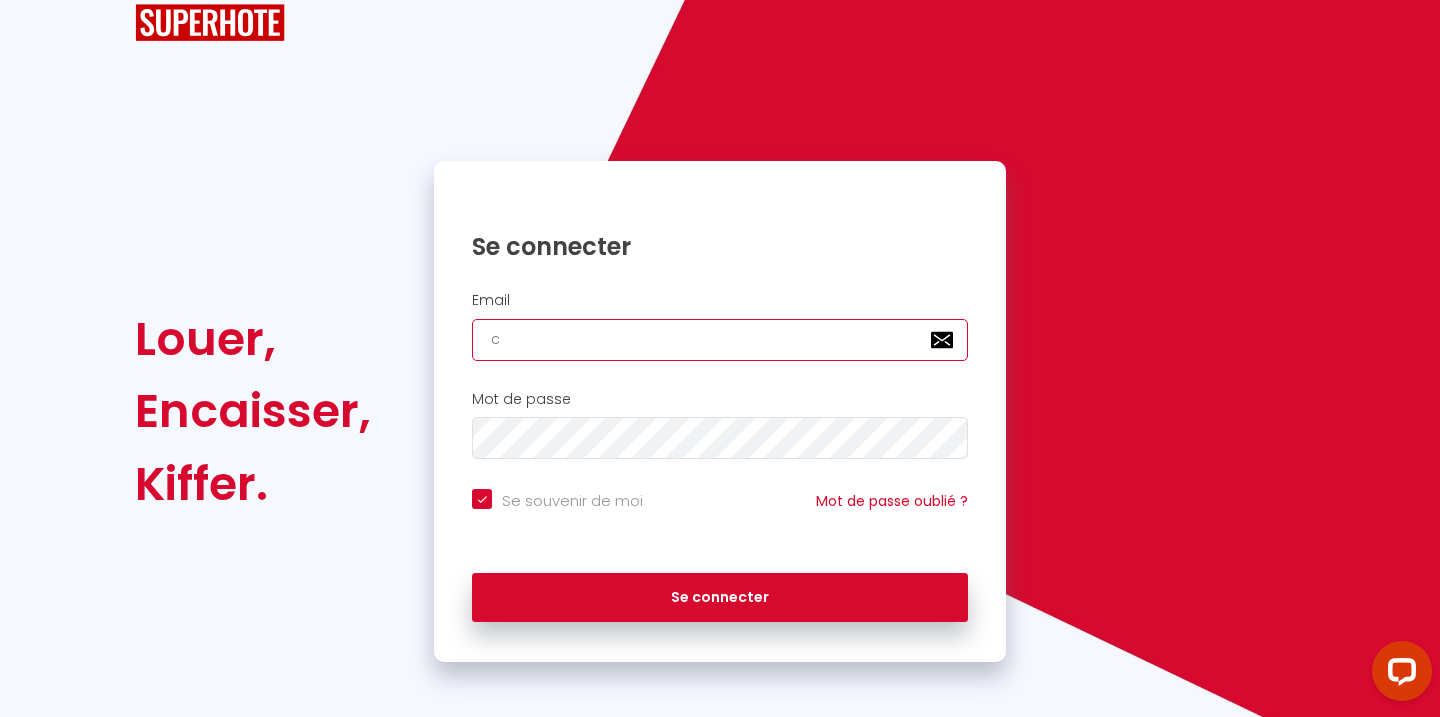 checkbox on "true" 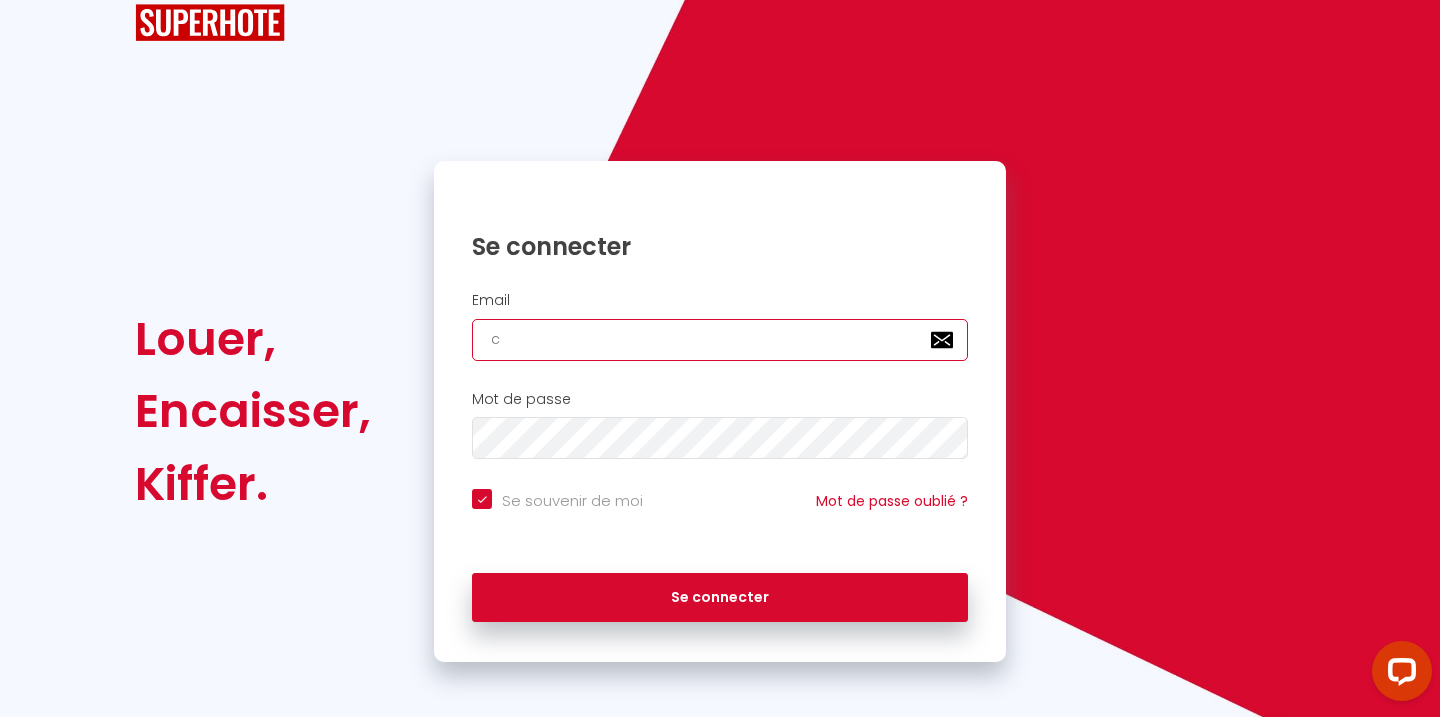 type on "conciergerie.sunservice@gmail.com" 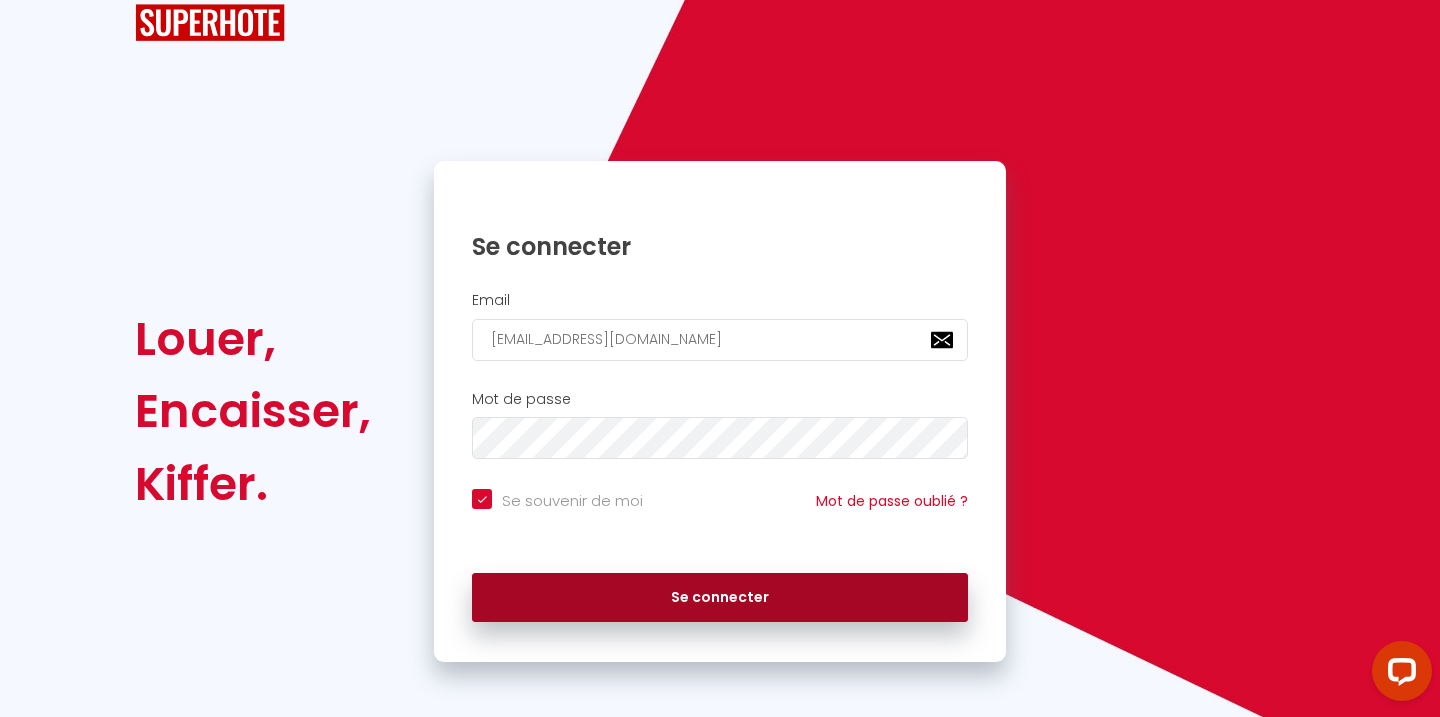 click on "Se connecter" at bounding box center [720, 598] 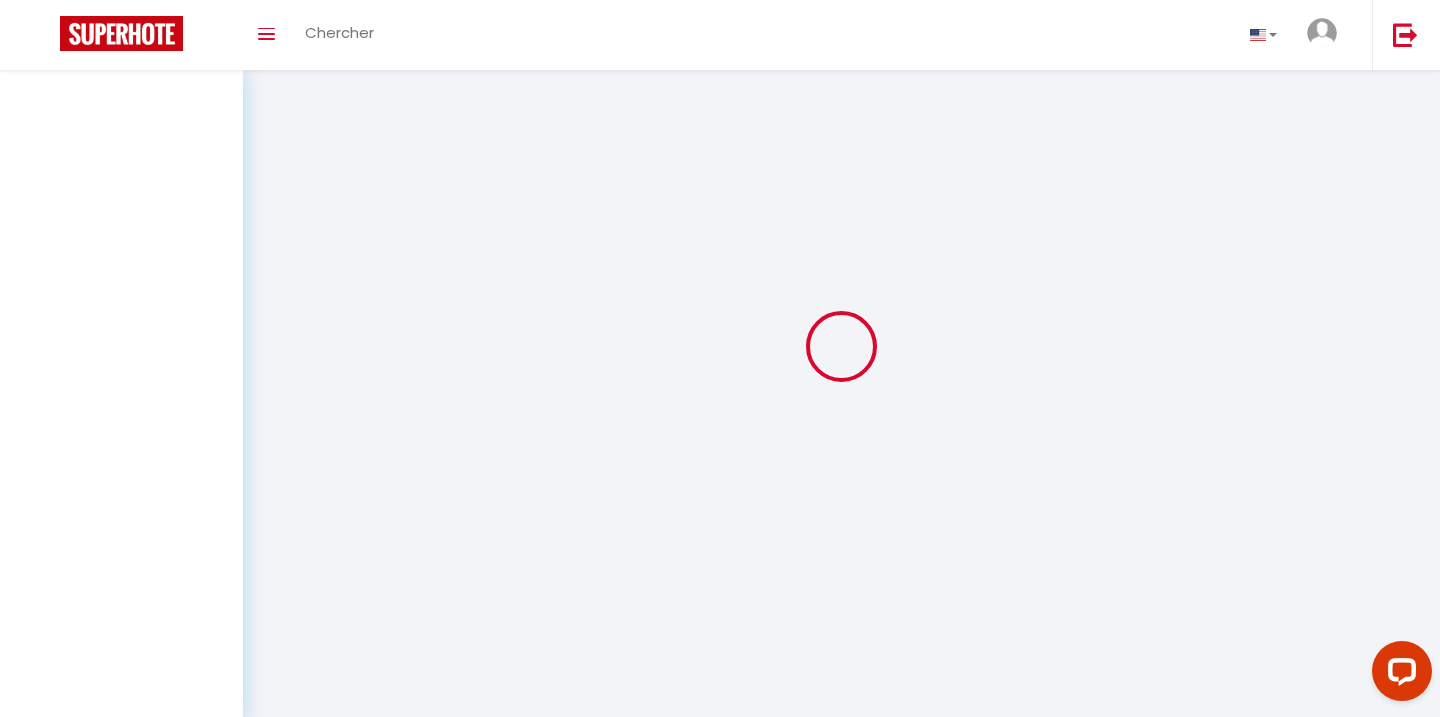 scroll, scrollTop: 0, scrollLeft: 0, axis: both 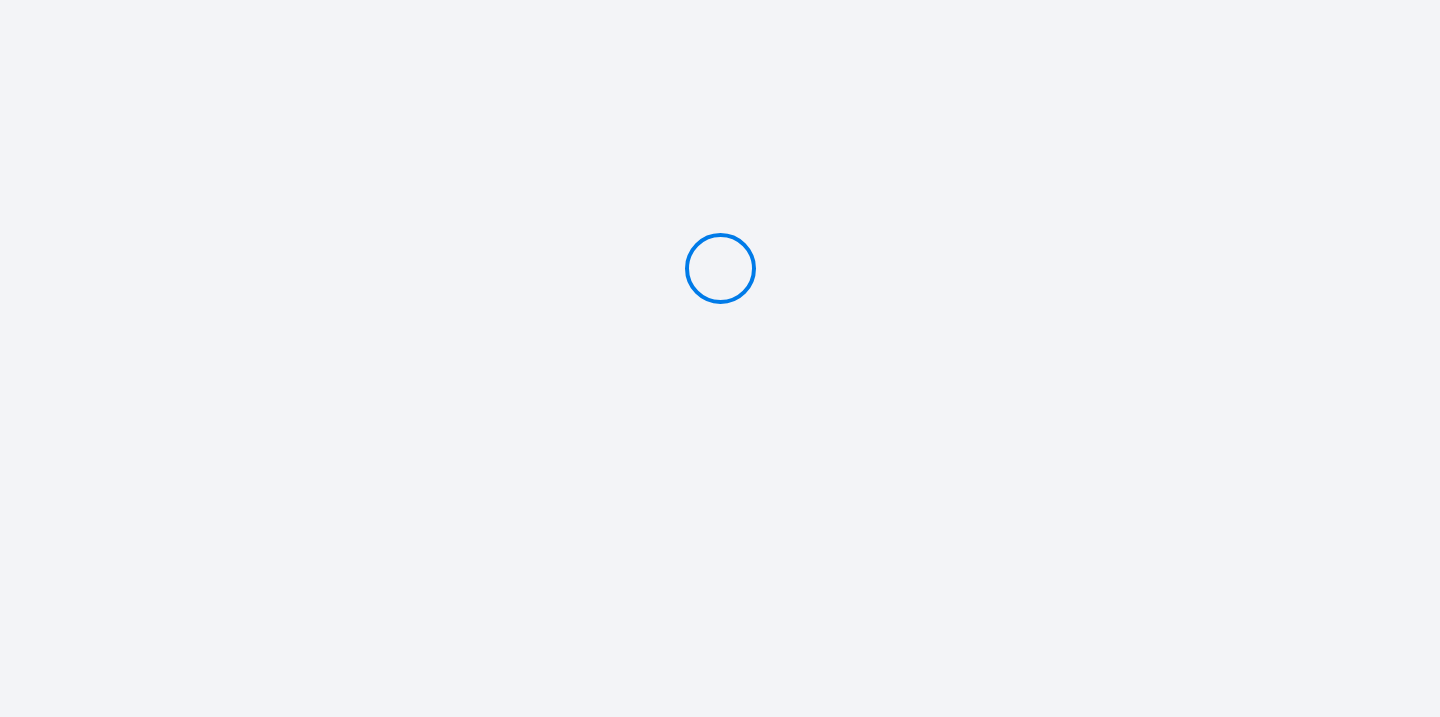 type on "Caution 500 €" 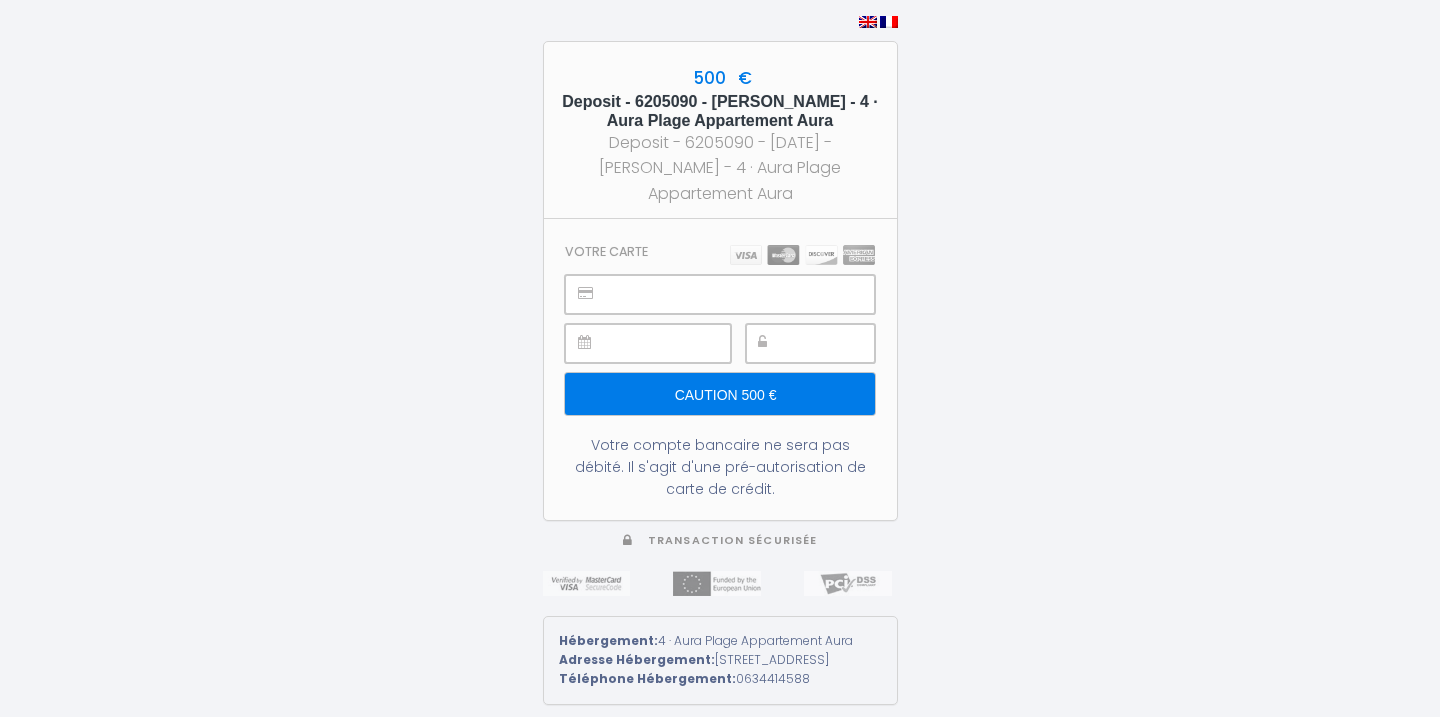 scroll, scrollTop: 0, scrollLeft: 0, axis: both 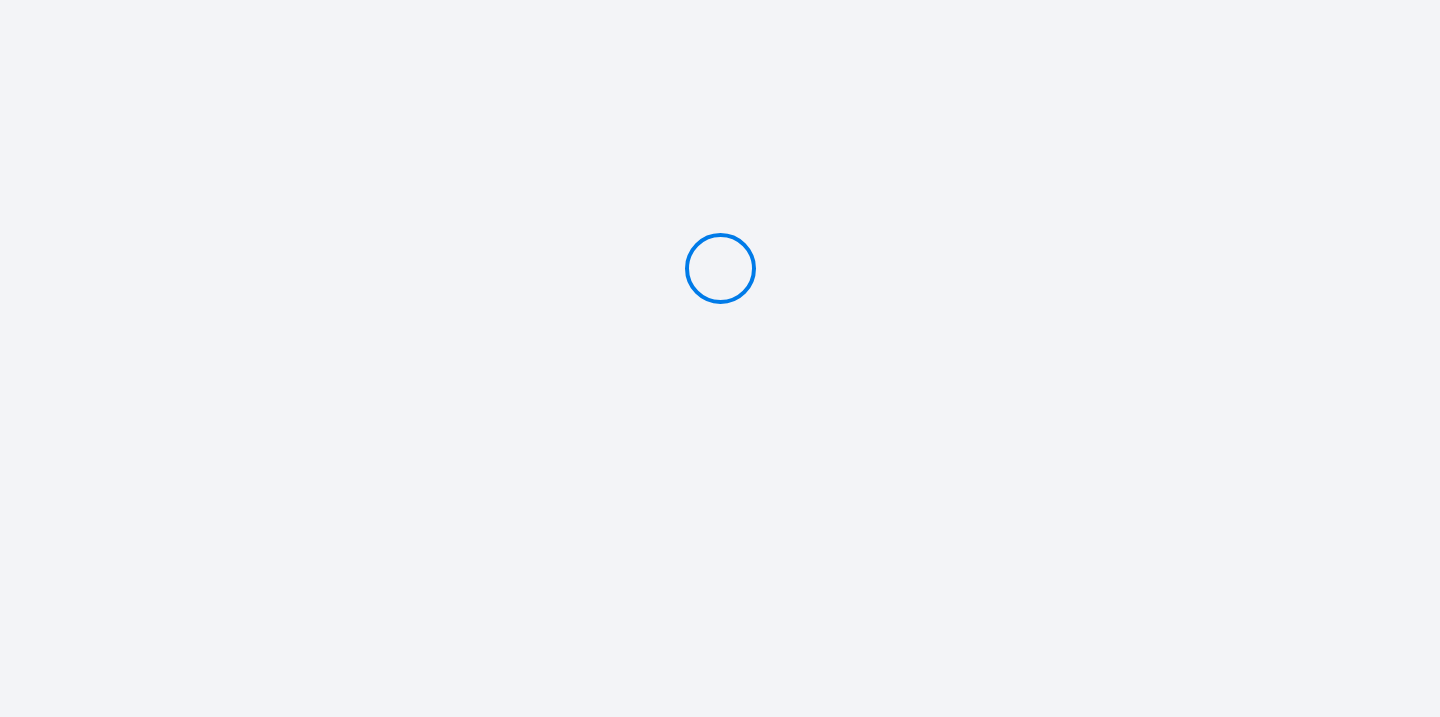 type on "Caution 500 €" 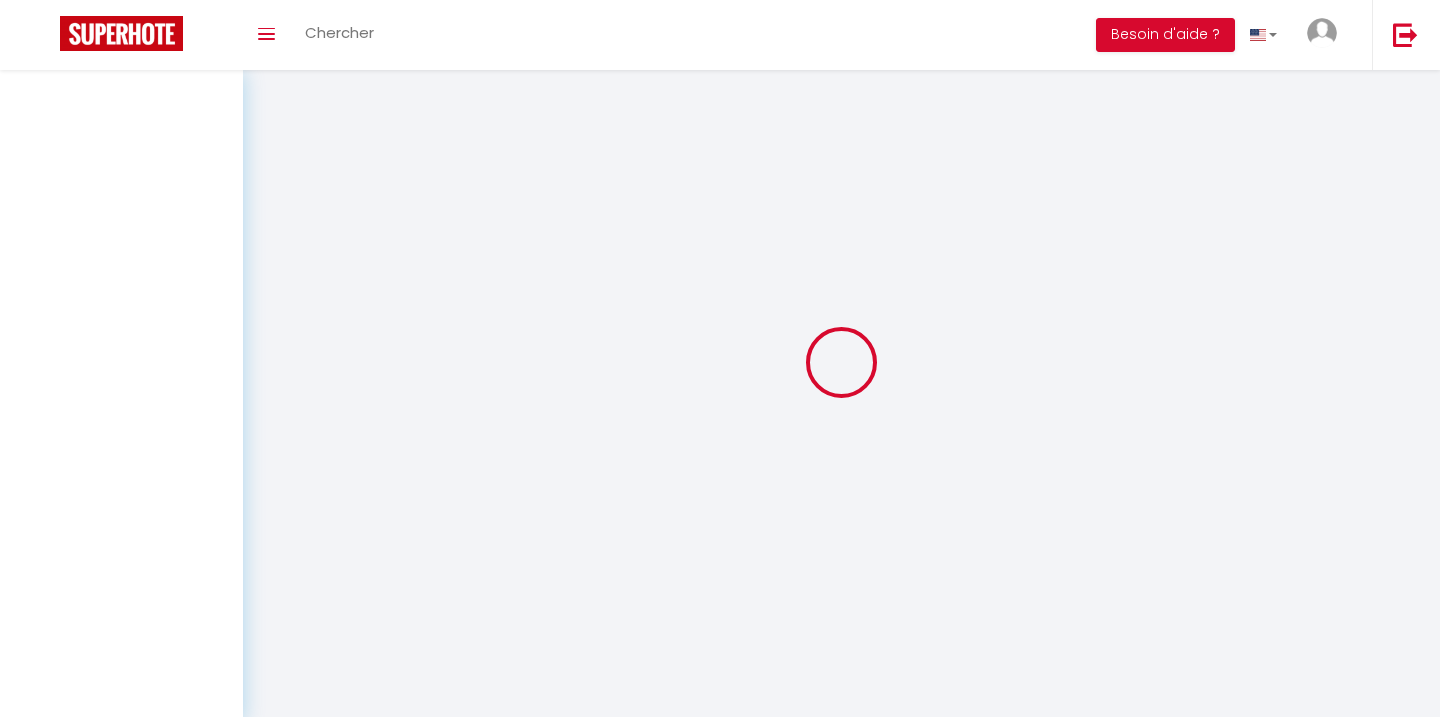 scroll, scrollTop: 0, scrollLeft: 0, axis: both 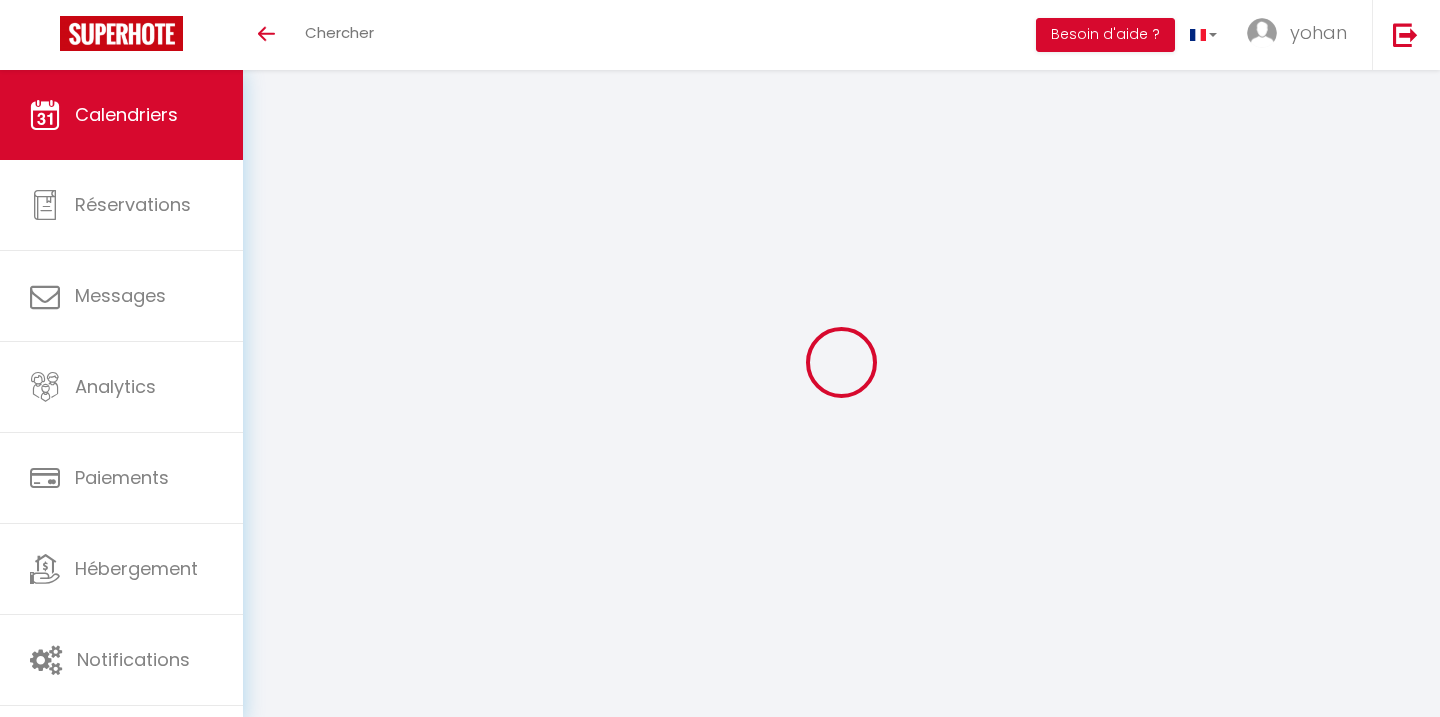 select 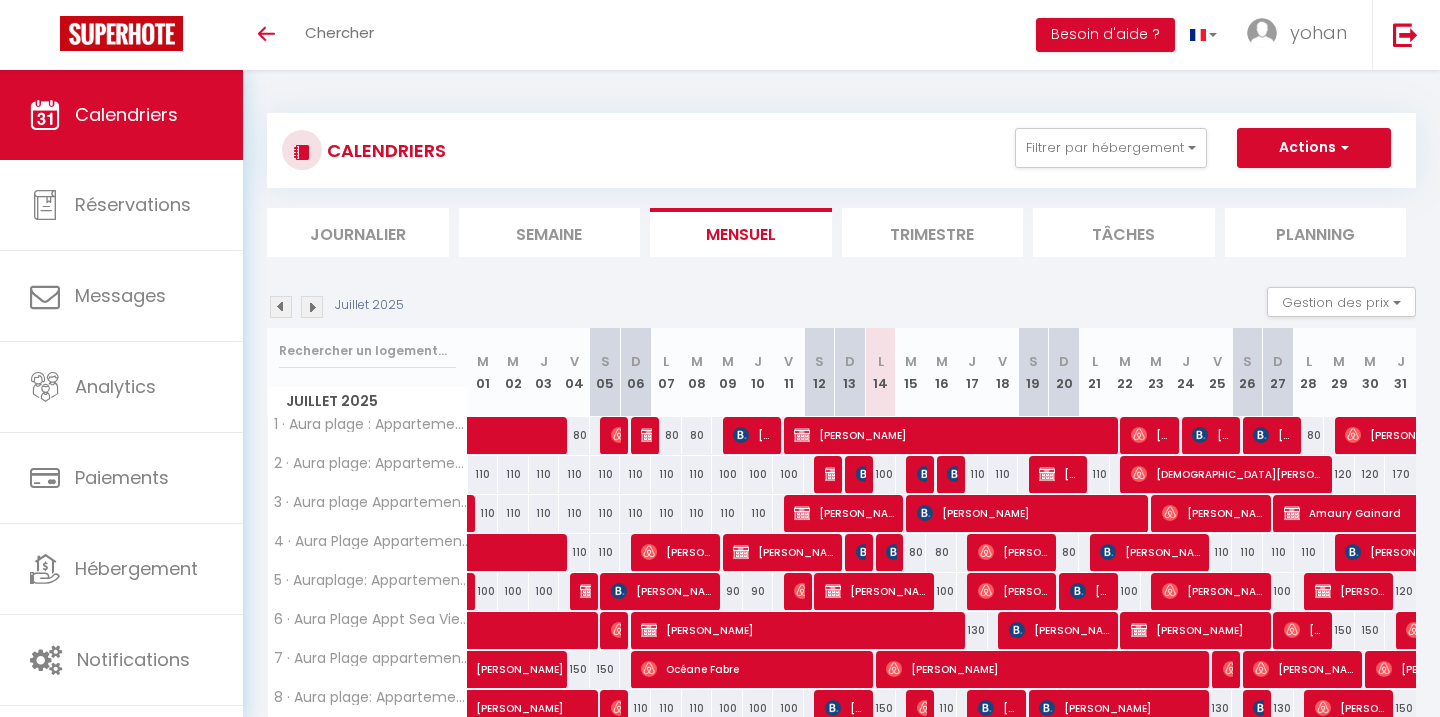 scroll, scrollTop: 19, scrollLeft: 0, axis: vertical 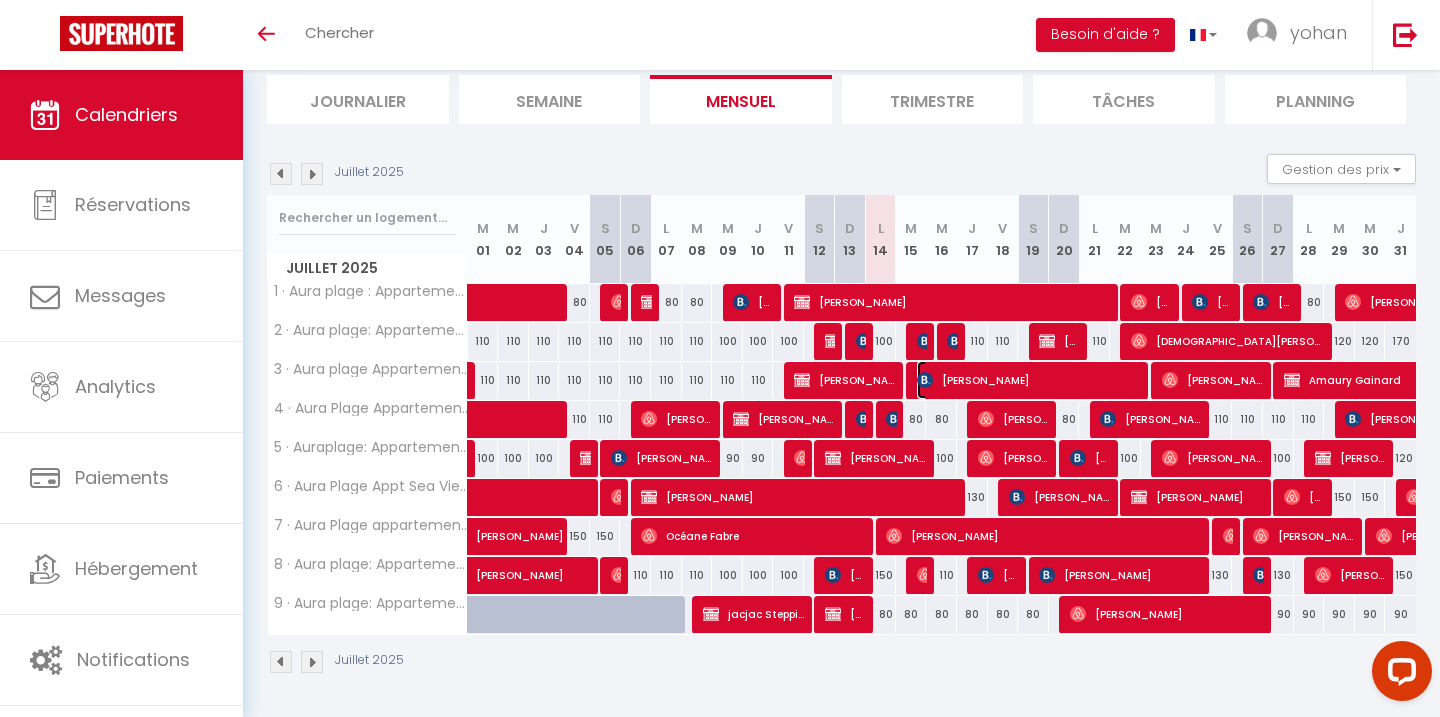 click on "valerie messia" at bounding box center [1030, 380] 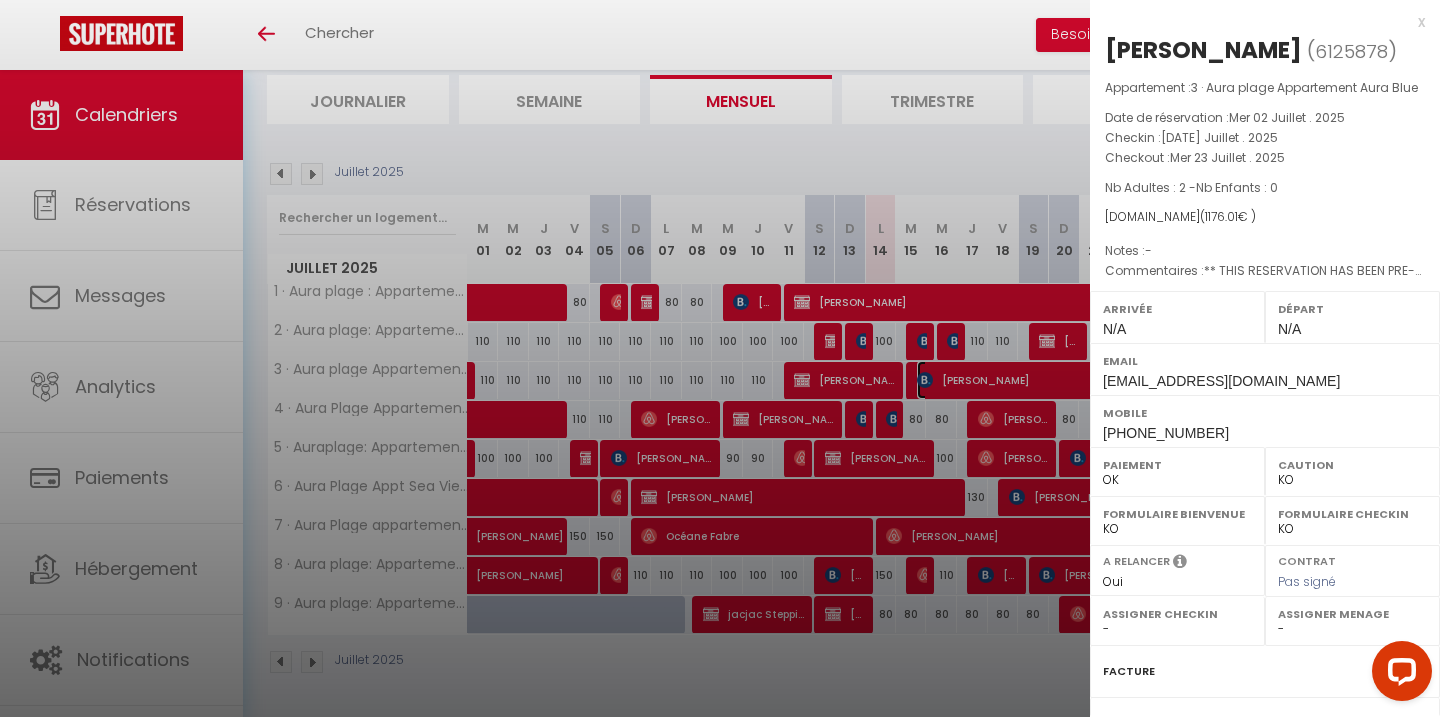 scroll, scrollTop: 215, scrollLeft: 0, axis: vertical 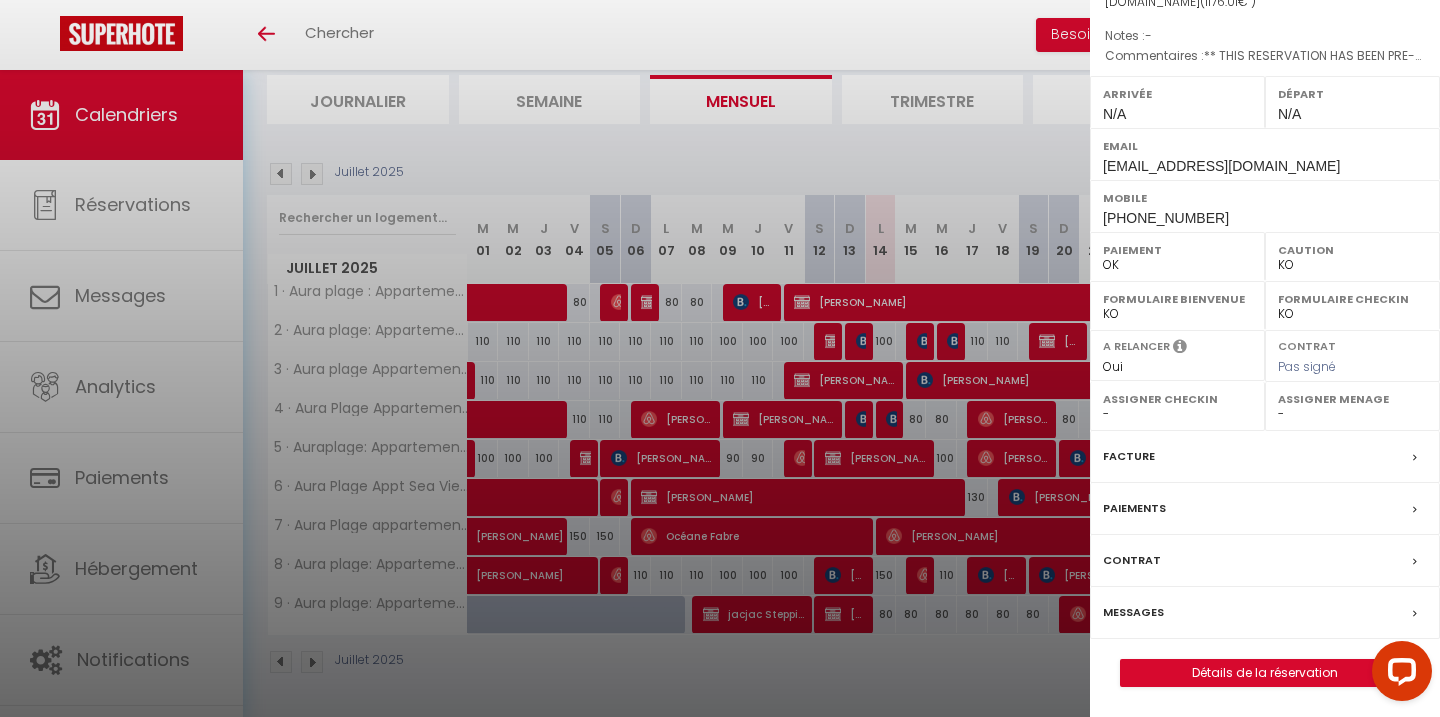 click at bounding box center (720, 358) 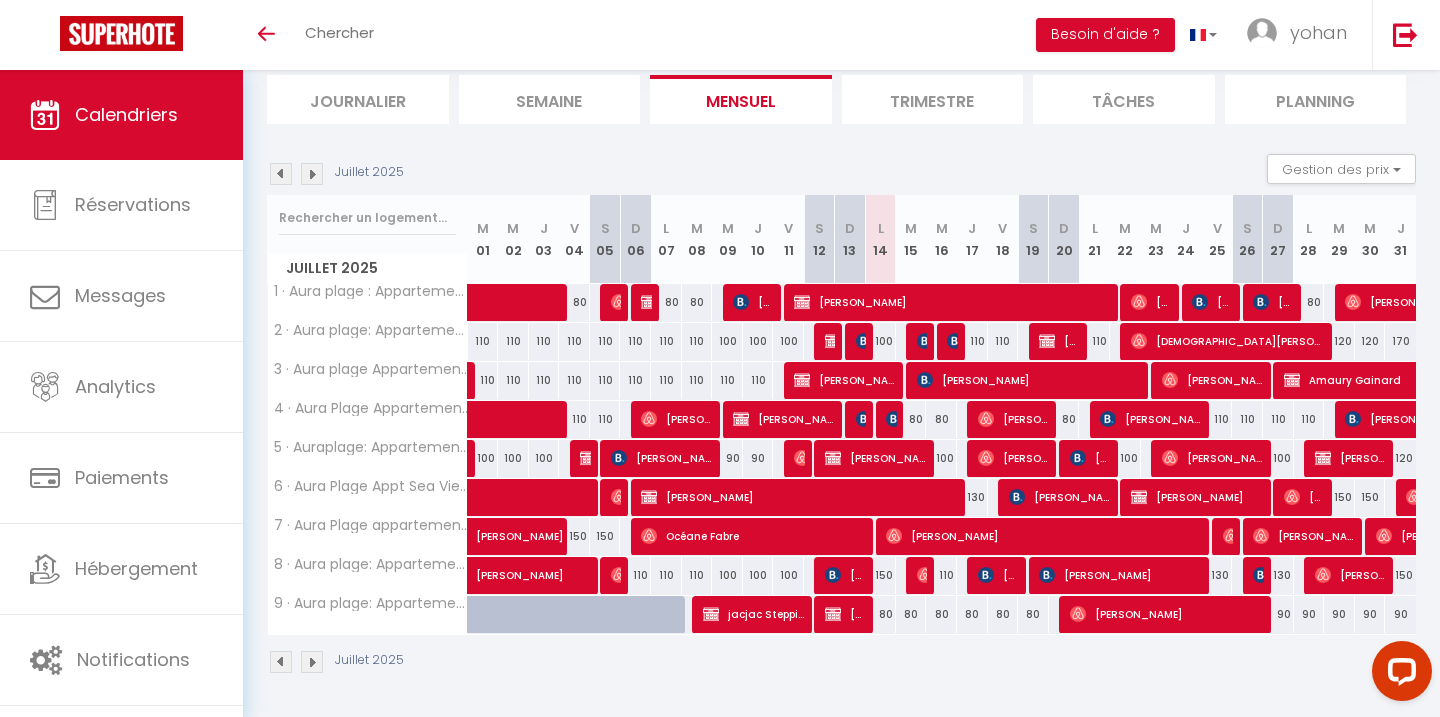 click on "Calendriers" at bounding box center [121, 115] 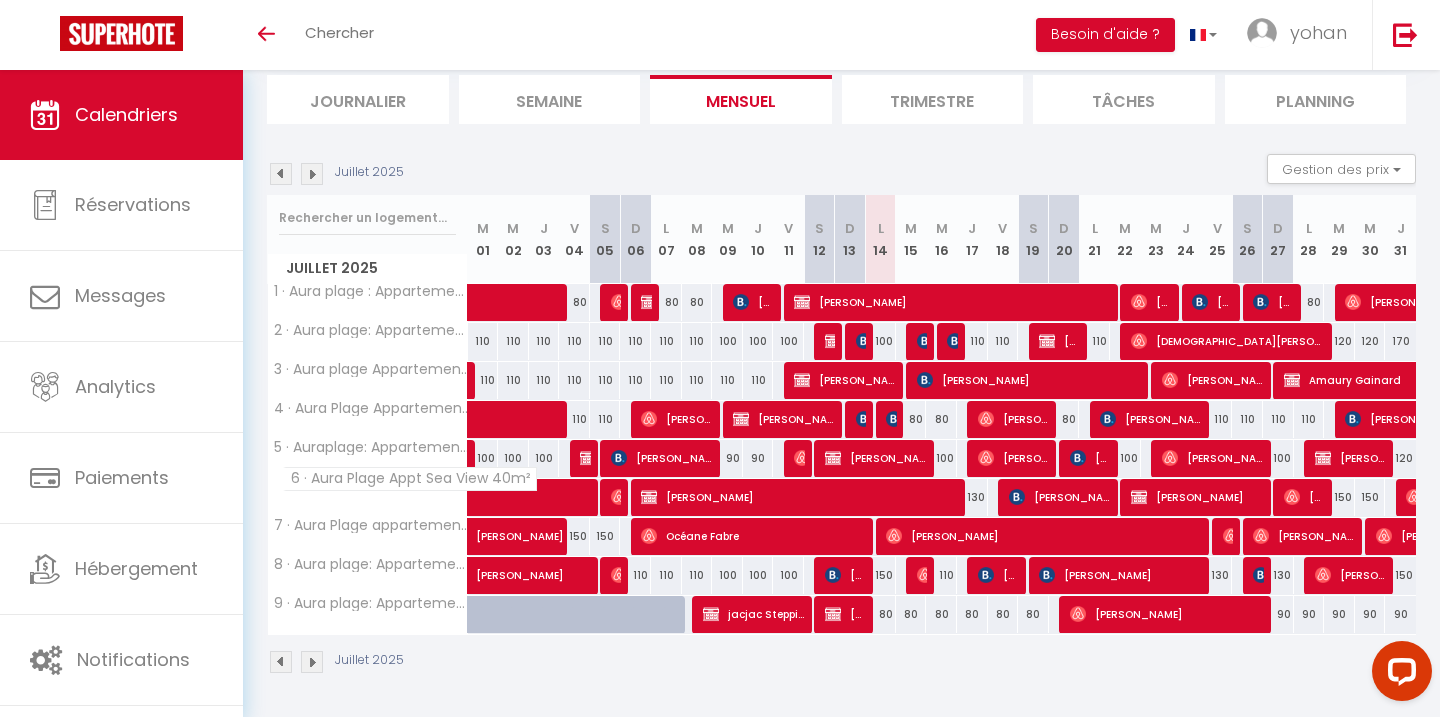 scroll, scrollTop: 118, scrollLeft: 0, axis: vertical 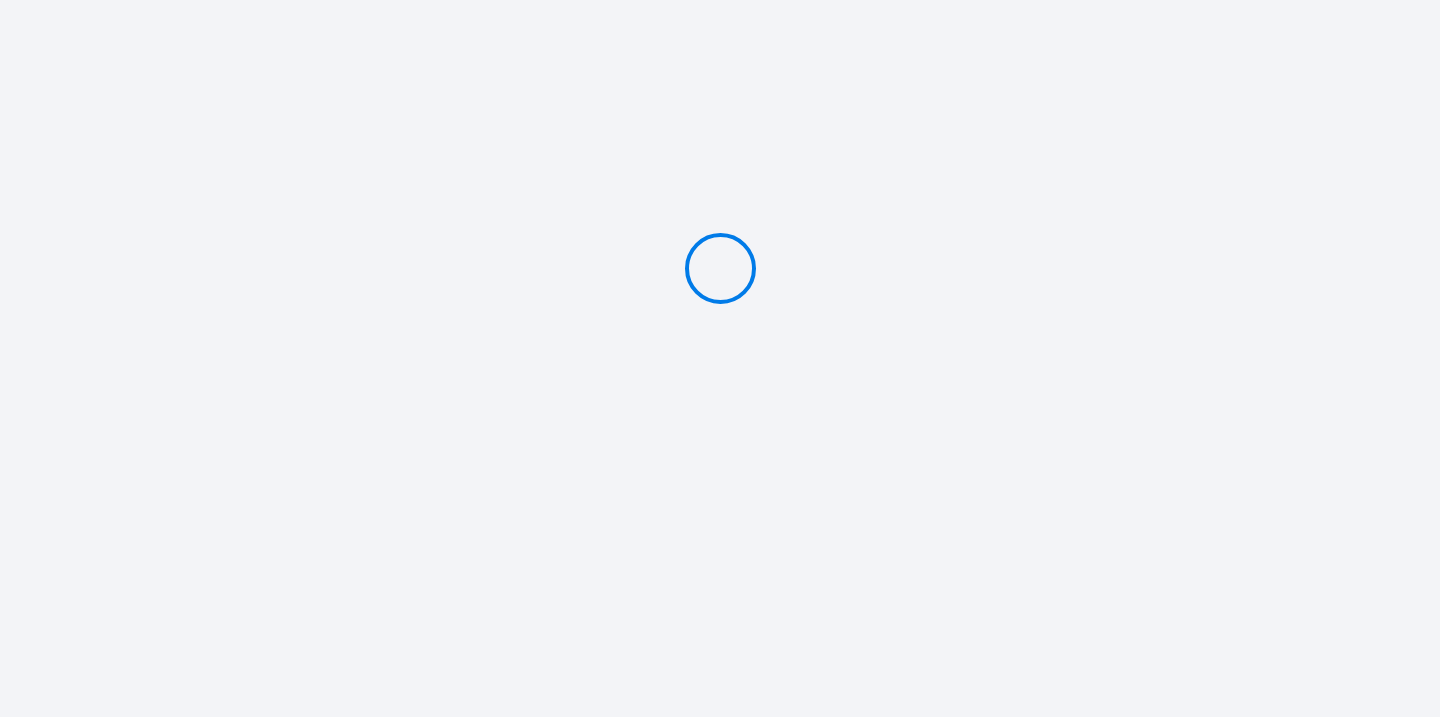 type on "Caution 500 €" 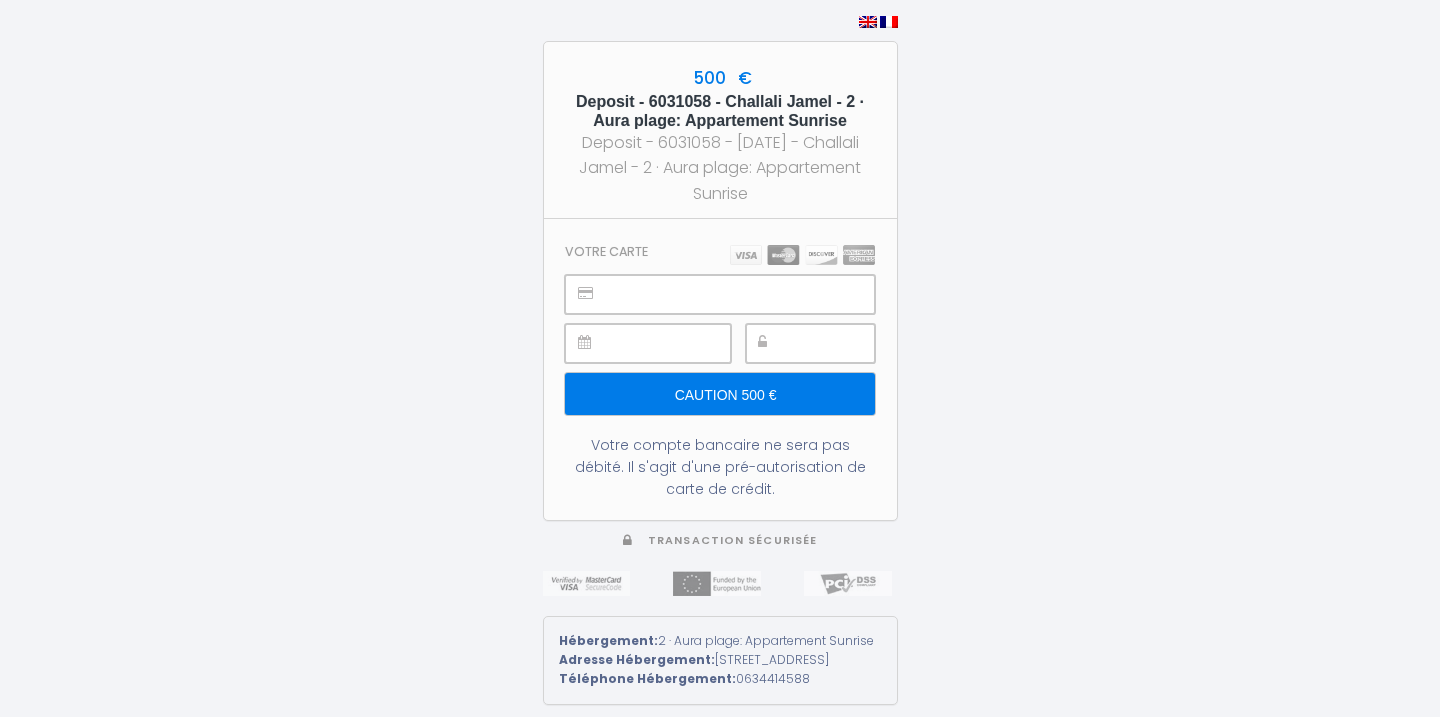 scroll, scrollTop: 0, scrollLeft: 0, axis: both 